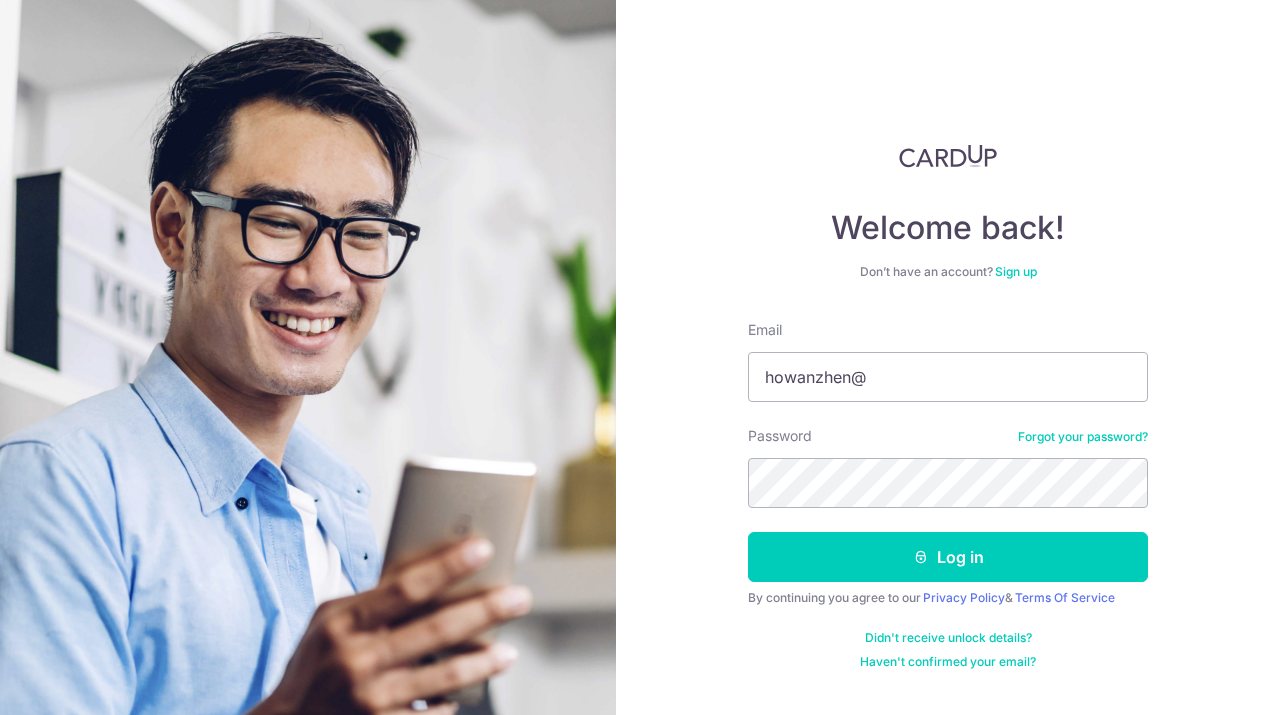scroll, scrollTop: 0, scrollLeft: 0, axis: both 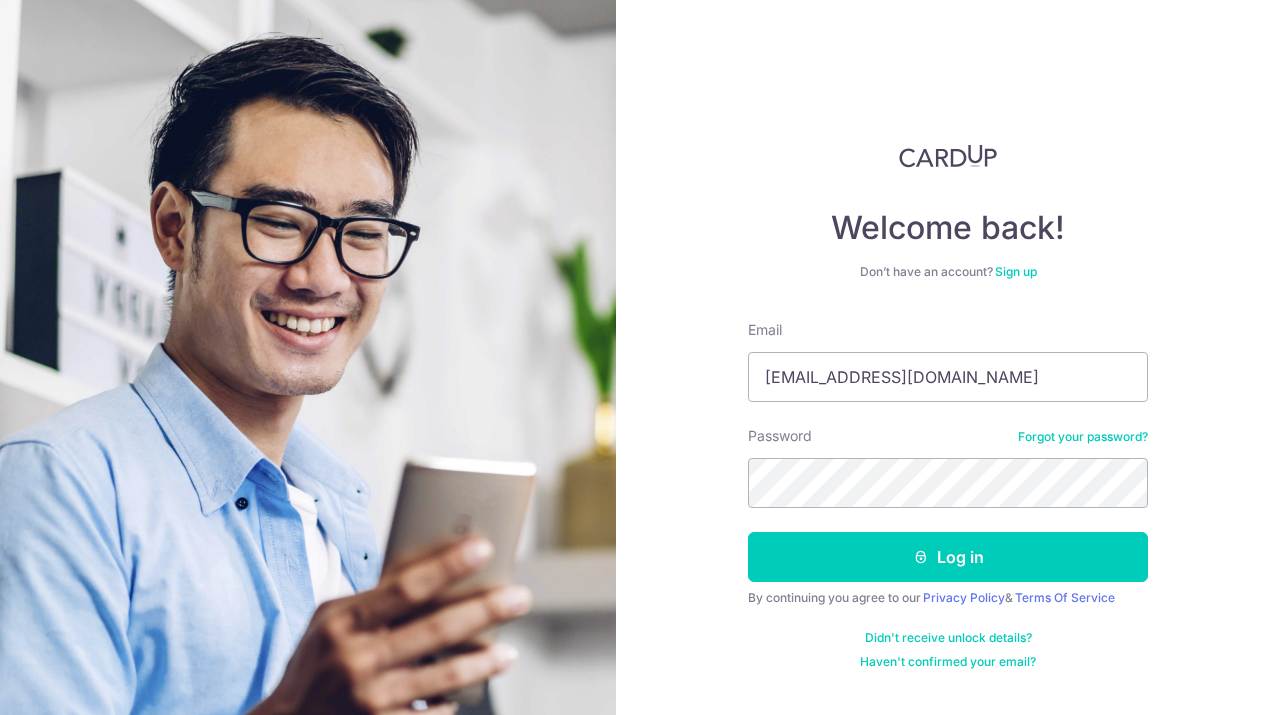 type on "[EMAIL_ADDRESS][DOMAIN_NAME]" 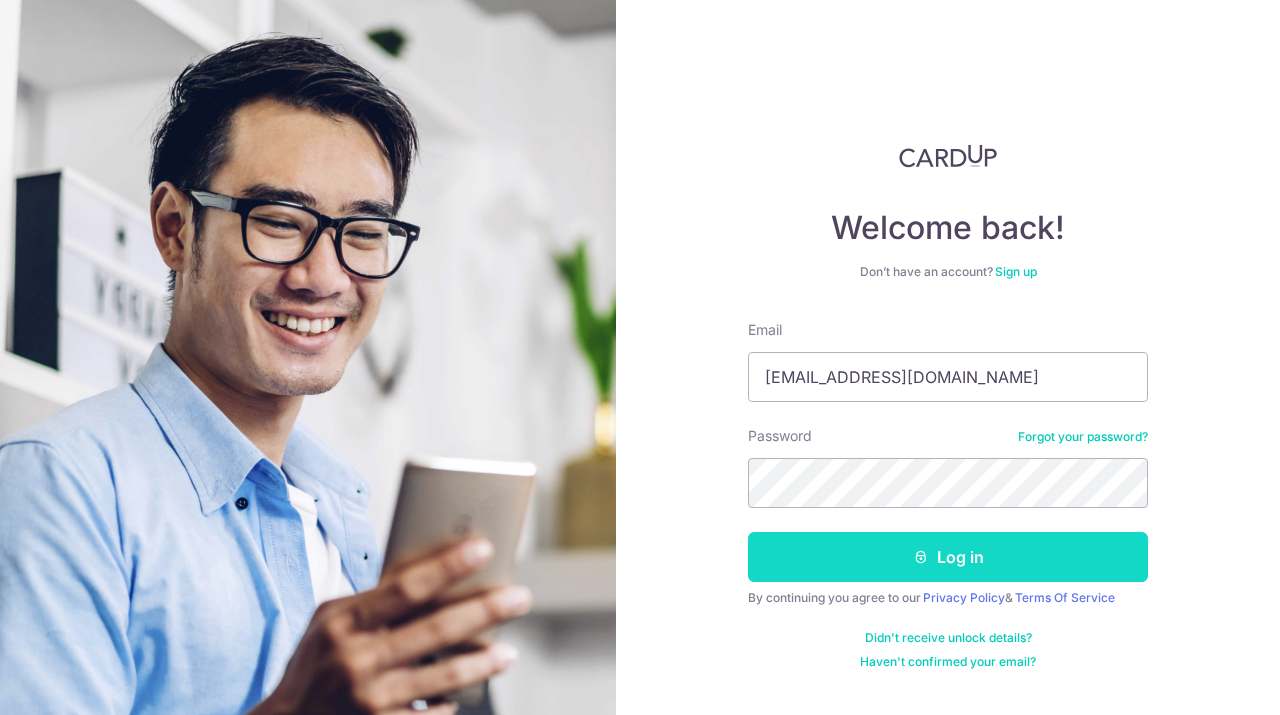 click on "Log in" at bounding box center (948, 557) 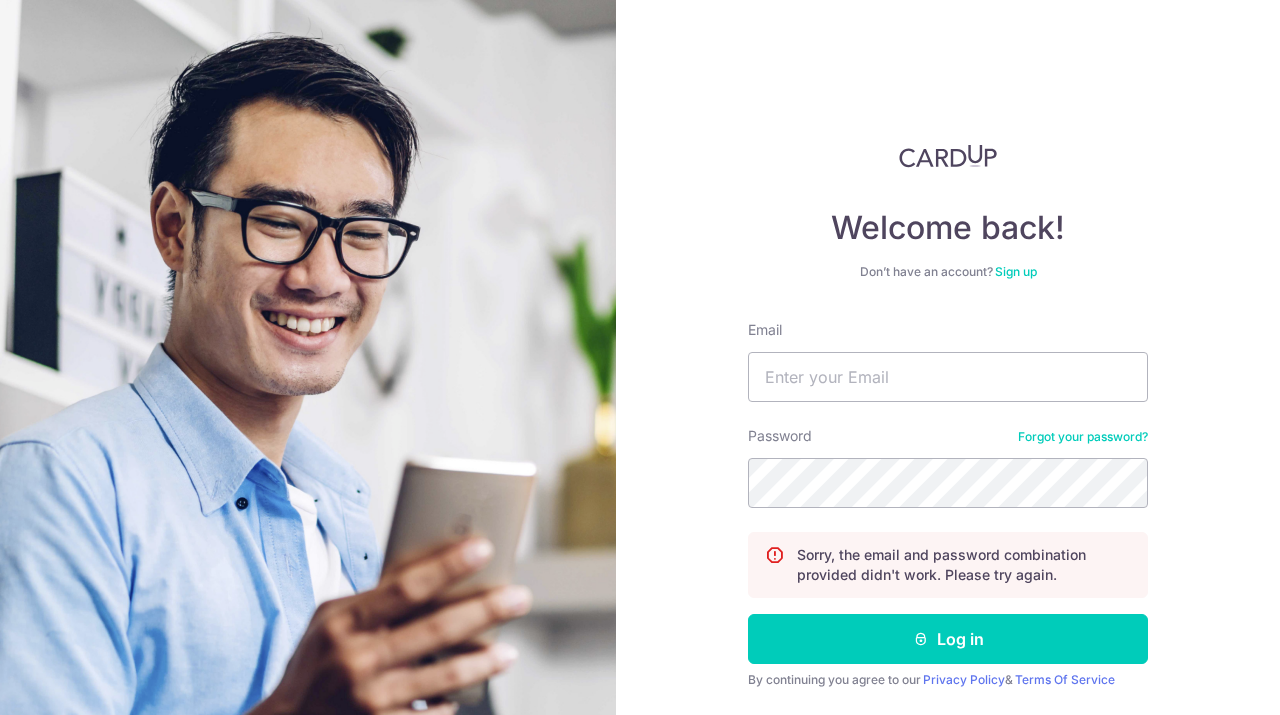 scroll, scrollTop: 0, scrollLeft: 0, axis: both 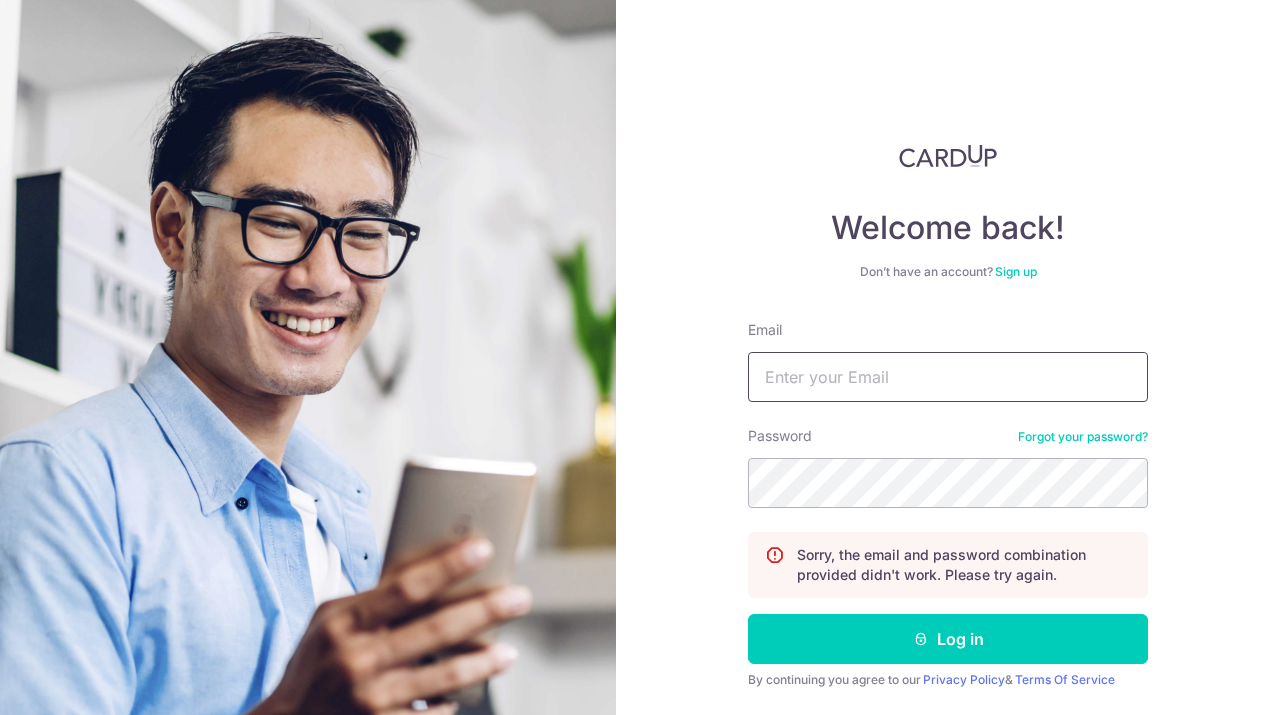 click on "Email" at bounding box center [948, 377] 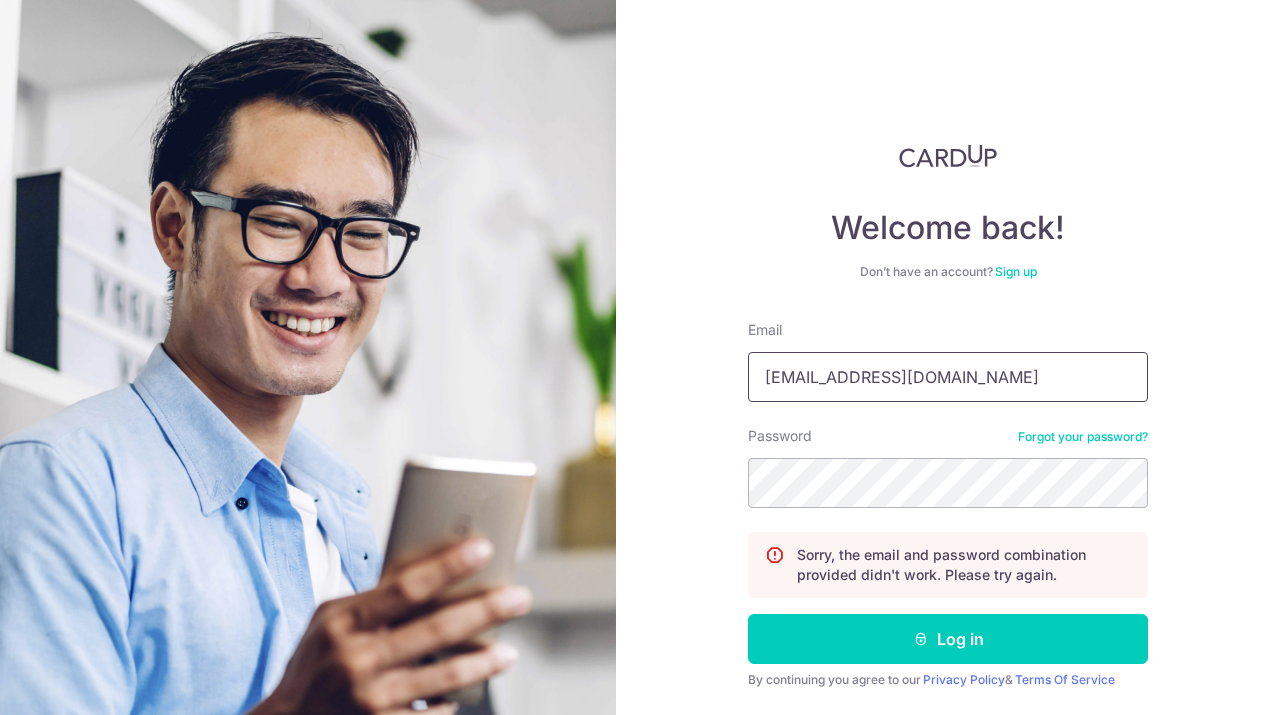 type on "[EMAIL_ADDRESS][DOMAIN_NAME]" 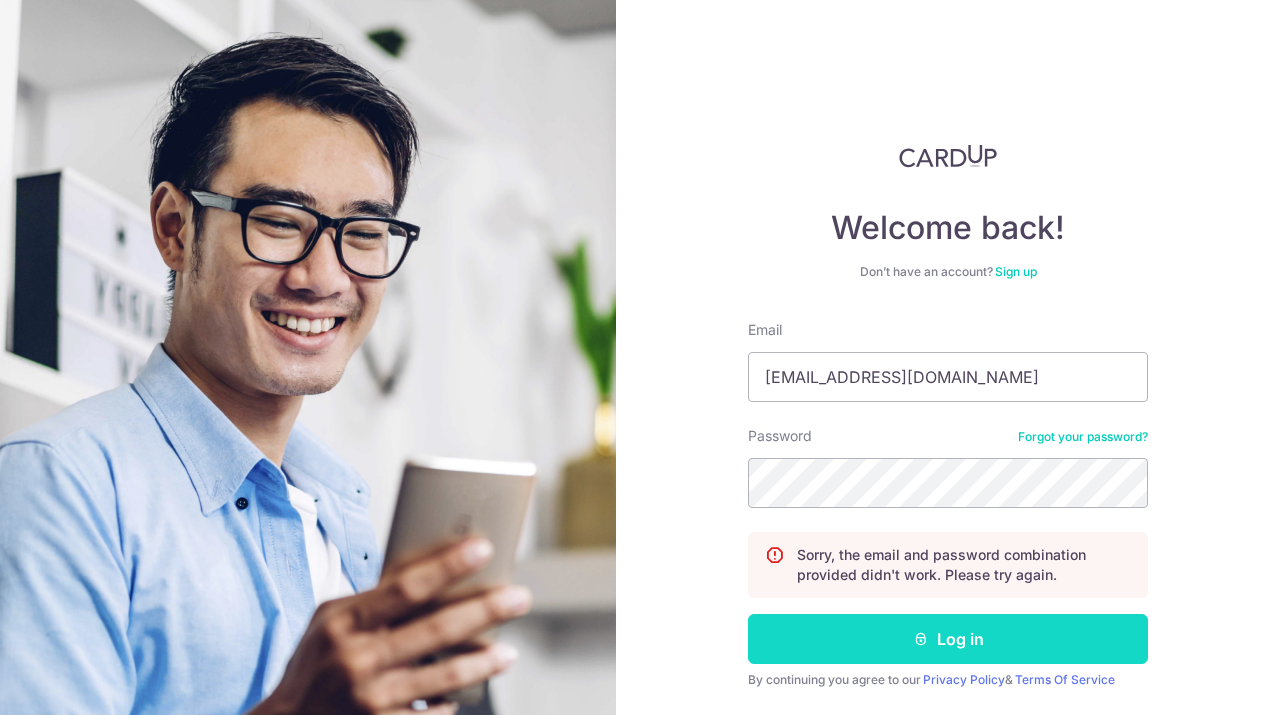 click on "Log in" at bounding box center [948, 639] 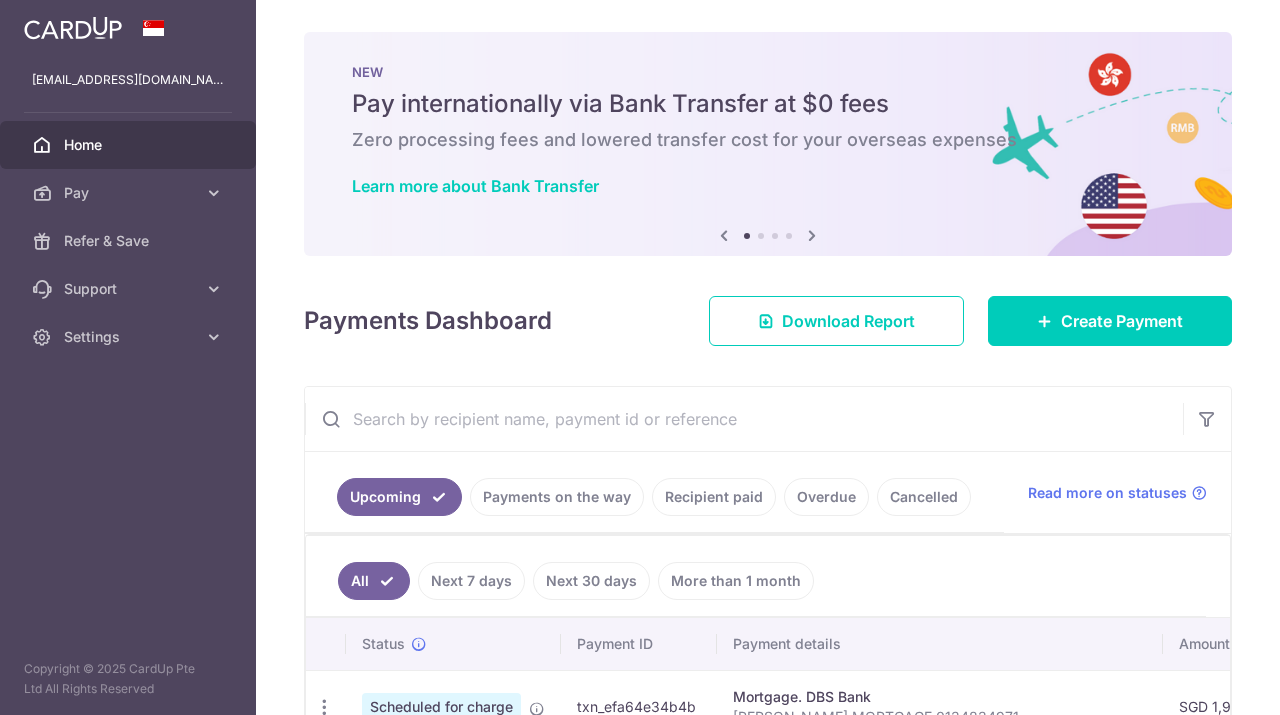 scroll, scrollTop: 0, scrollLeft: 0, axis: both 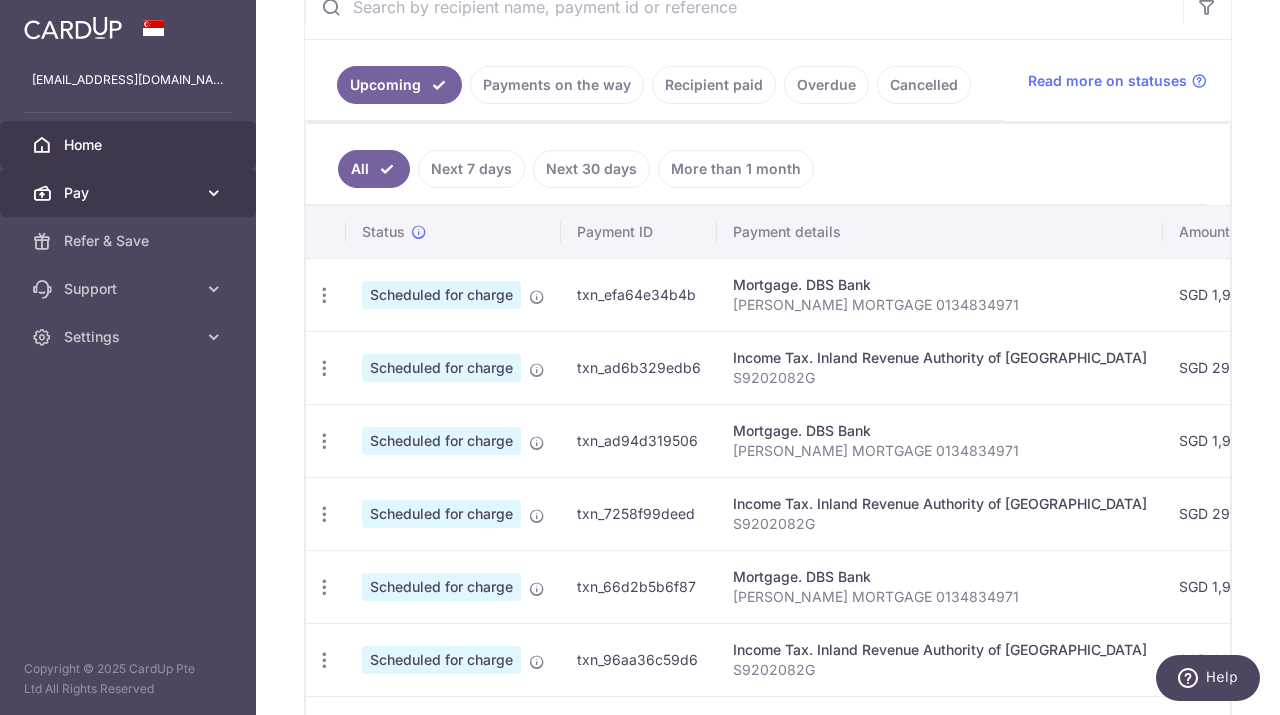 click on "Pay" at bounding box center [130, 193] 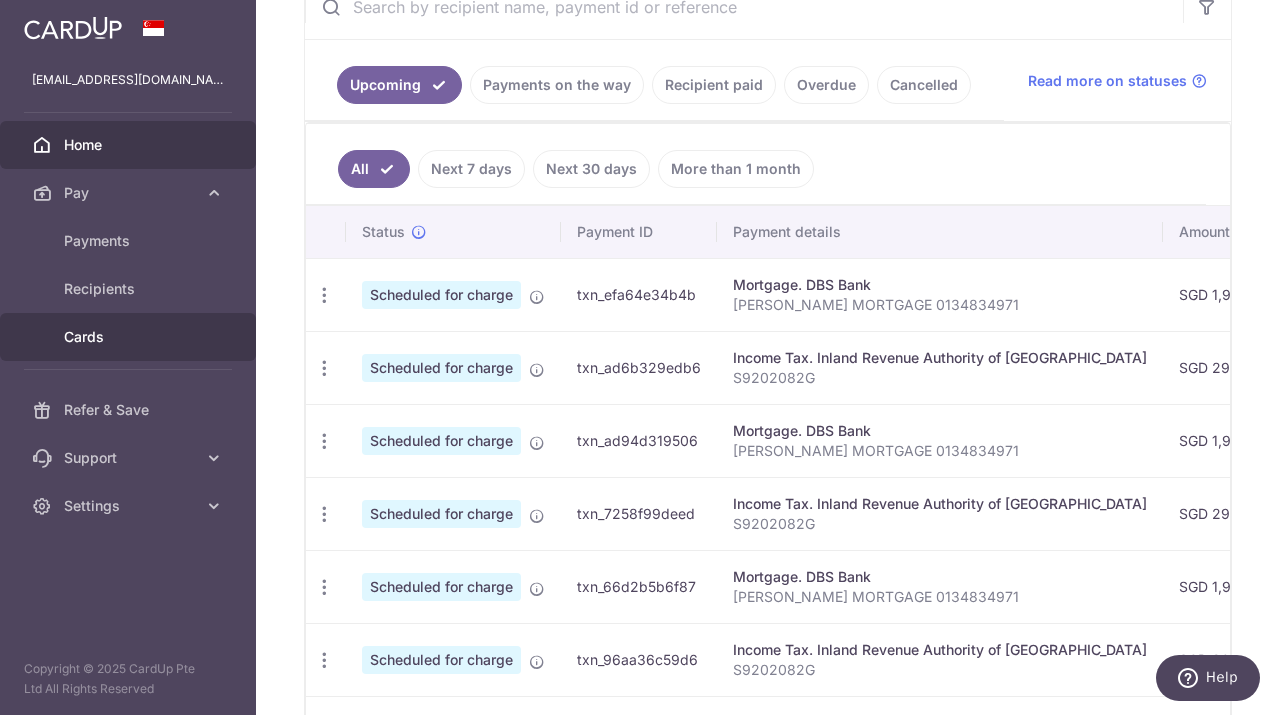 click on "Cards" at bounding box center [130, 337] 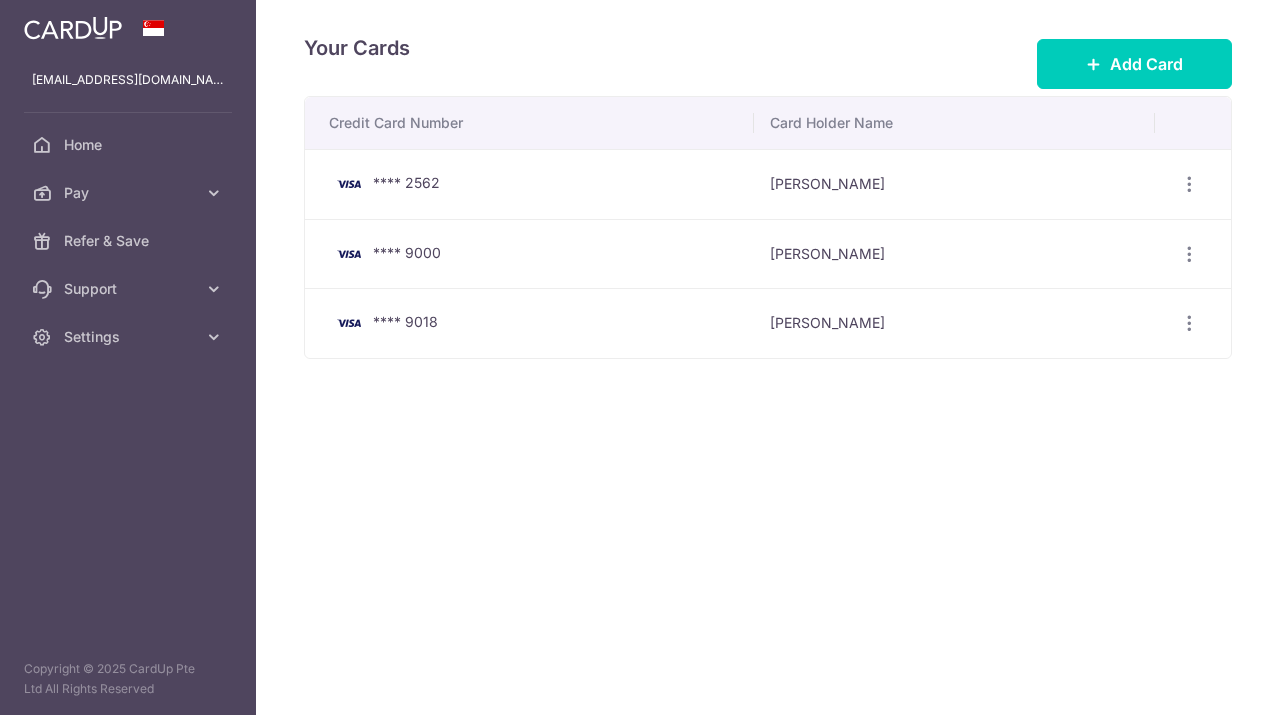 scroll, scrollTop: 0, scrollLeft: 0, axis: both 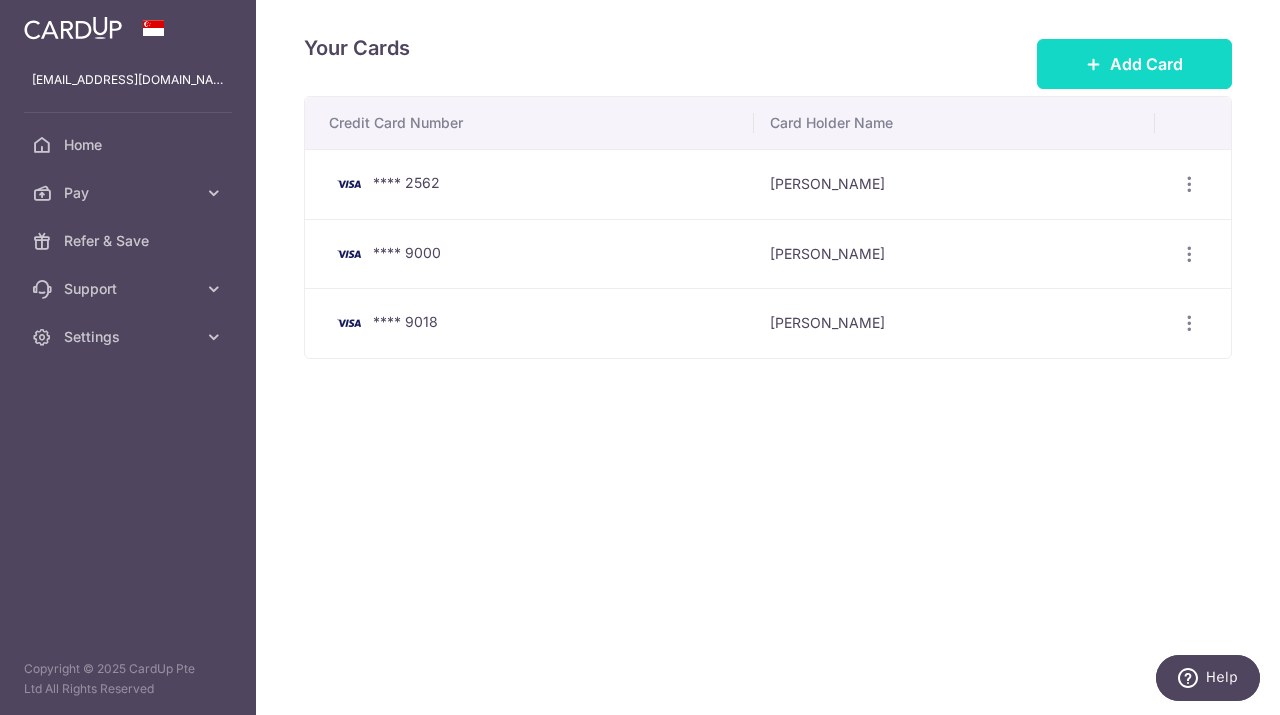 click on "Add Card" at bounding box center (1146, 64) 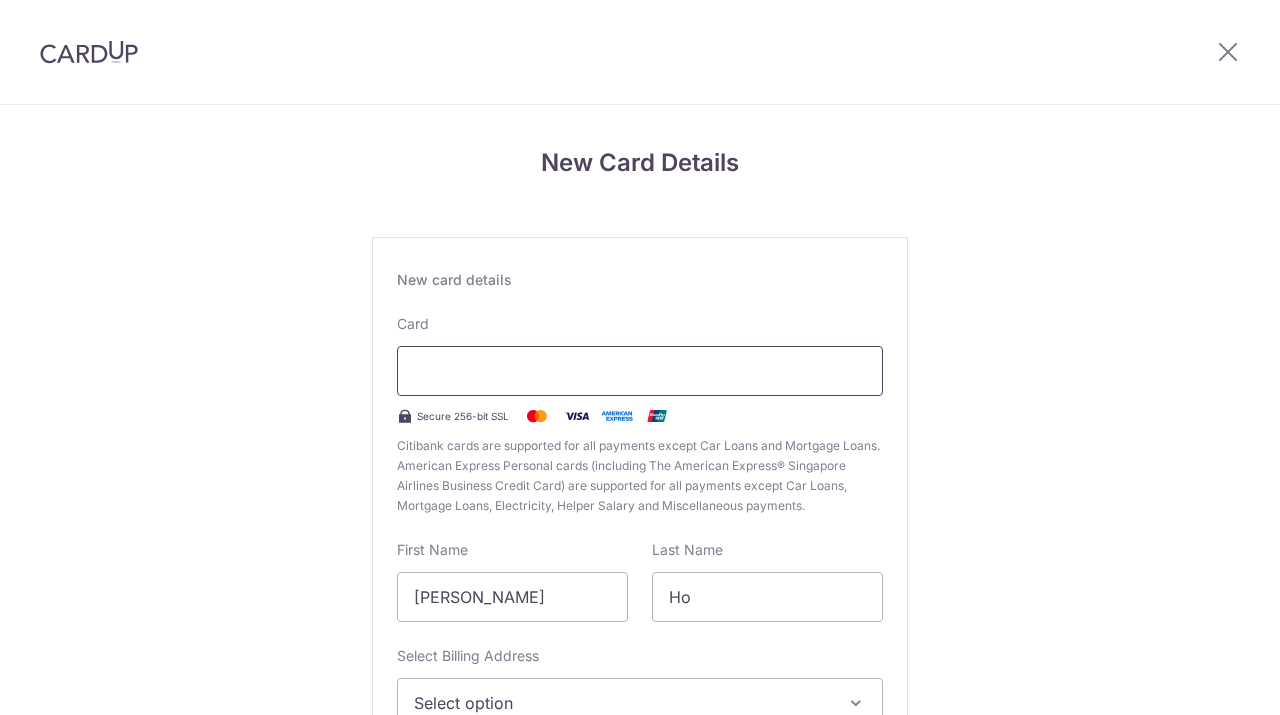 scroll, scrollTop: 0, scrollLeft: 0, axis: both 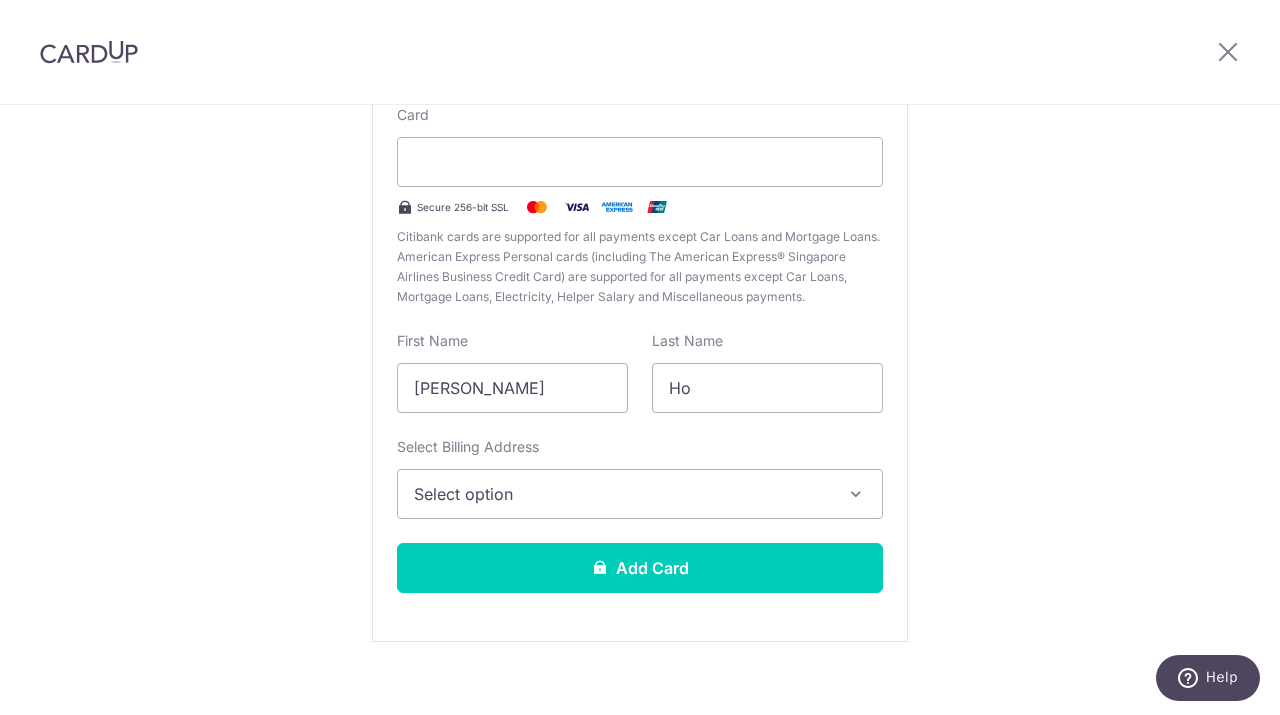 click on "Select option" at bounding box center [622, 494] 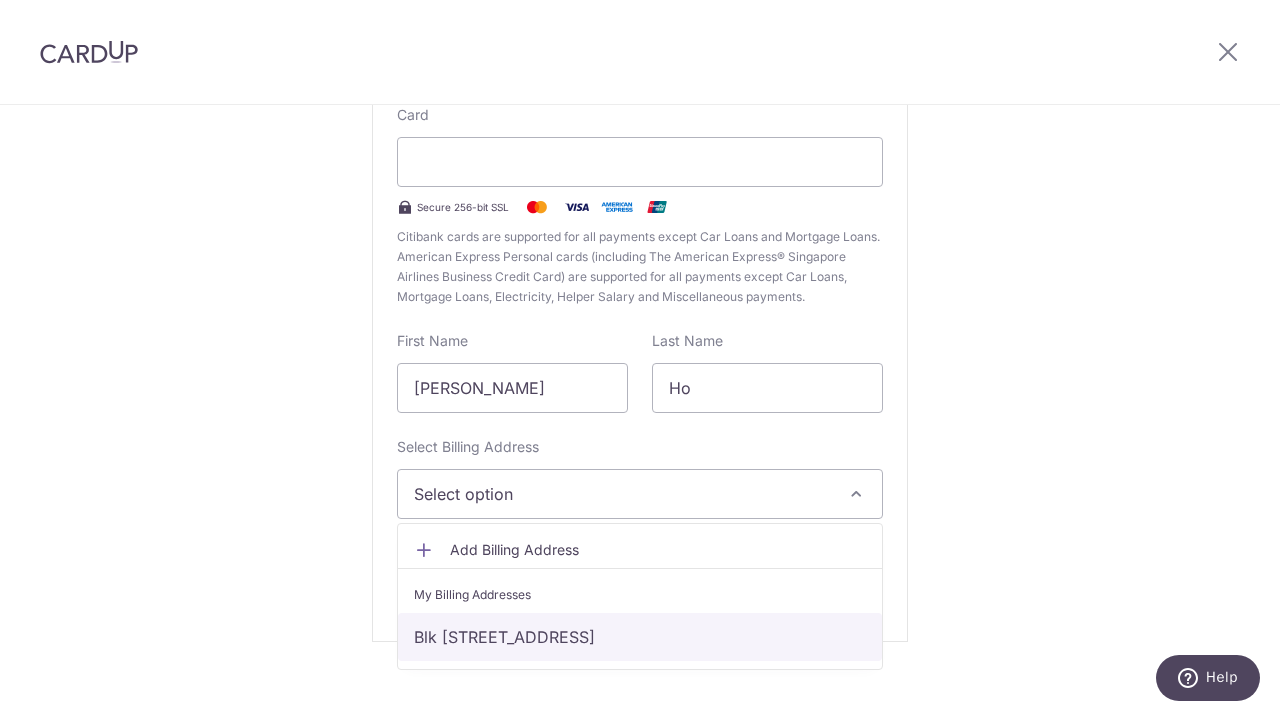 click on "Blk 152 Lorong 2 Toa Payoh #28-326, Singapore, Singapore-310152" at bounding box center [640, 637] 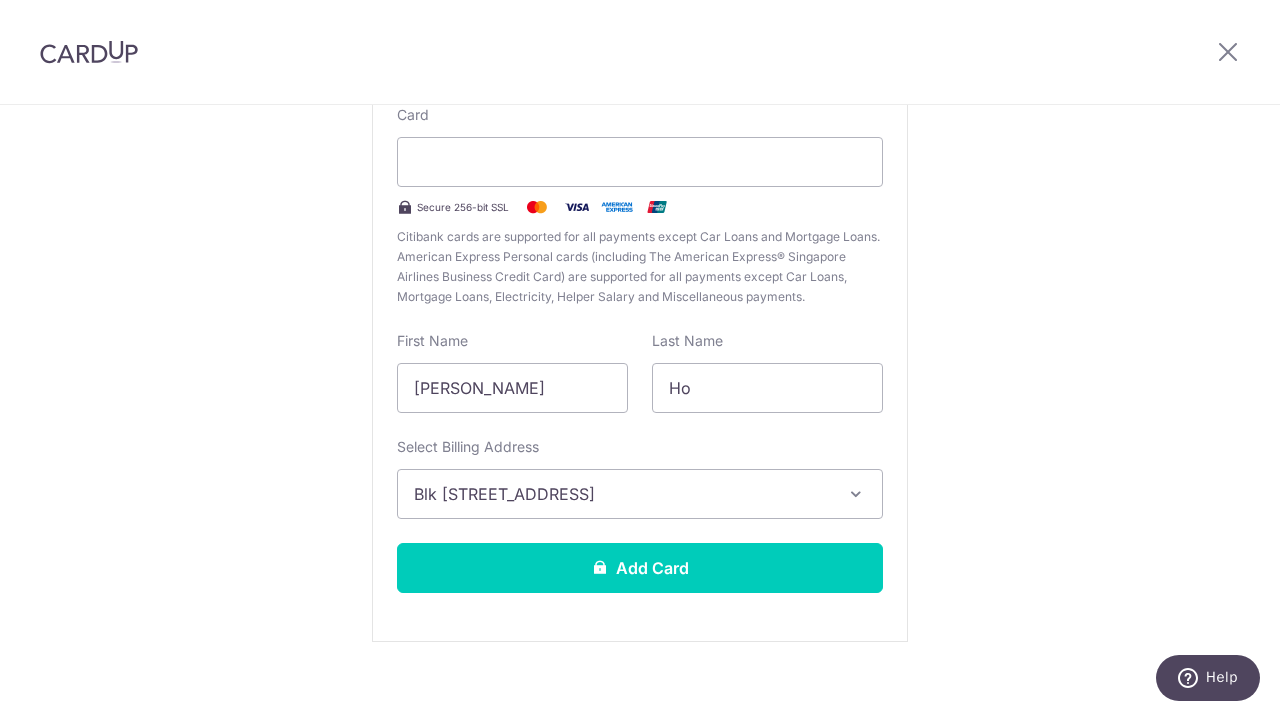 scroll, scrollTop: 230, scrollLeft: 0, axis: vertical 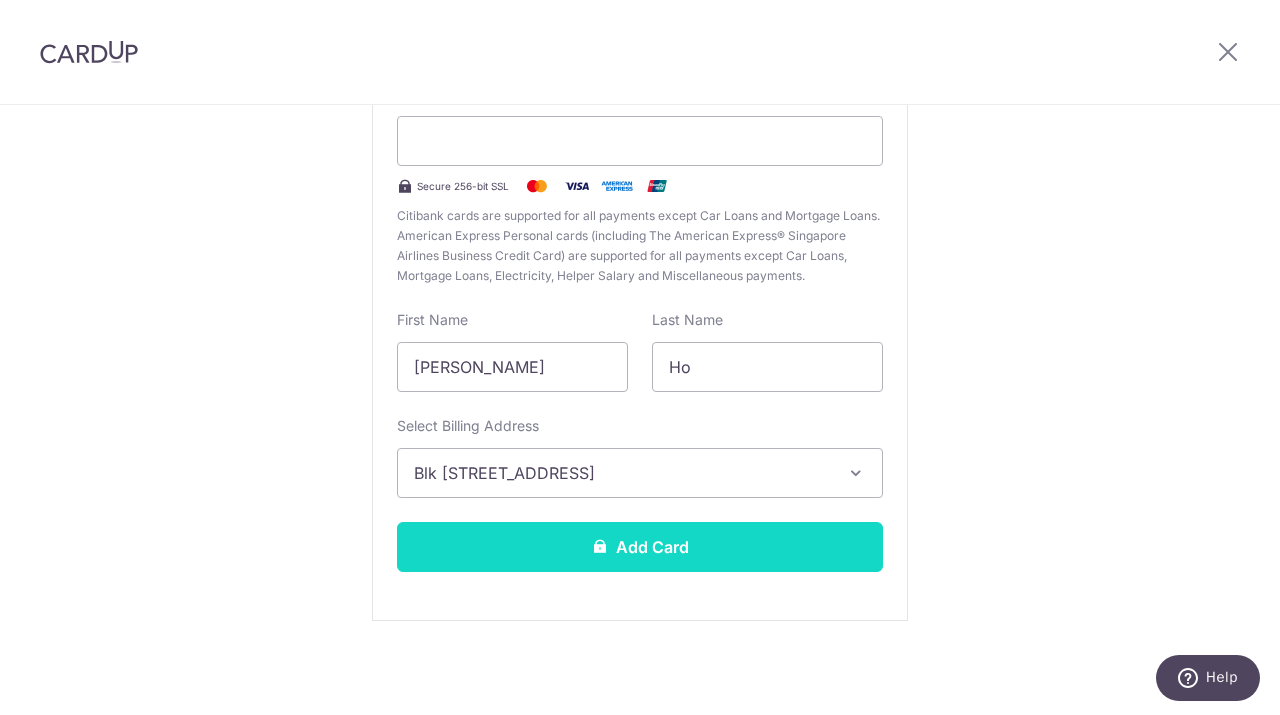click on "Add Card" at bounding box center [640, 547] 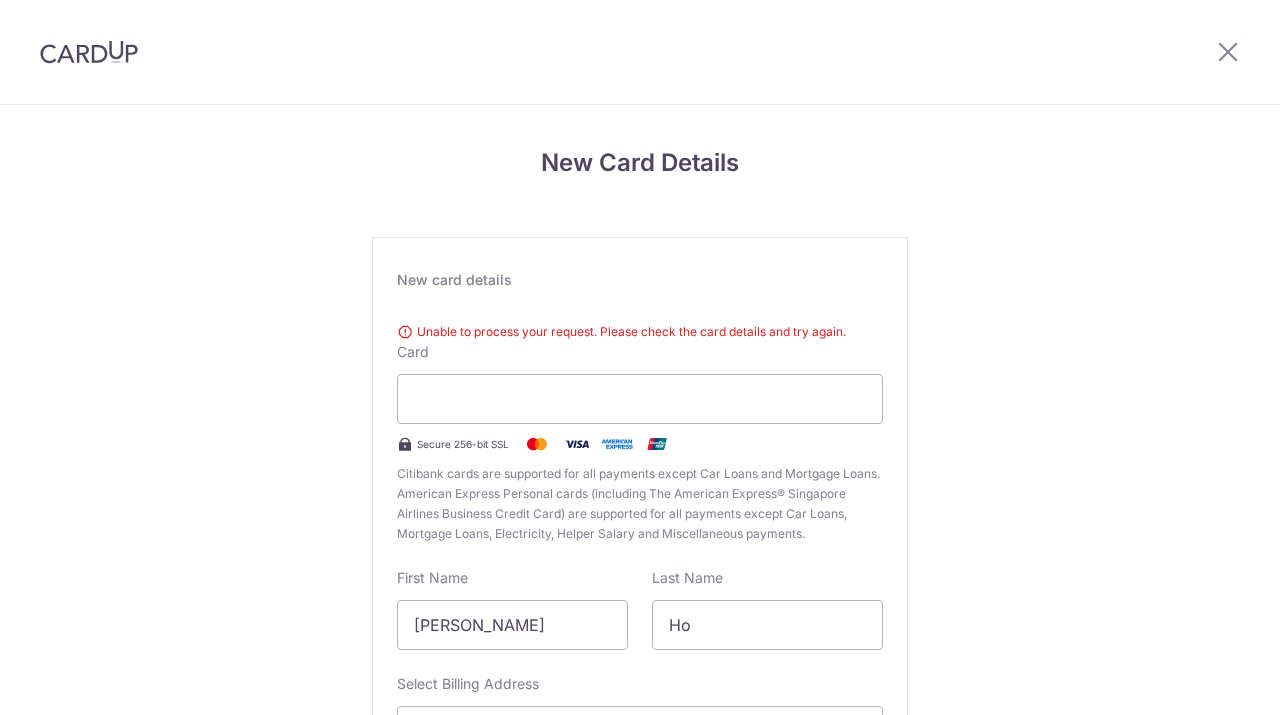 scroll, scrollTop: 0, scrollLeft: 0, axis: both 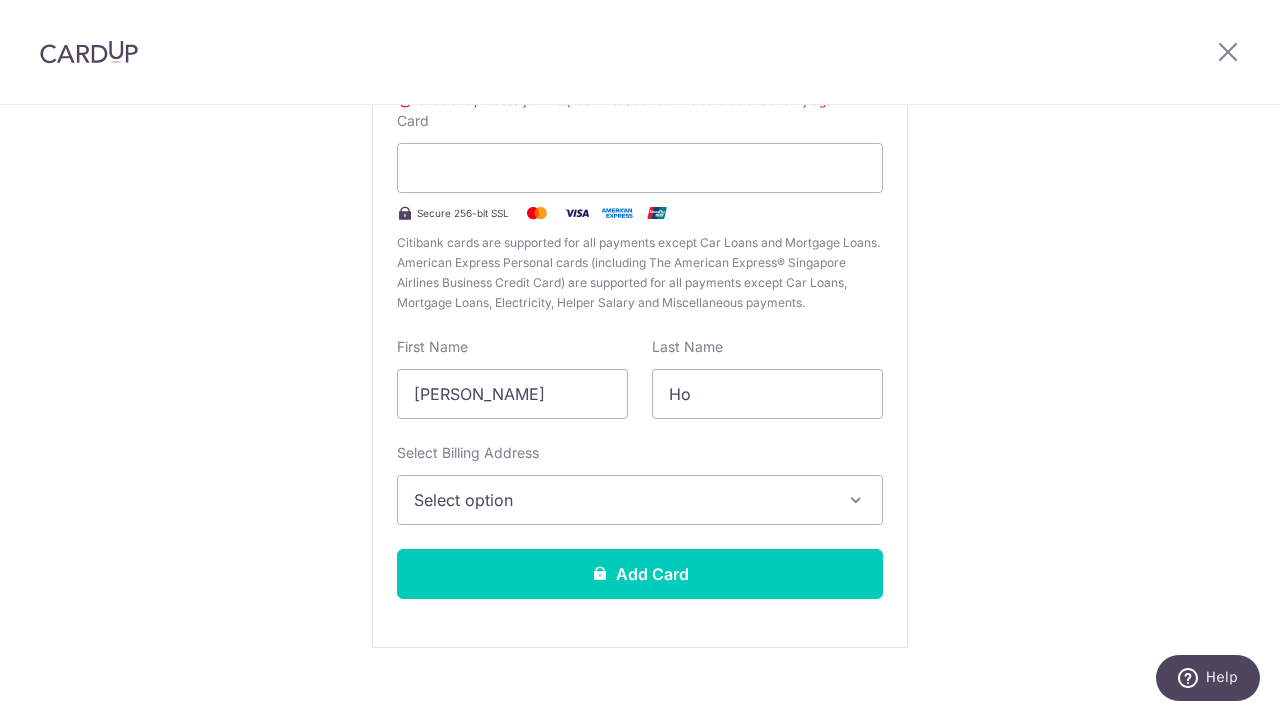 click on "Select option" at bounding box center (622, 500) 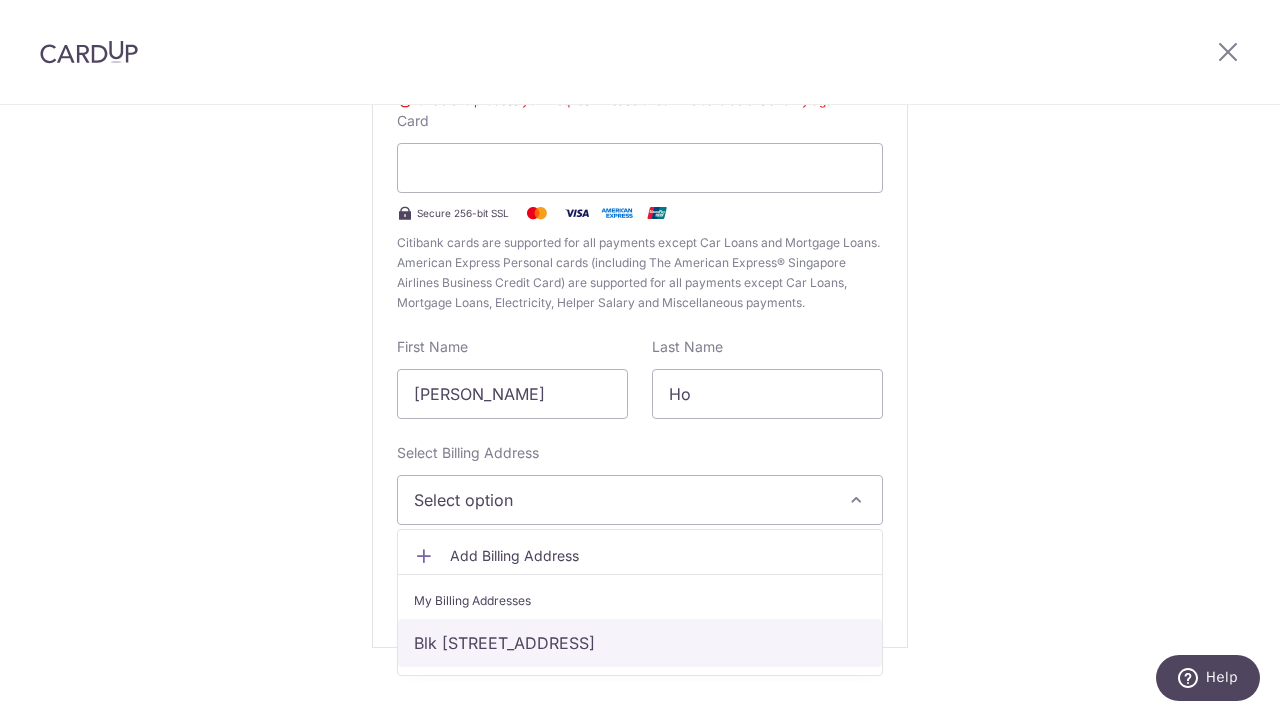 click on "Blk 152 Lorong 2 Toa Payoh #28-326, Singapore, Singapore-310152" at bounding box center [640, 643] 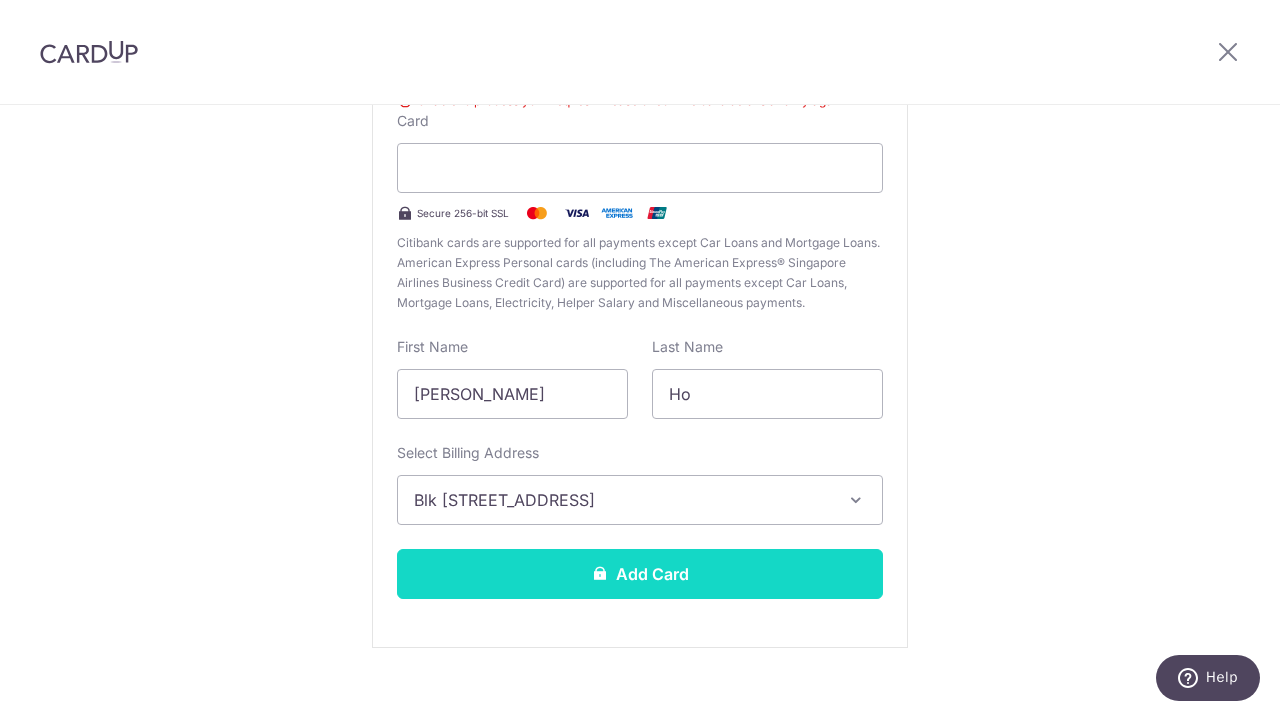 click on "Add Card" at bounding box center [640, 574] 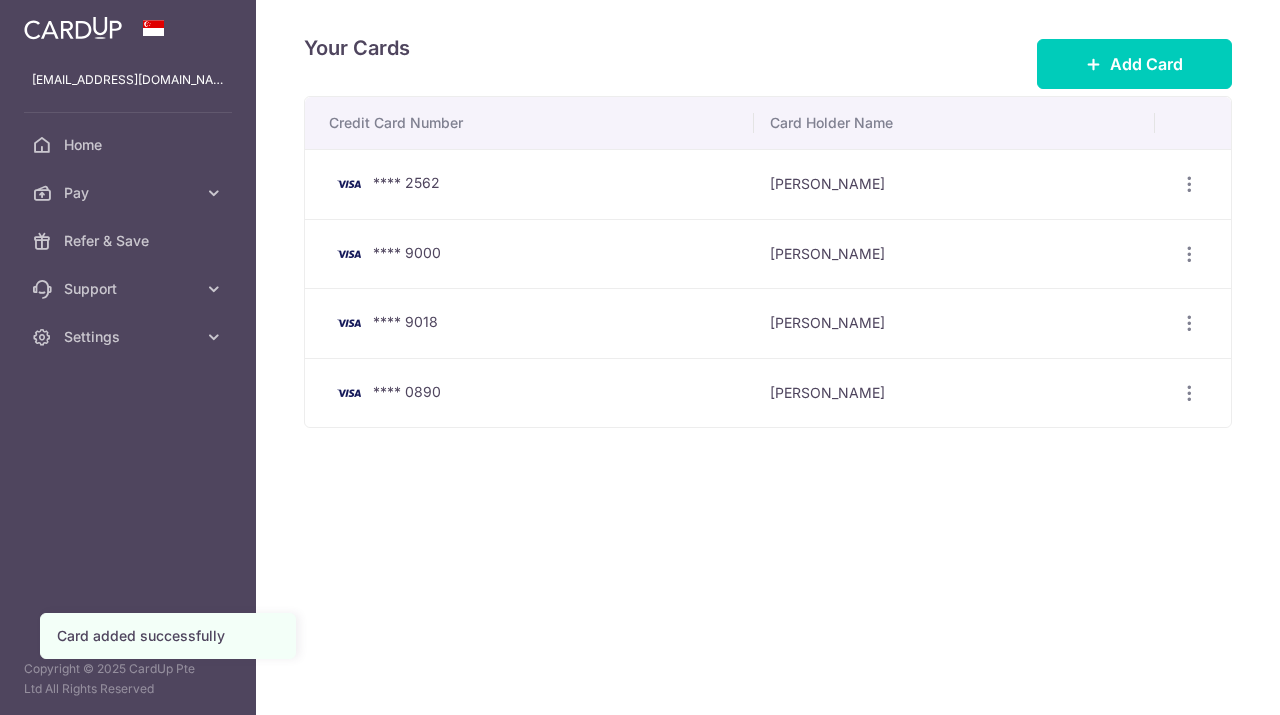 scroll, scrollTop: 0, scrollLeft: 0, axis: both 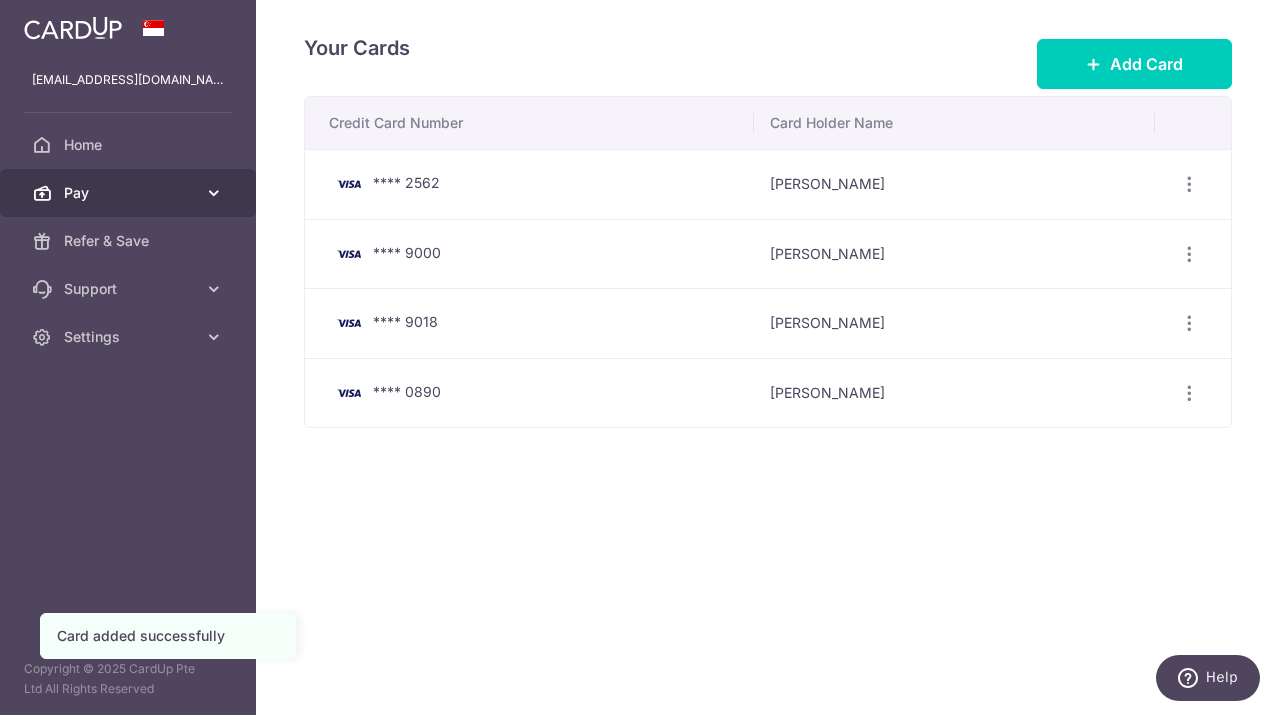 click on "Pay" at bounding box center (128, 193) 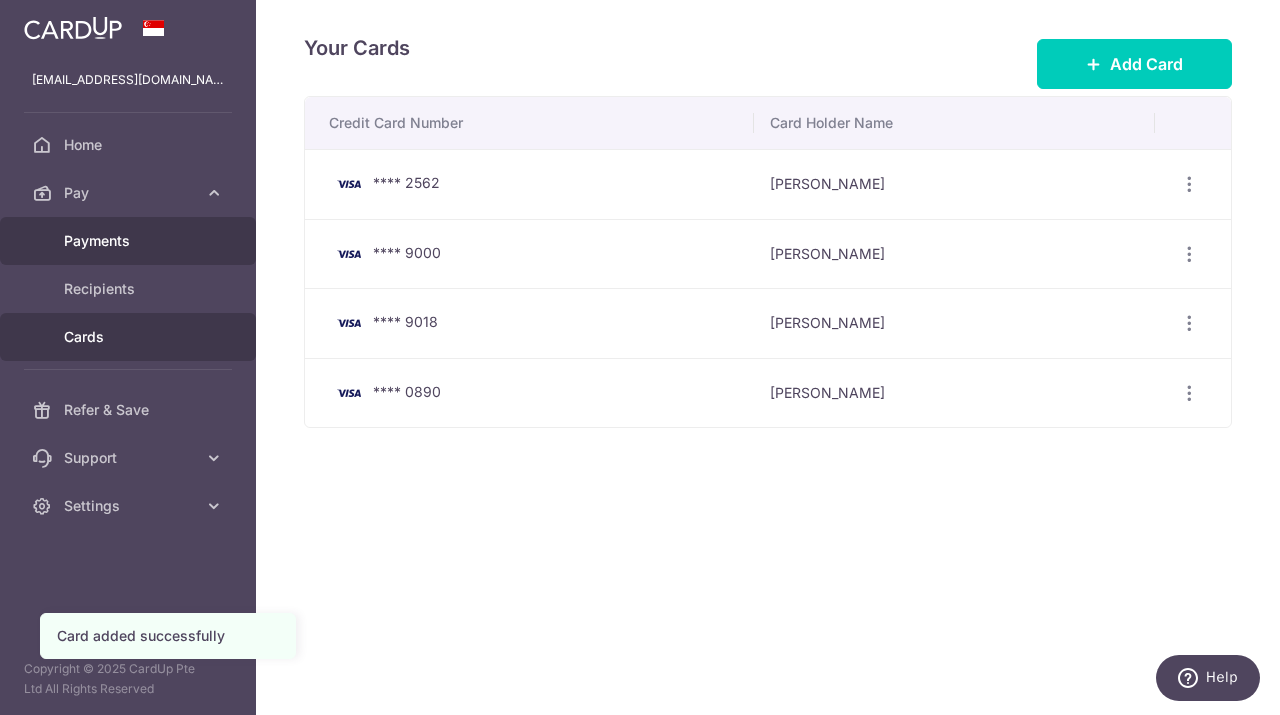 click on "Payments" at bounding box center [128, 241] 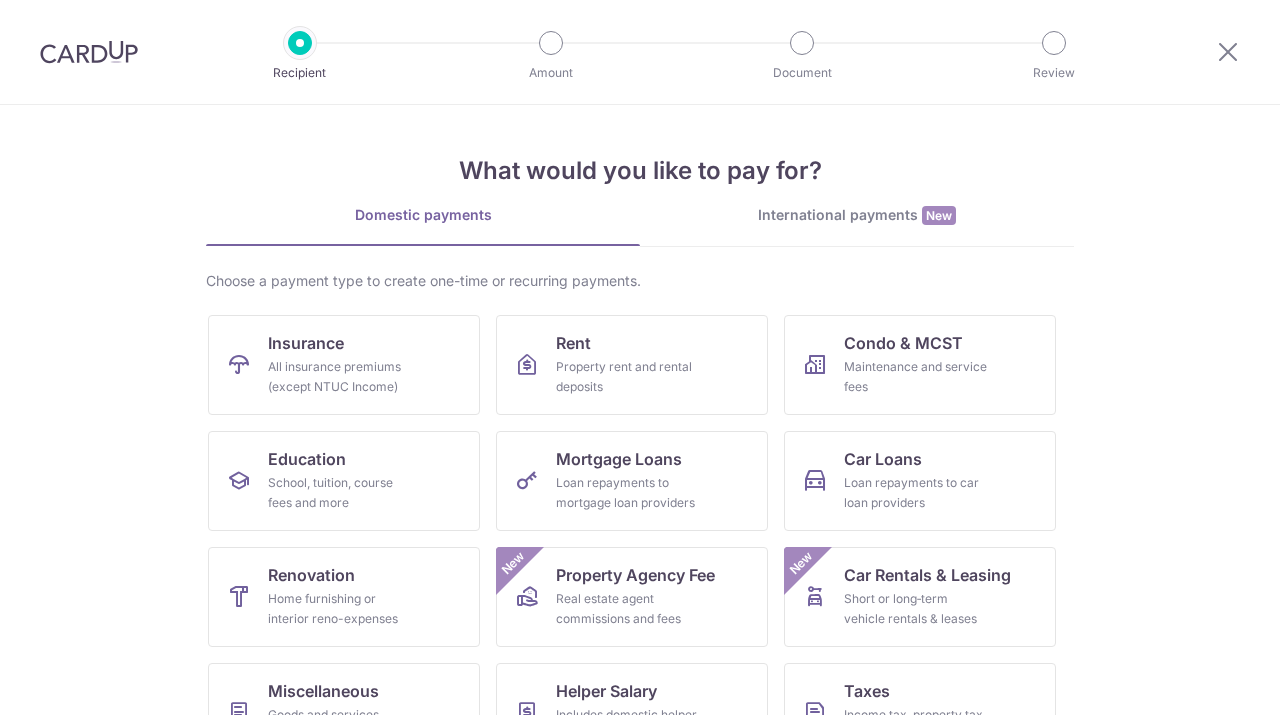 scroll, scrollTop: 0, scrollLeft: 0, axis: both 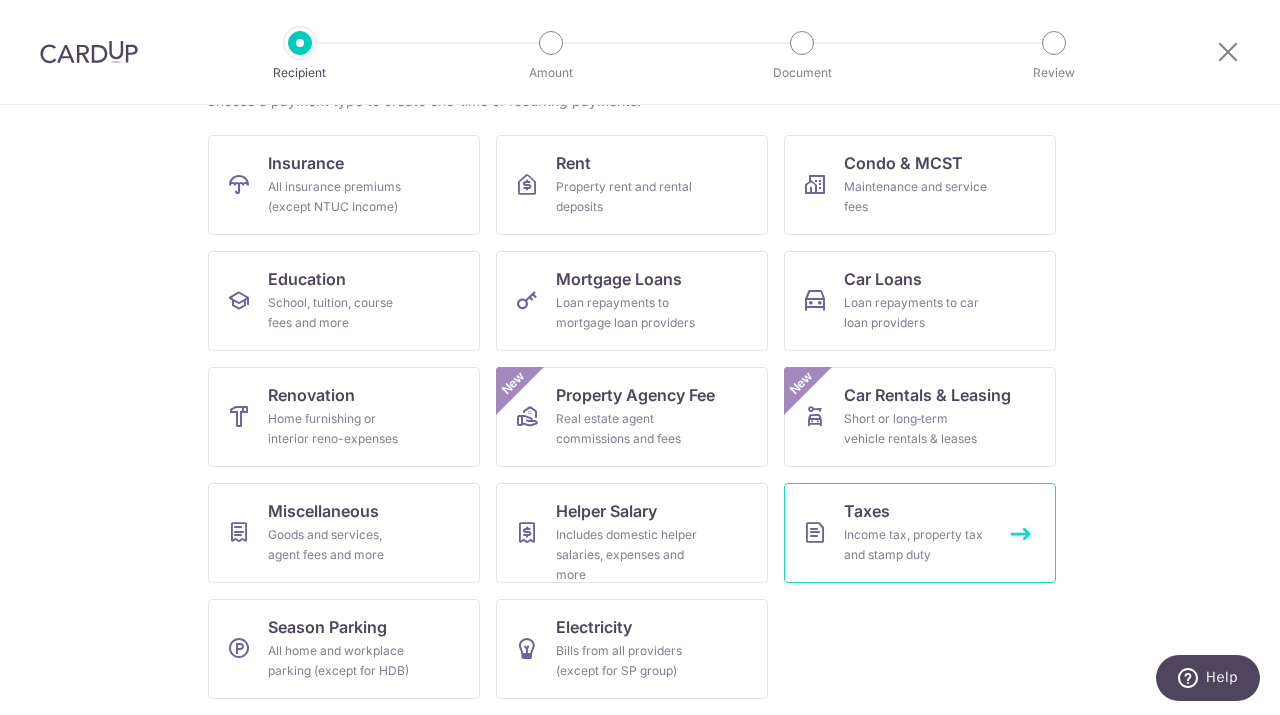 click on "Income tax, property tax and stamp duty" at bounding box center (916, 545) 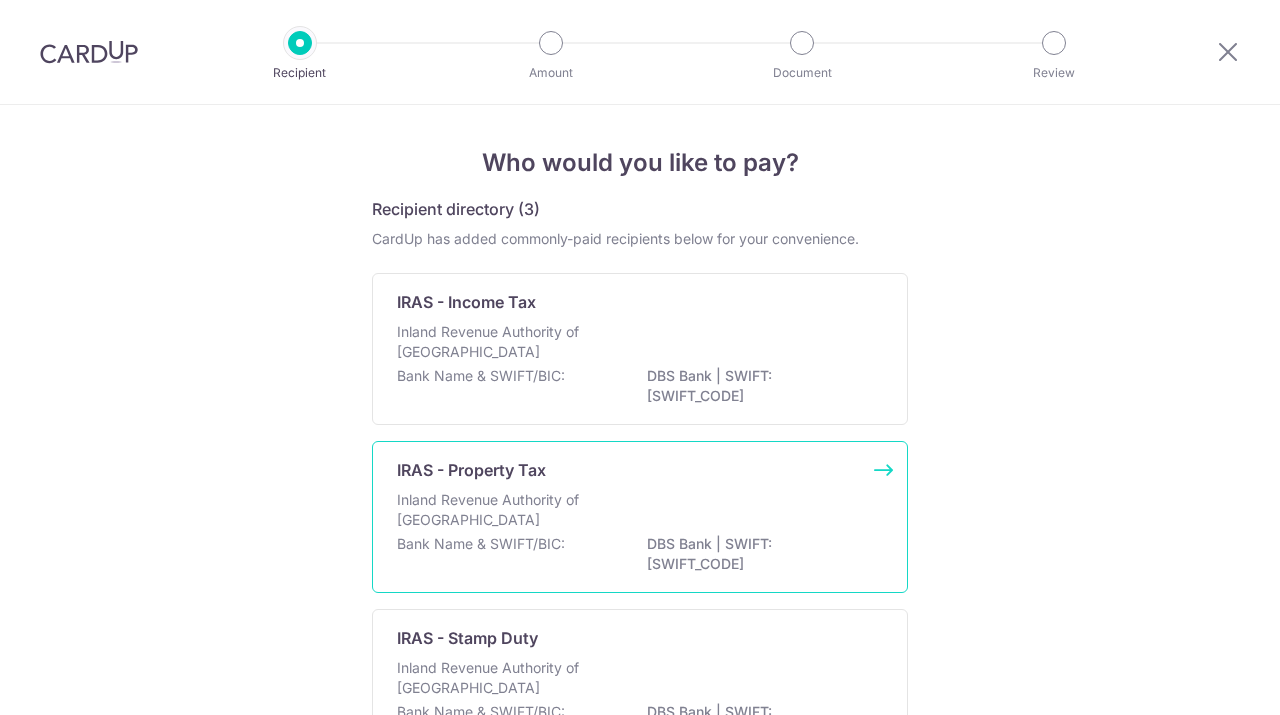 scroll, scrollTop: 0, scrollLeft: 0, axis: both 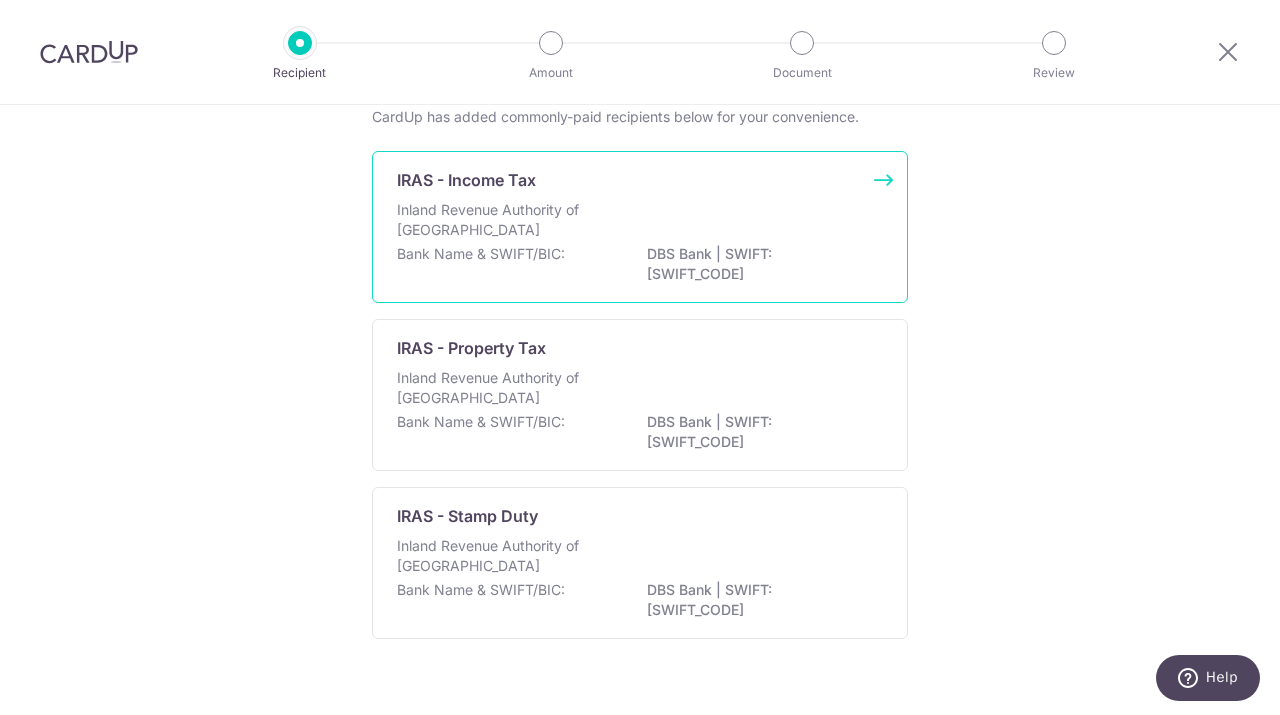 click on "Inland Revenue Authority of [GEOGRAPHIC_DATA]" at bounding box center [503, 220] 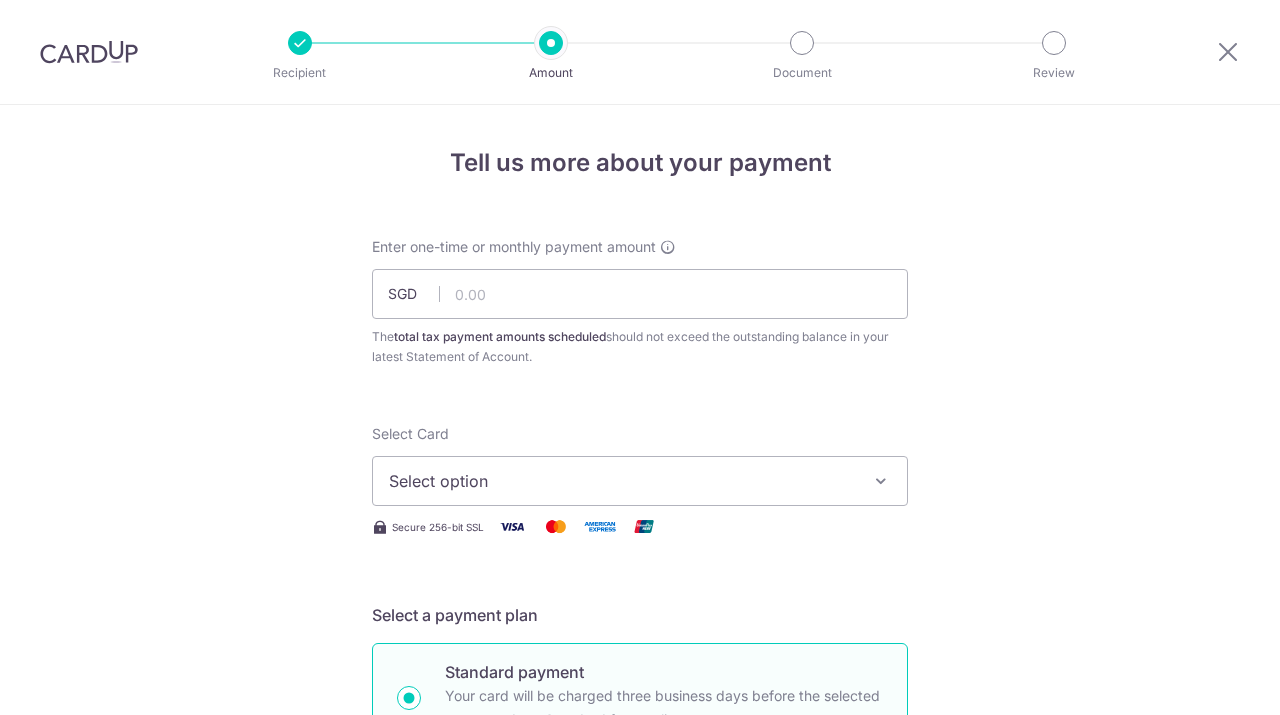 scroll, scrollTop: 0, scrollLeft: 0, axis: both 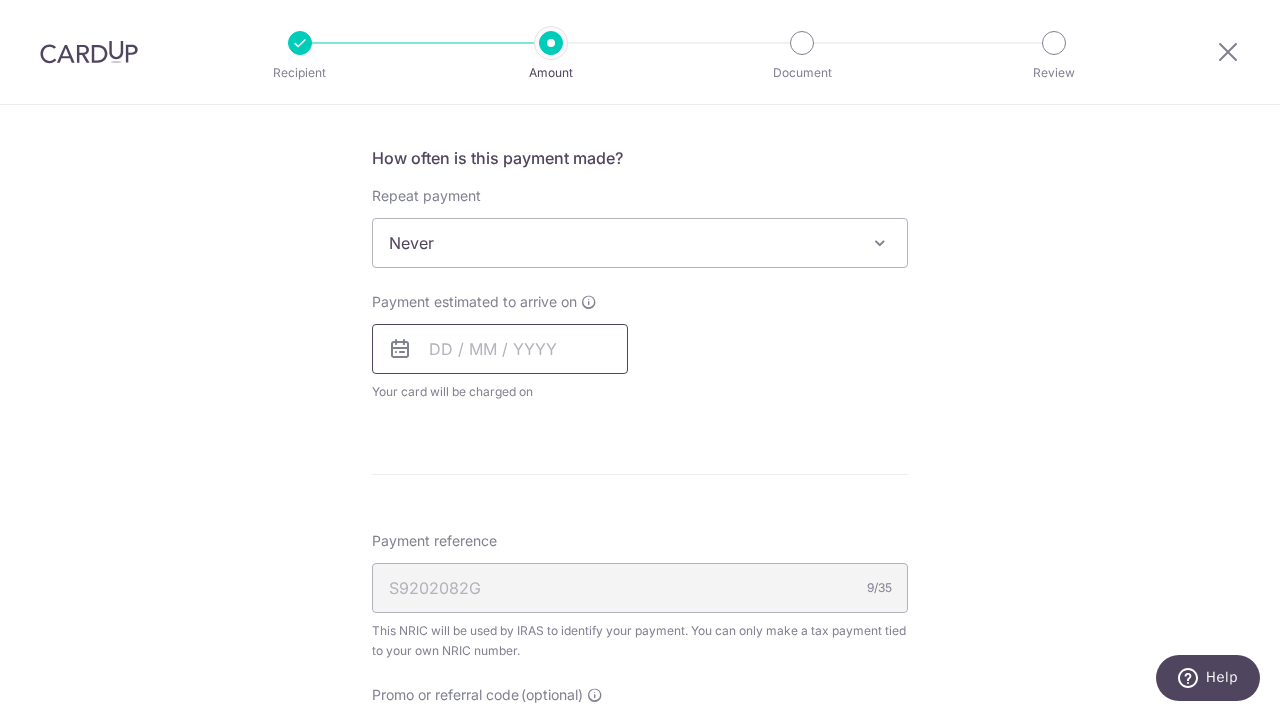 click at bounding box center (500, 349) 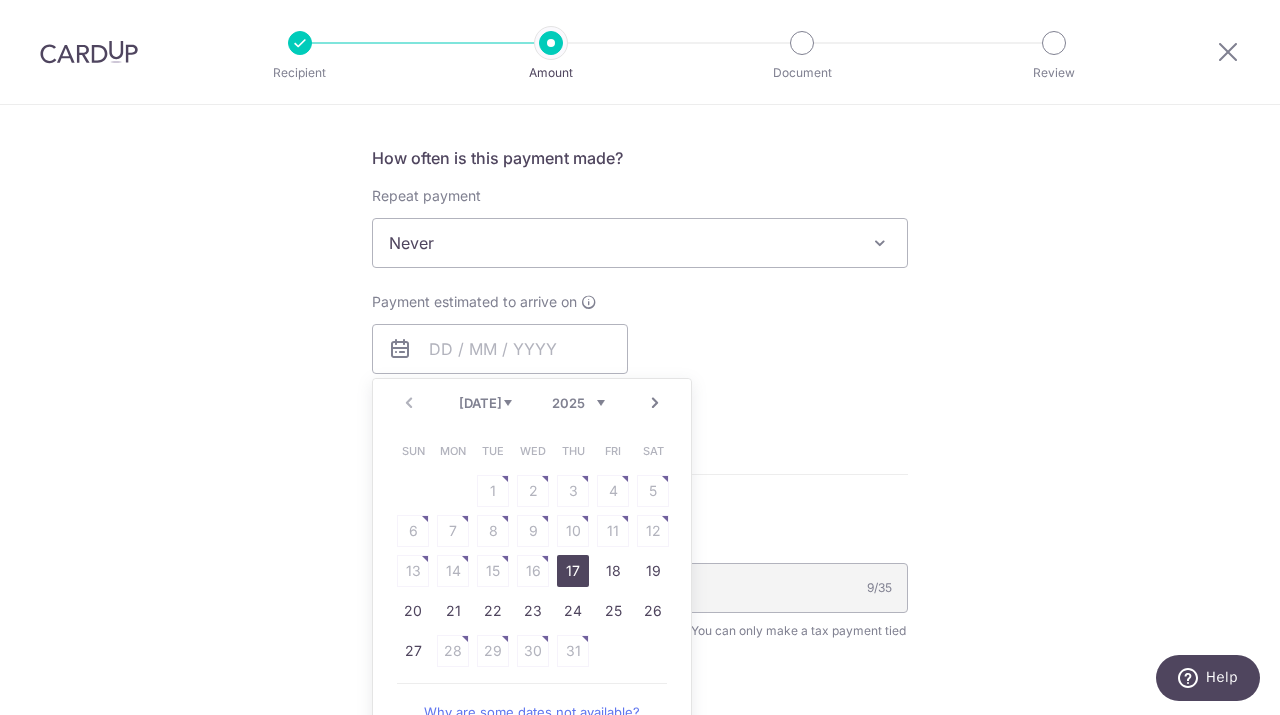 click on "Tell us more about your payment
Enter one-time or monthly payment amount
SGD
The  total tax payment amounts scheduled  should not exceed the outstanding balance in your latest Statement of Account.
Select Card
Select option
Add credit card
Your Cards
**** 2562
**** 9000
**** 9018
**** 0890
Secure 256-bit SSL" at bounding box center [640, 252] 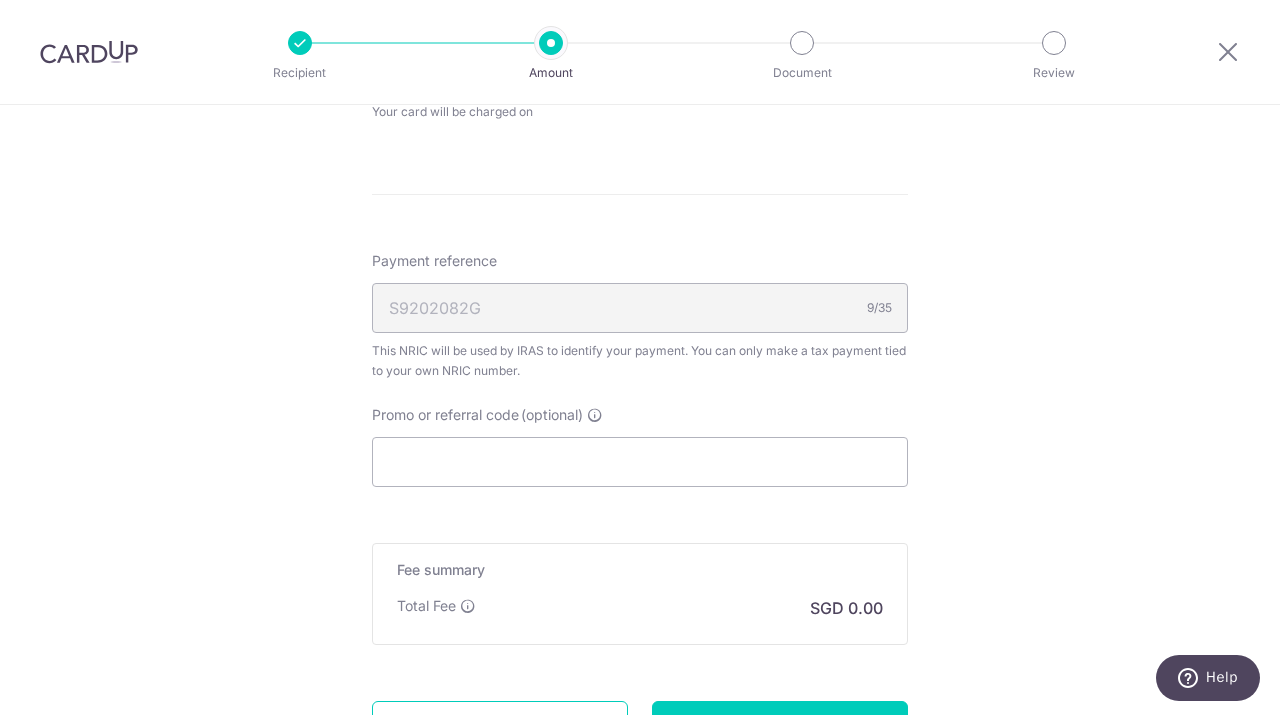 scroll, scrollTop: 1065, scrollLeft: 0, axis: vertical 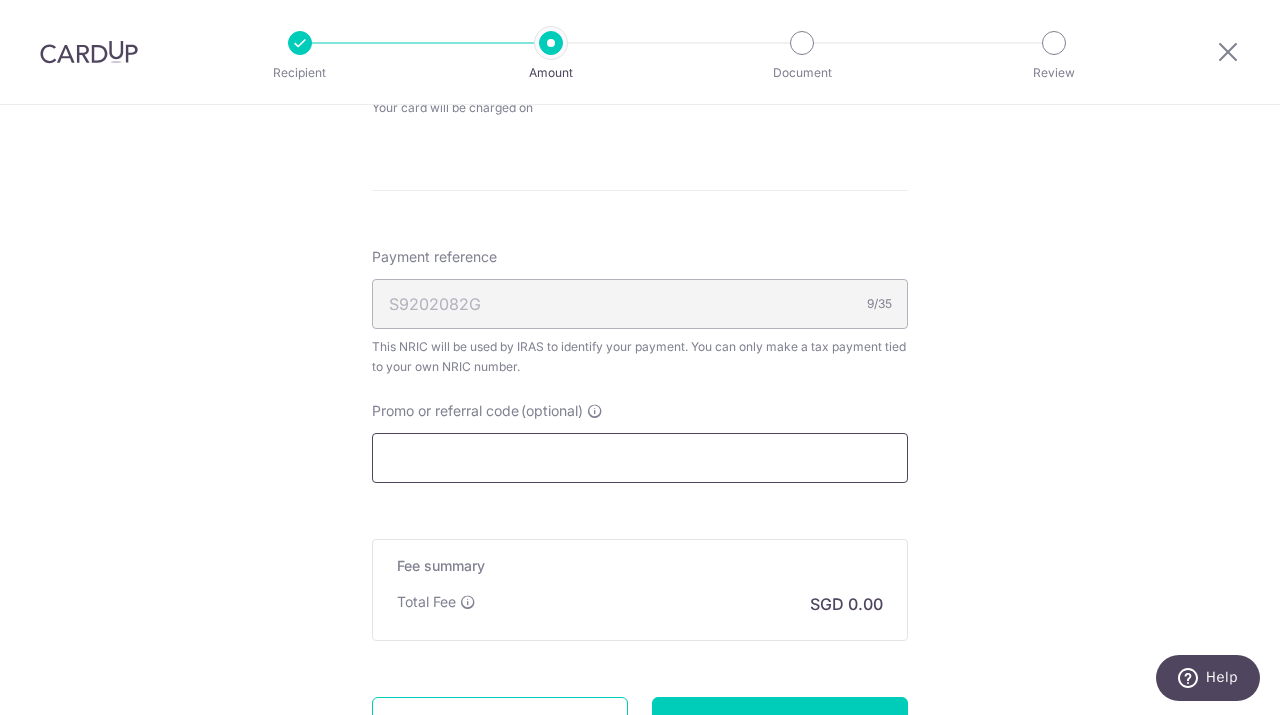 click on "Promo or referral code
(optional)" at bounding box center [640, 458] 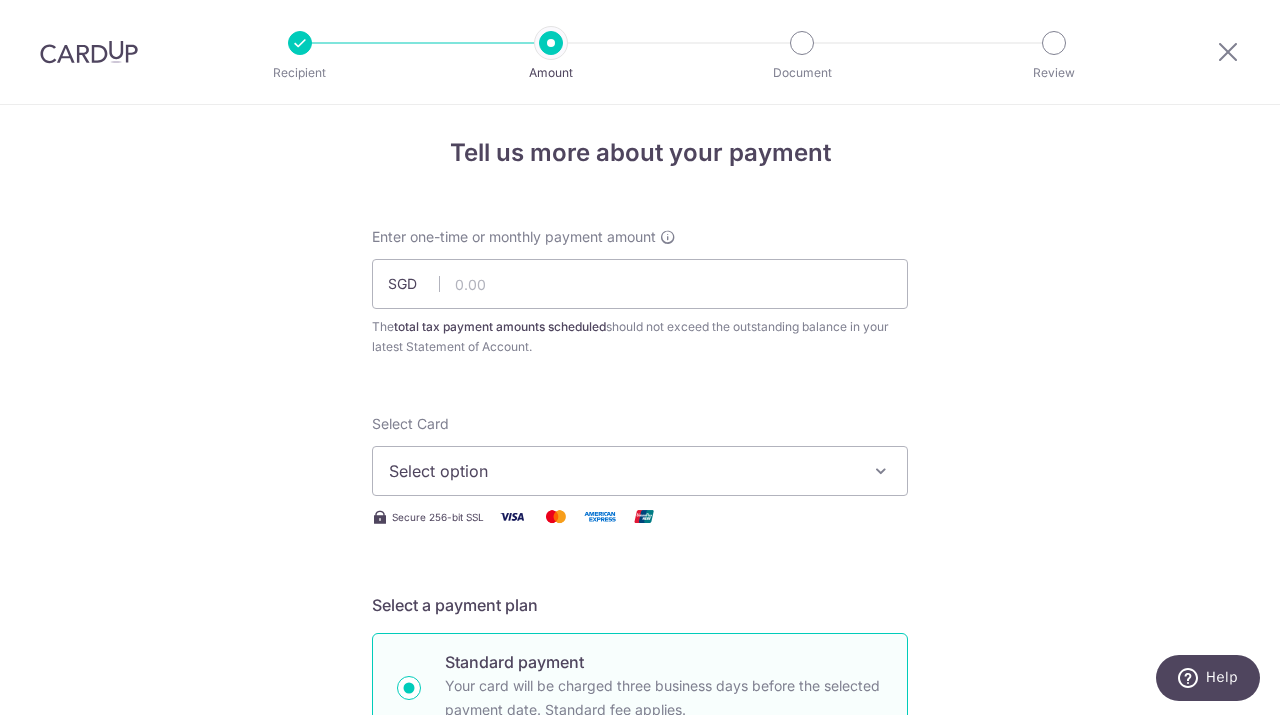 scroll, scrollTop: 6, scrollLeft: 0, axis: vertical 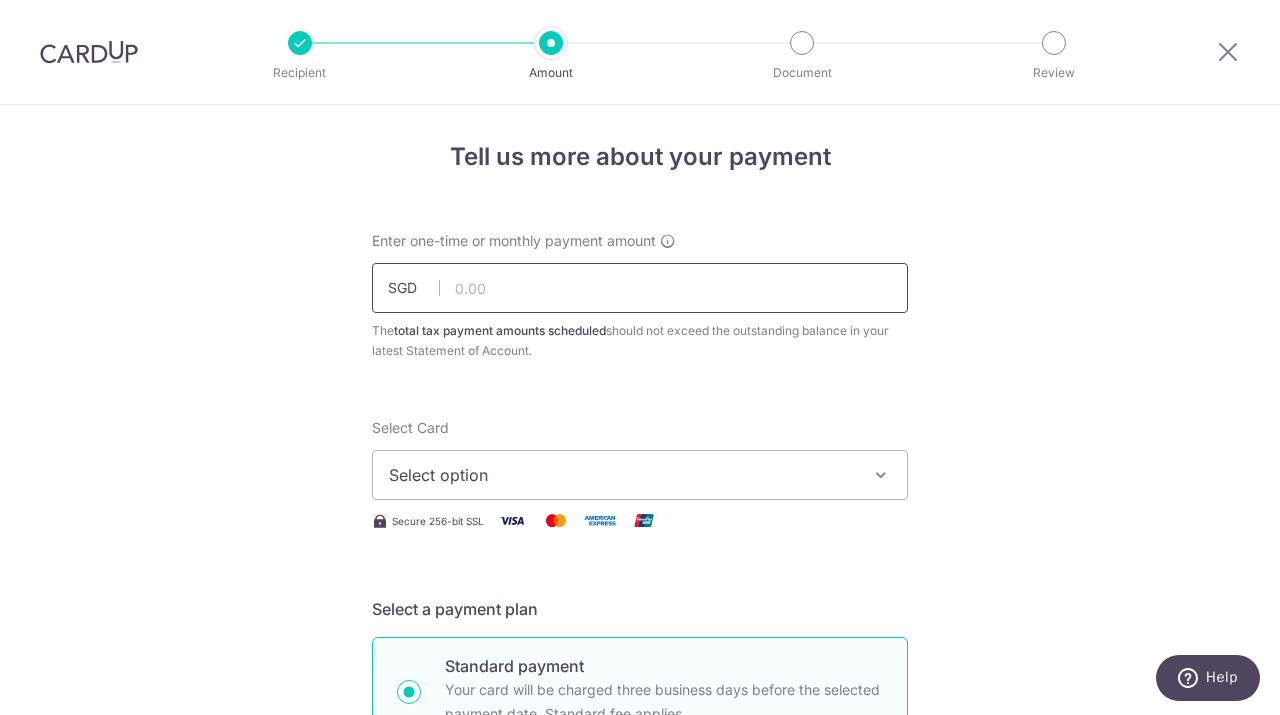 type on "3NEWR2" 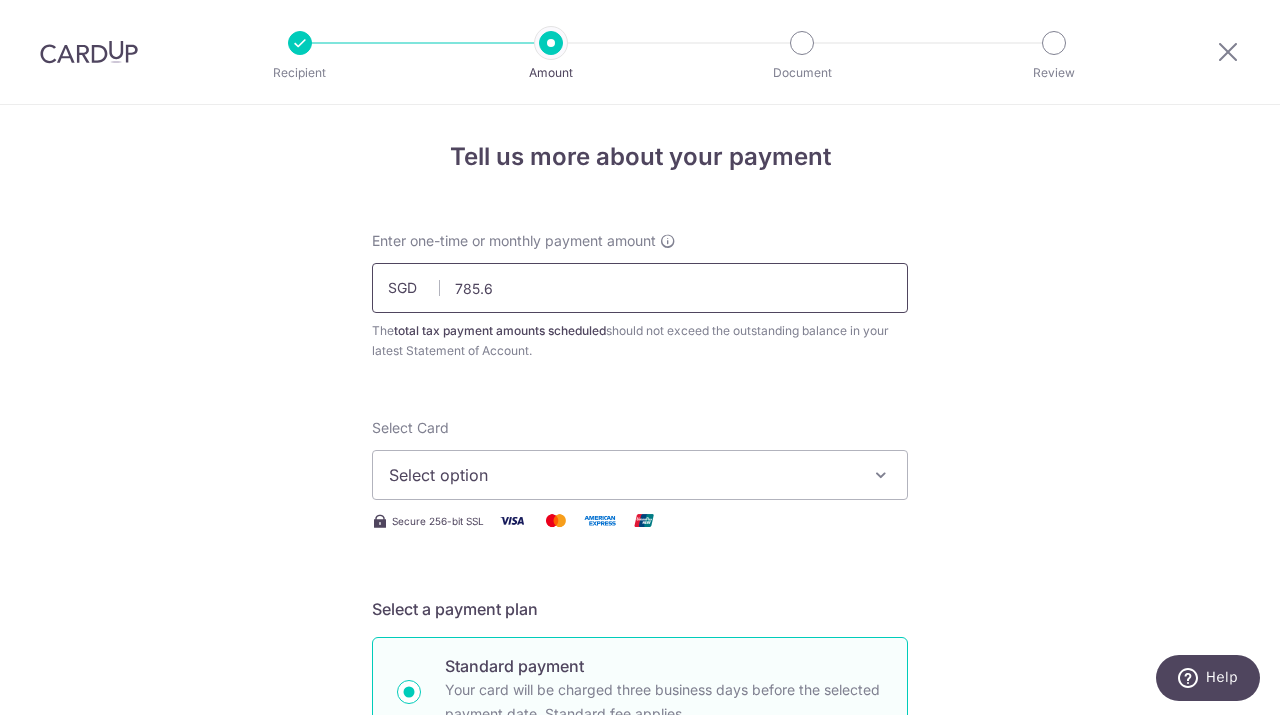 type on "785.62" 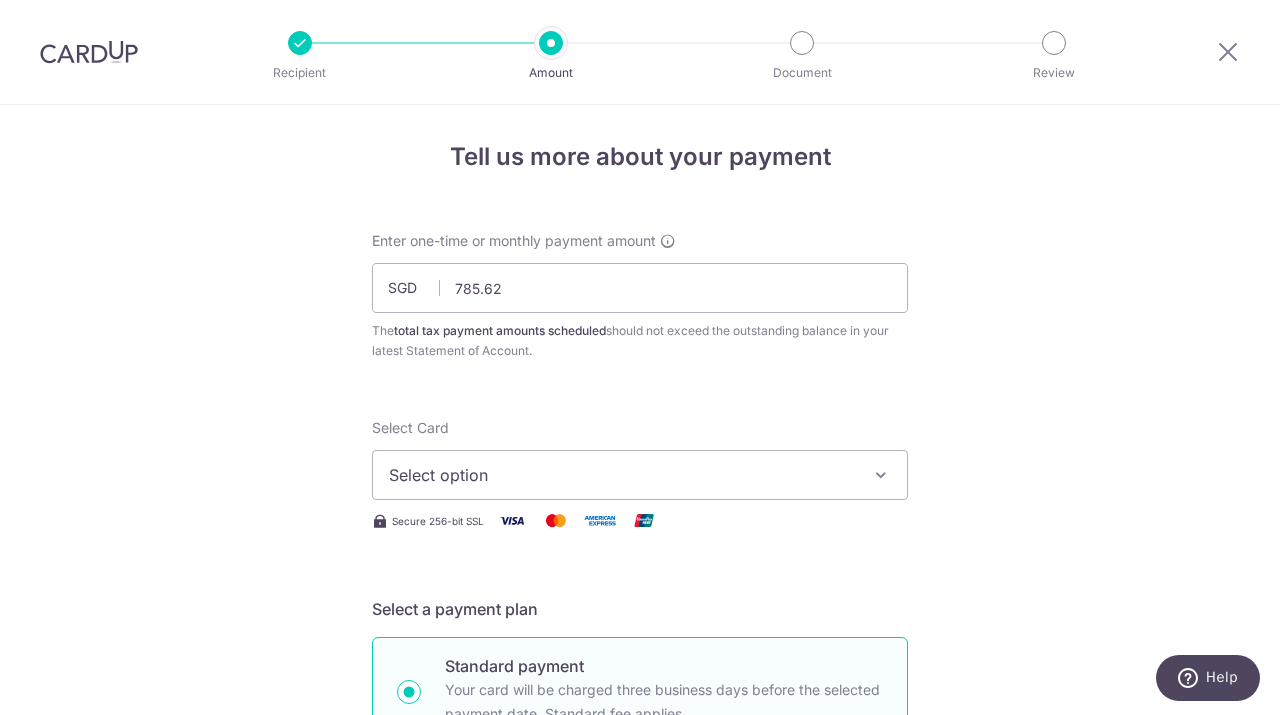 click on "Tell us more about your payment
Enter one-time or monthly payment amount
SGD
785.62
The  total tax payment amounts scheduled  should not exceed the outstanding balance in your latest Statement of Account.
Select Card
Select option
Add credit card
Your Cards
**** 2562
**** 9000
**** 9018
**** 0890
Secure 256-bit SSL" at bounding box center (640, 1072) 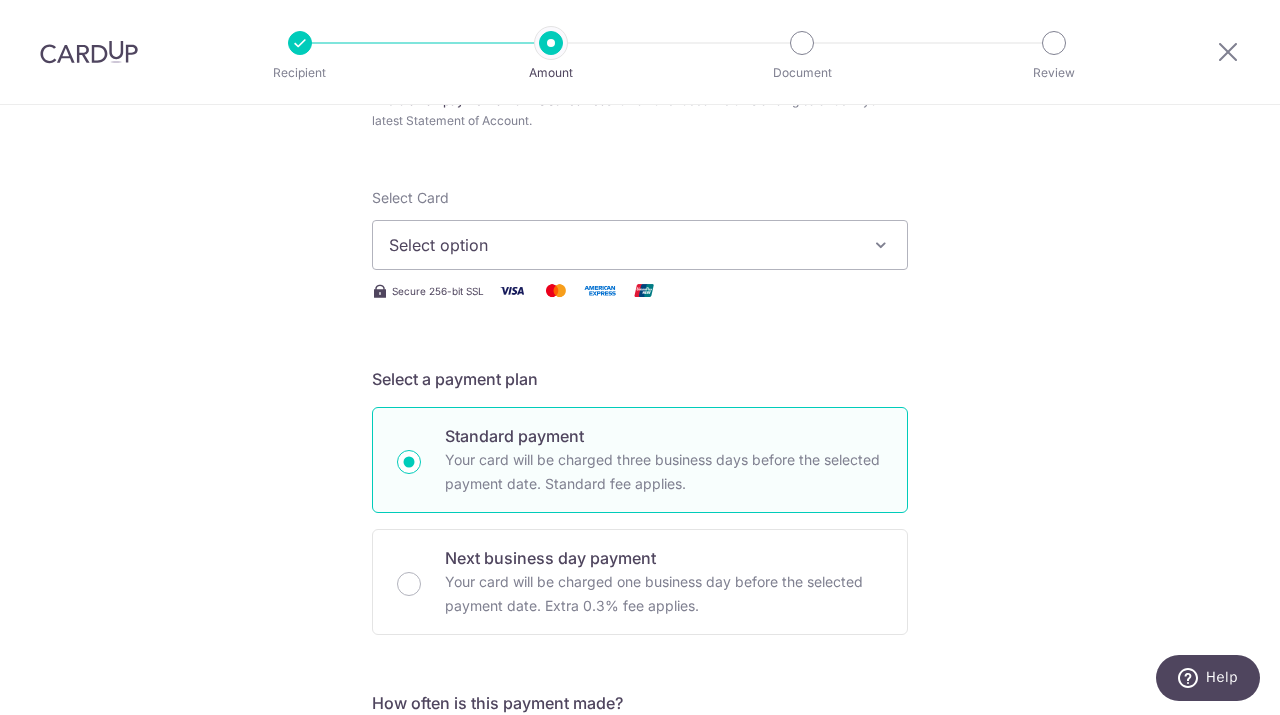 scroll, scrollTop: 233, scrollLeft: 0, axis: vertical 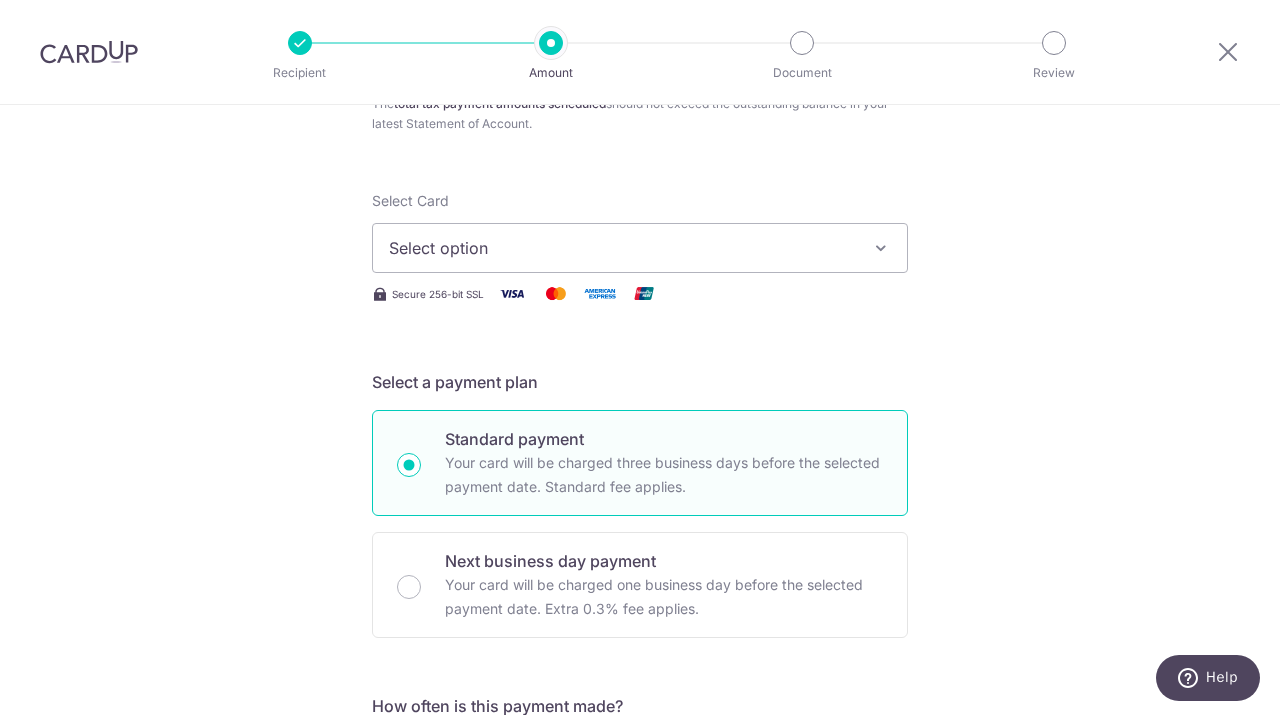click on "Select option" at bounding box center (622, 248) 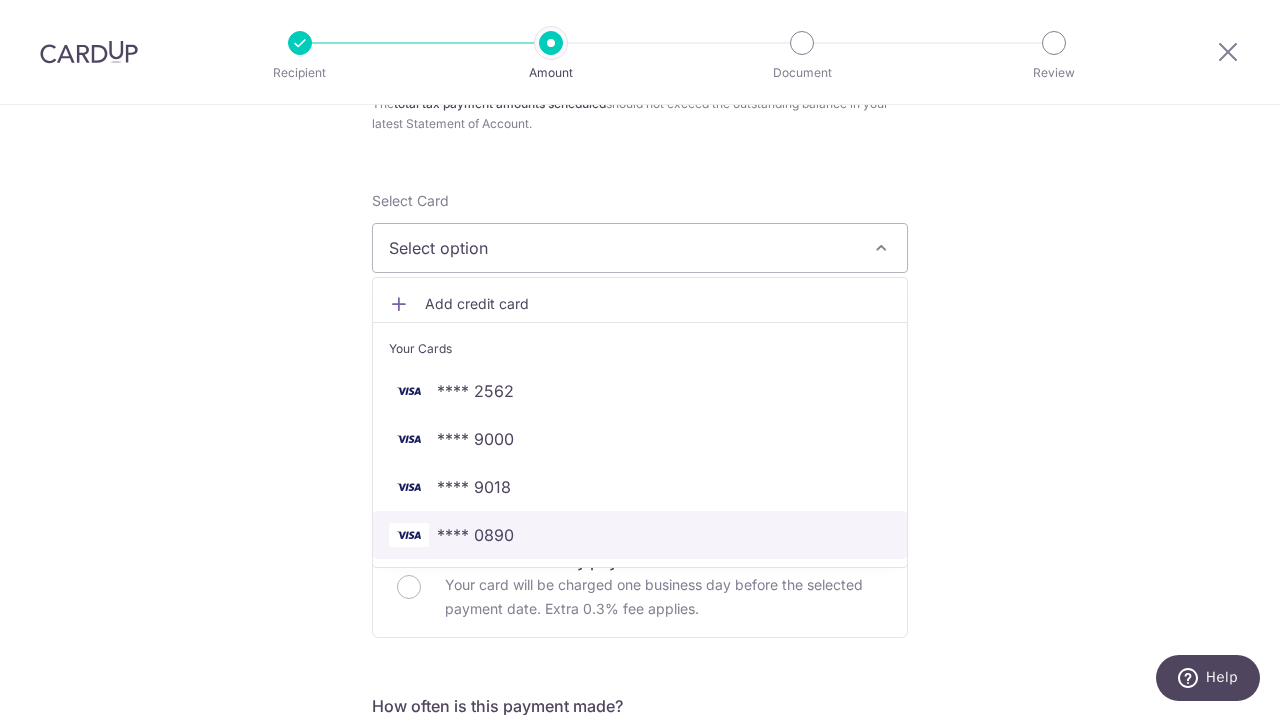 click on "**** 0890" at bounding box center [640, 535] 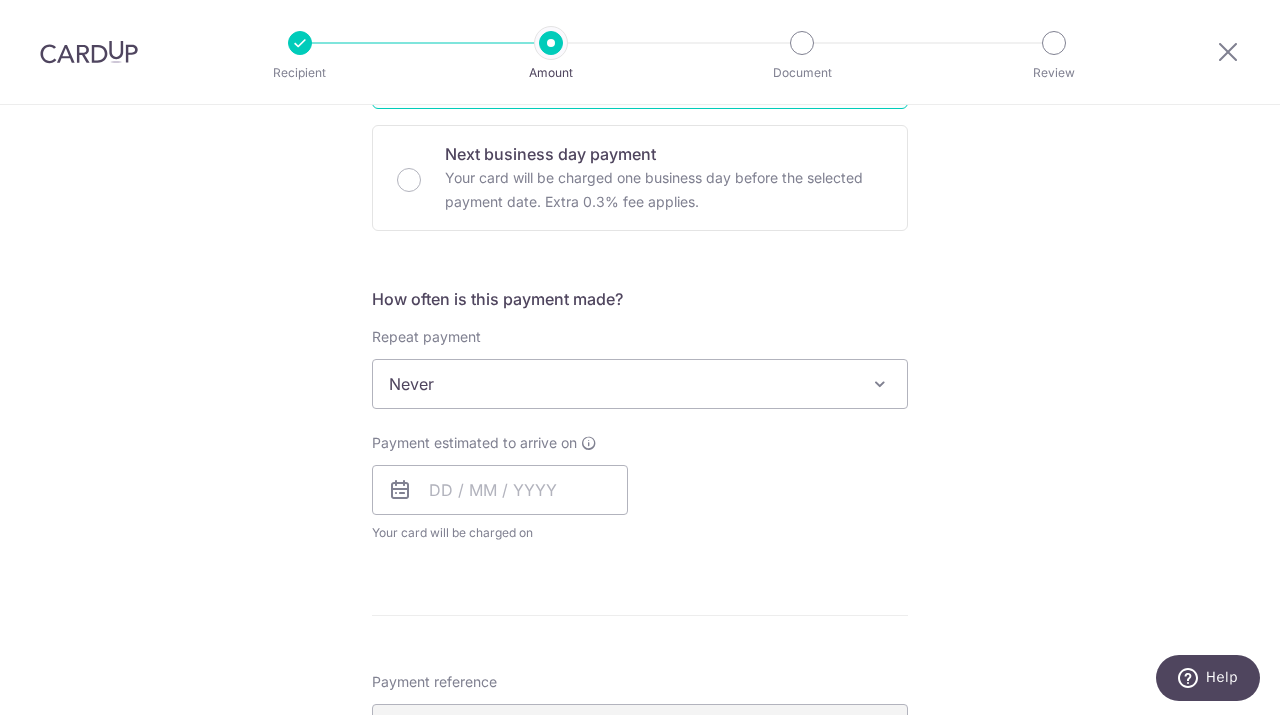 scroll, scrollTop: 656, scrollLeft: 0, axis: vertical 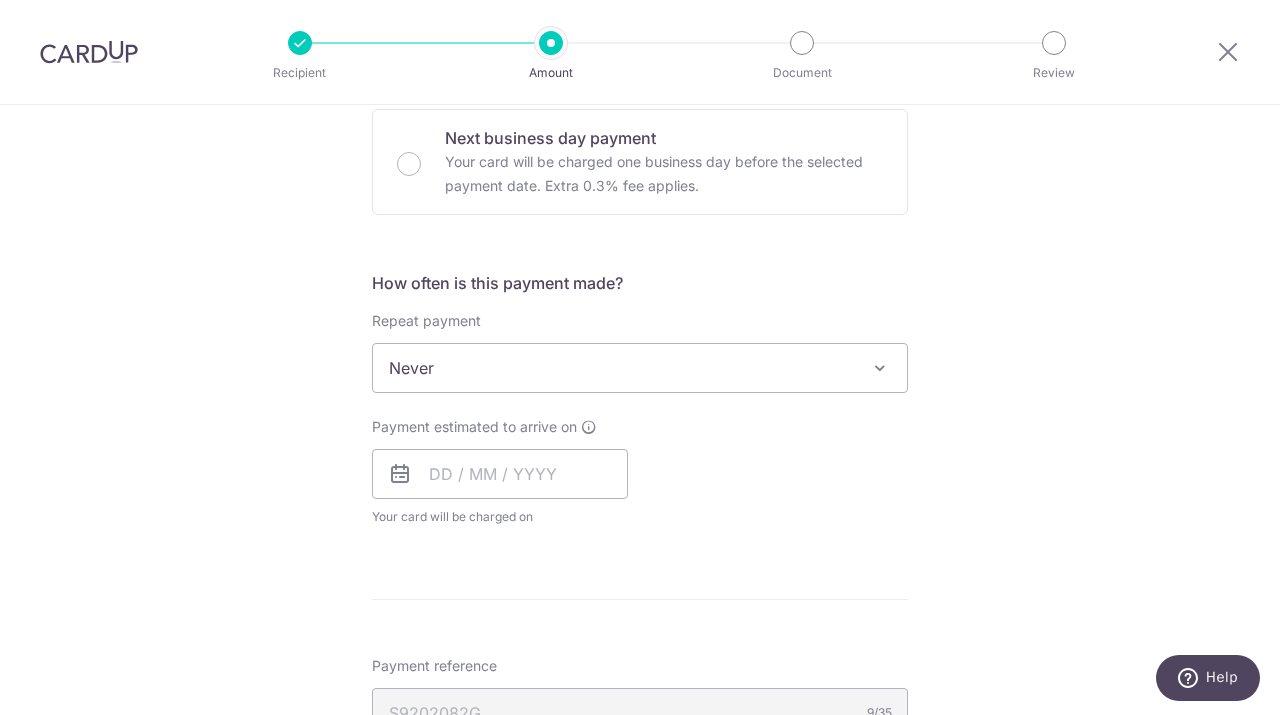 click on "Never" at bounding box center (640, 368) 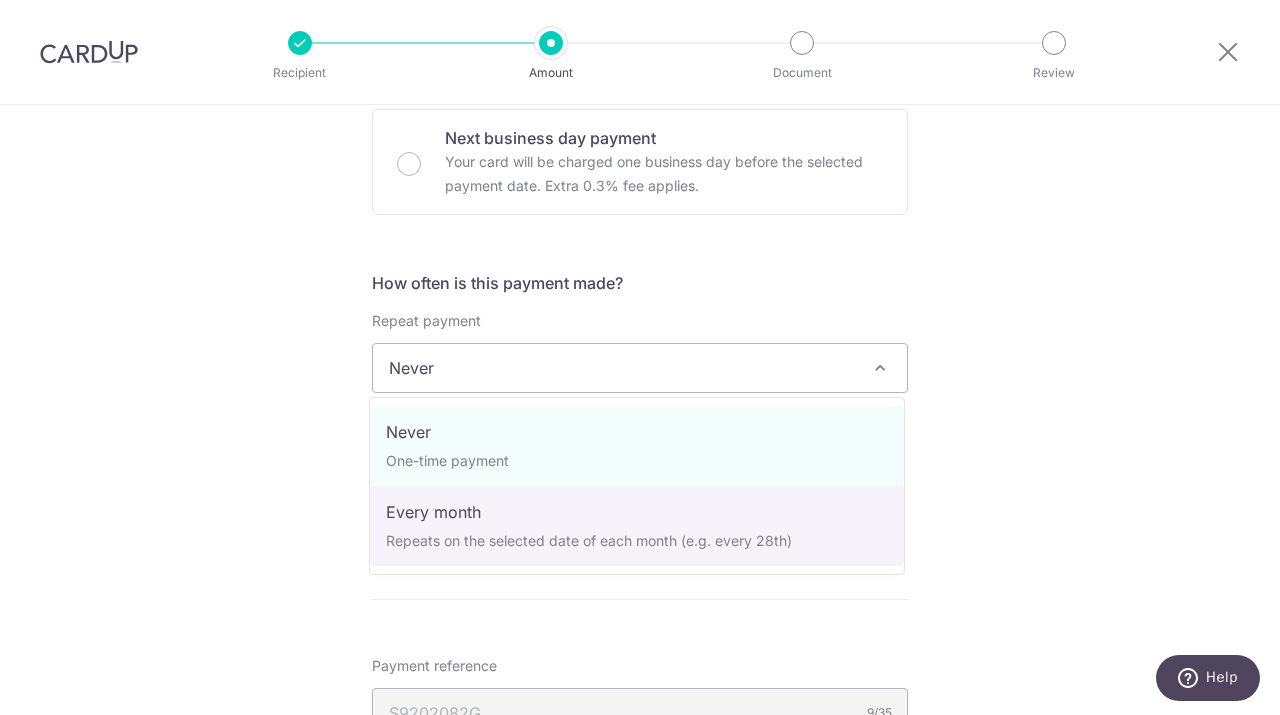 select on "3" 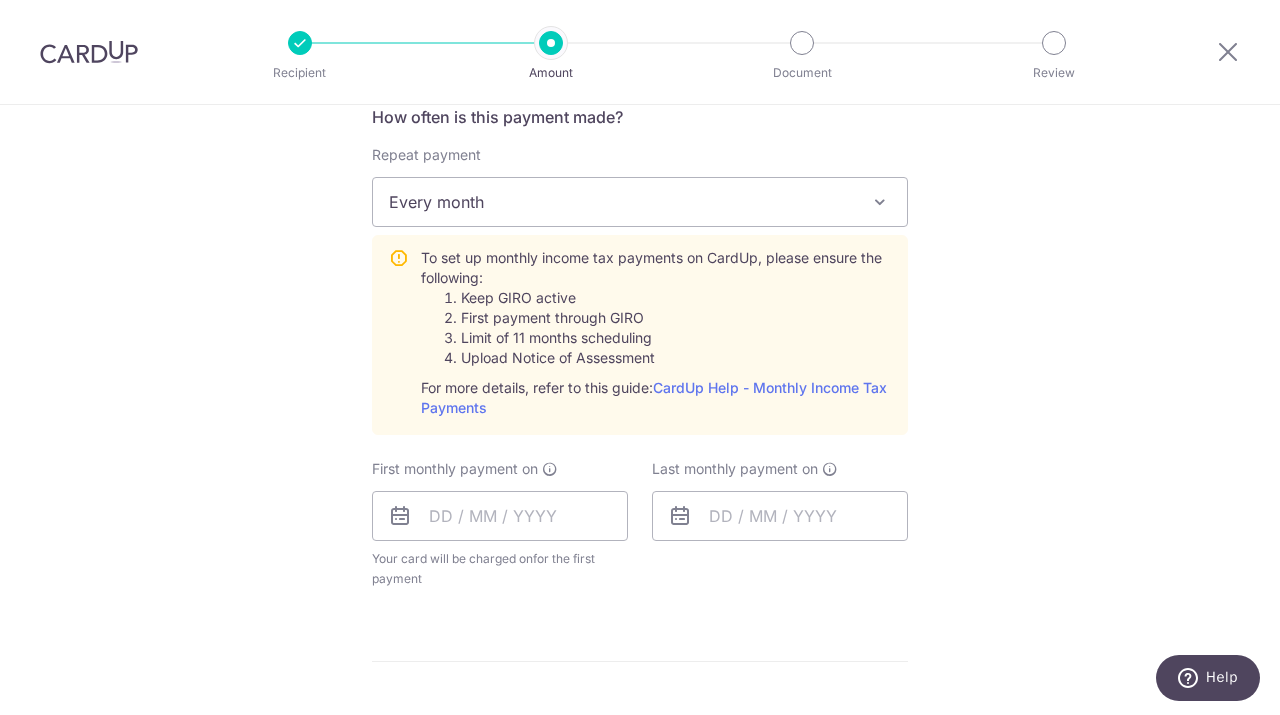 scroll, scrollTop: 825, scrollLeft: 0, axis: vertical 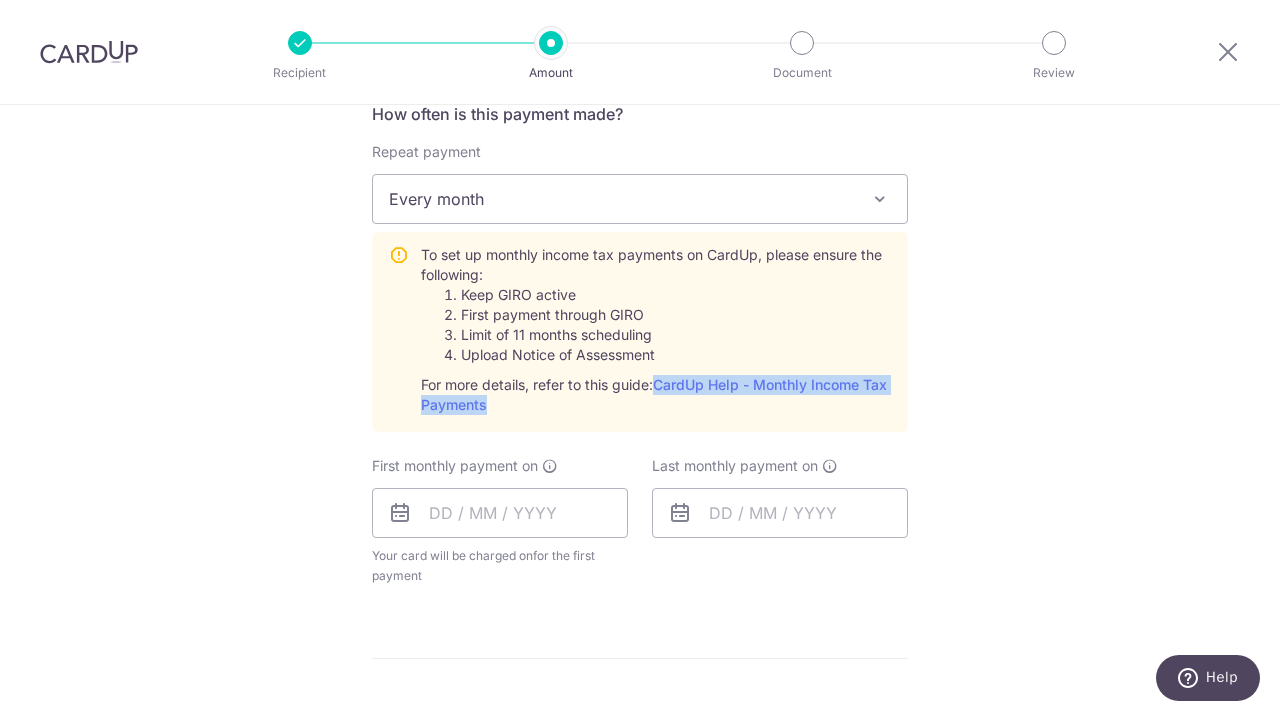 click on "Tell us more about your payment
Enter one-time or monthly payment amount
SGD
785.62
785.62
The  total tax payment amounts scheduled  should not exceed the outstanding balance in your latest Statement of Account.
Select Card
**** 0890
Add credit card
Your Cards
**** 2562
**** 9000
**** 9018
**** 0890
Secure 256-bit SSL" at bounding box center [640, 367] 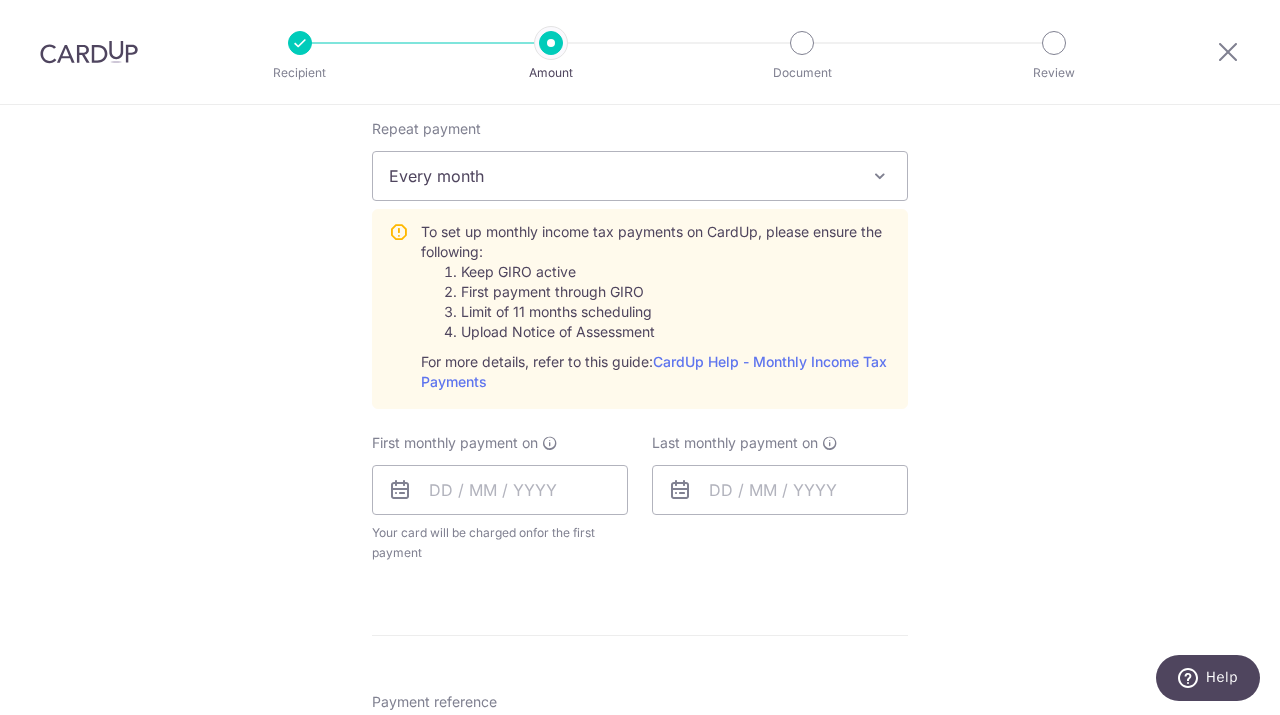 scroll, scrollTop: 855, scrollLeft: 0, axis: vertical 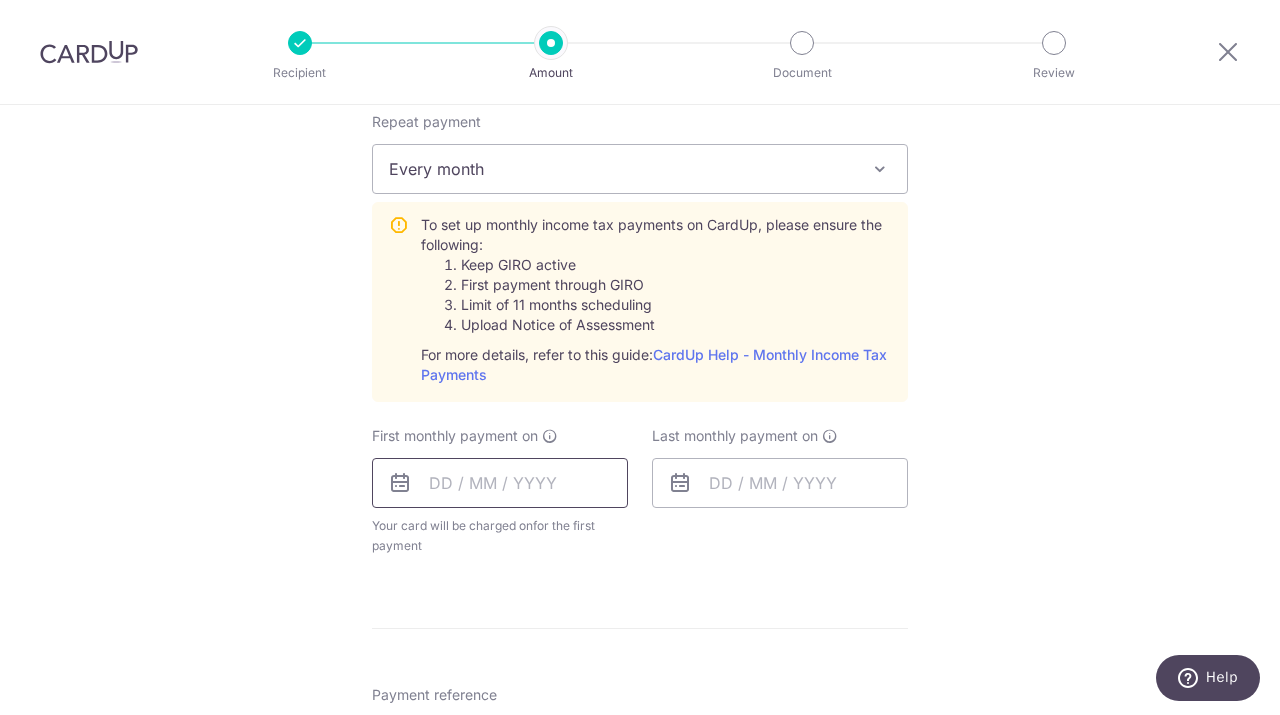 click at bounding box center (500, 483) 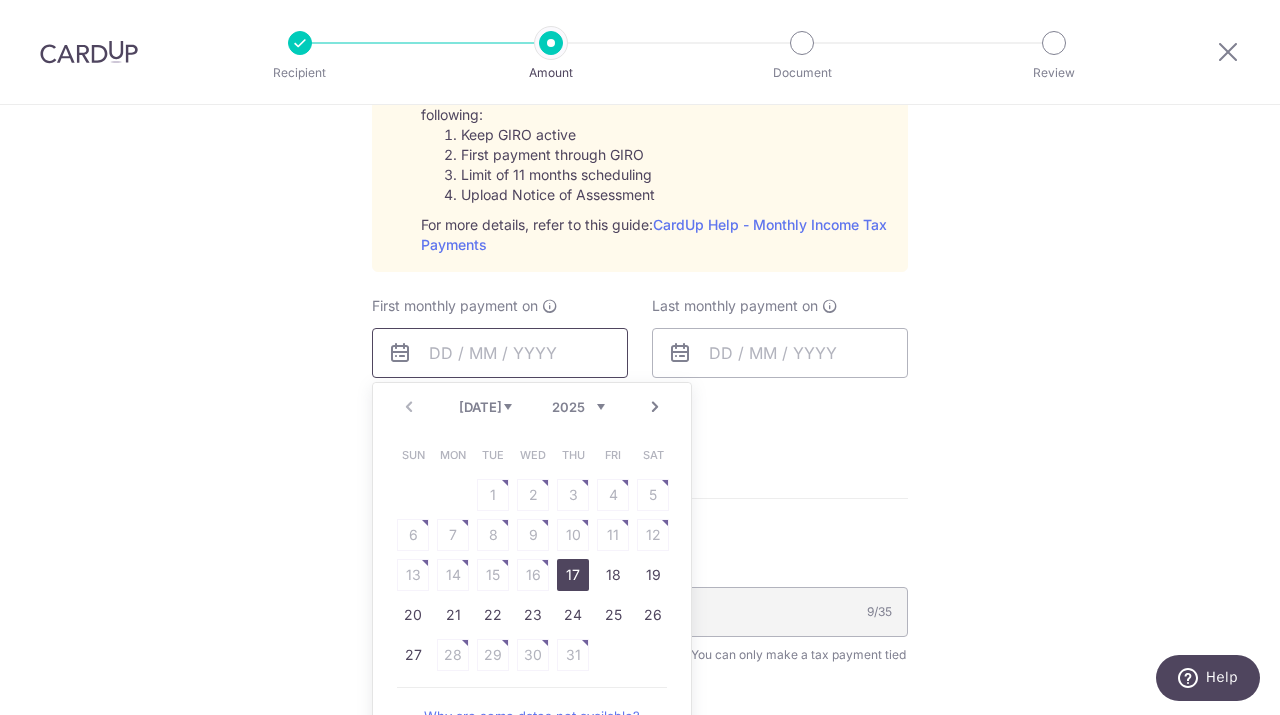 scroll, scrollTop: 986, scrollLeft: 0, axis: vertical 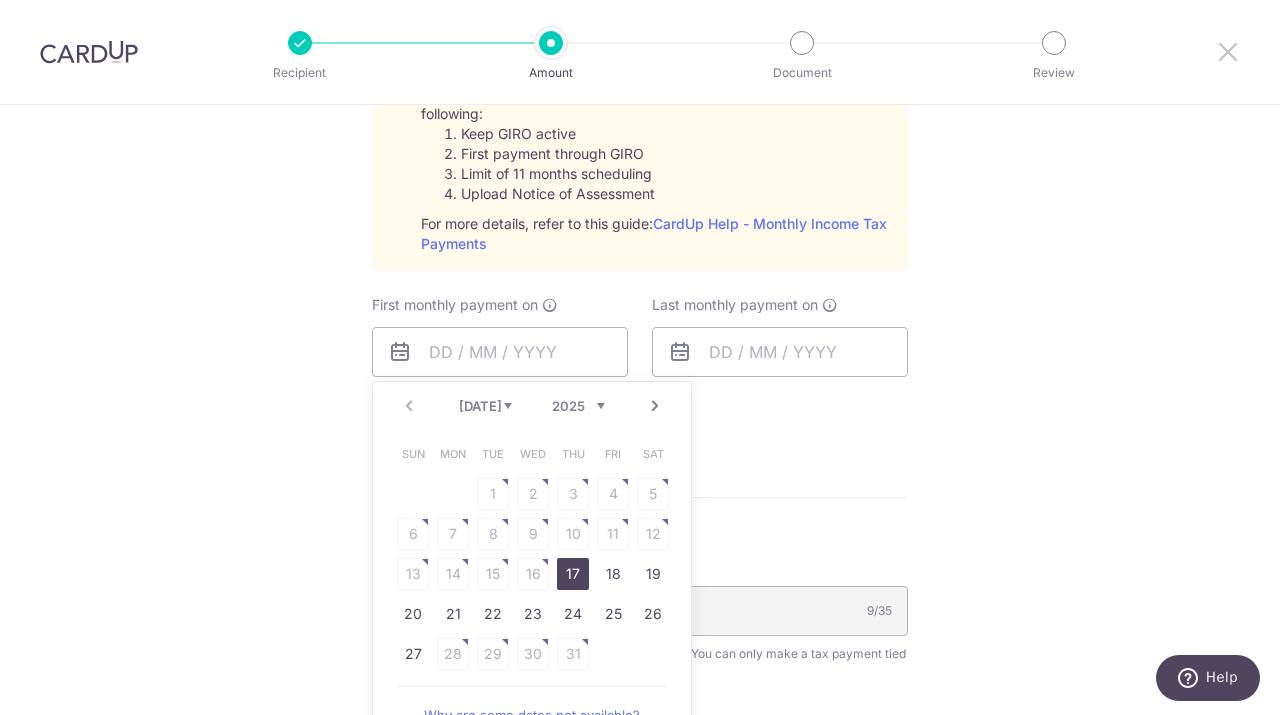 click at bounding box center [1228, 51] 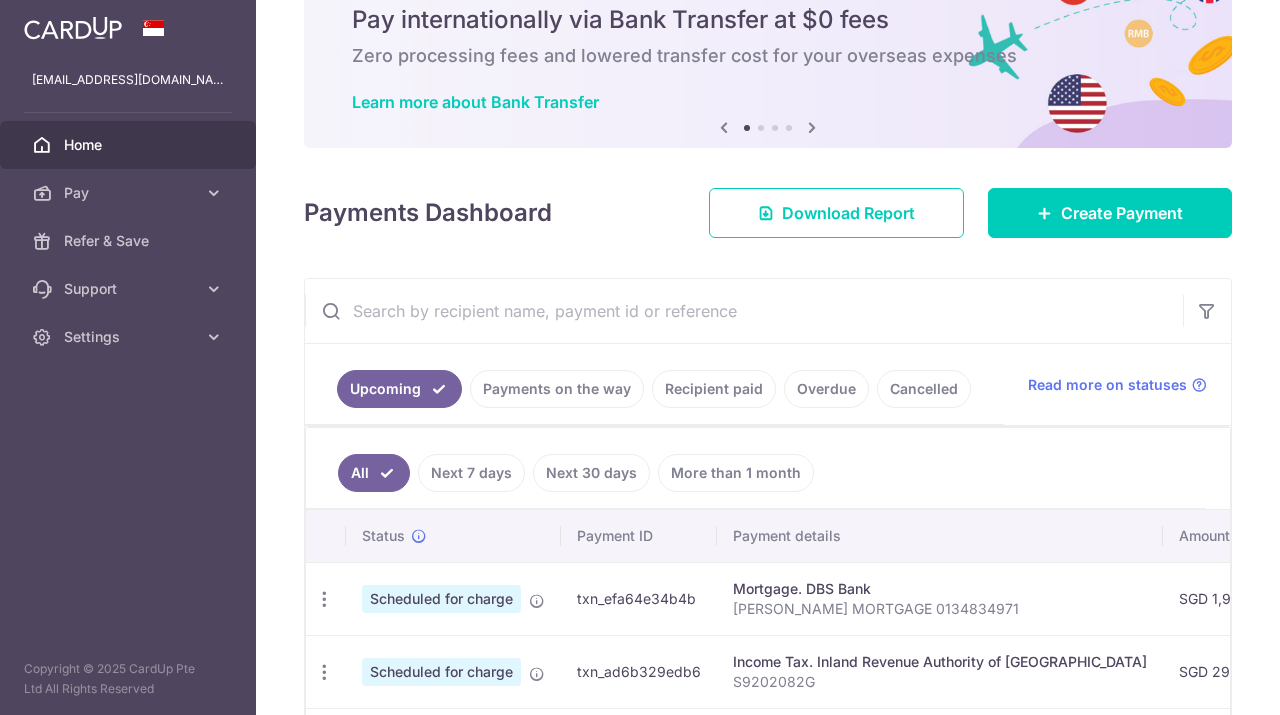 scroll, scrollTop: 51, scrollLeft: 0, axis: vertical 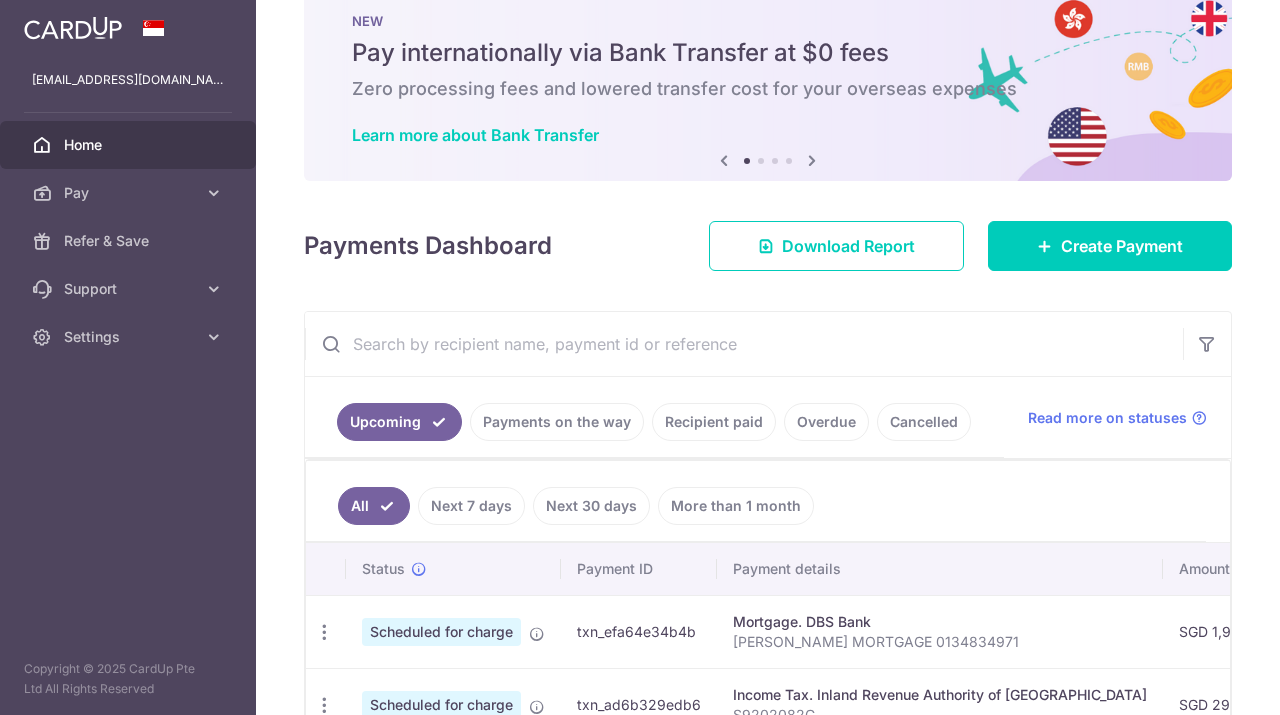 click on "Recipient paid" at bounding box center (714, 422) 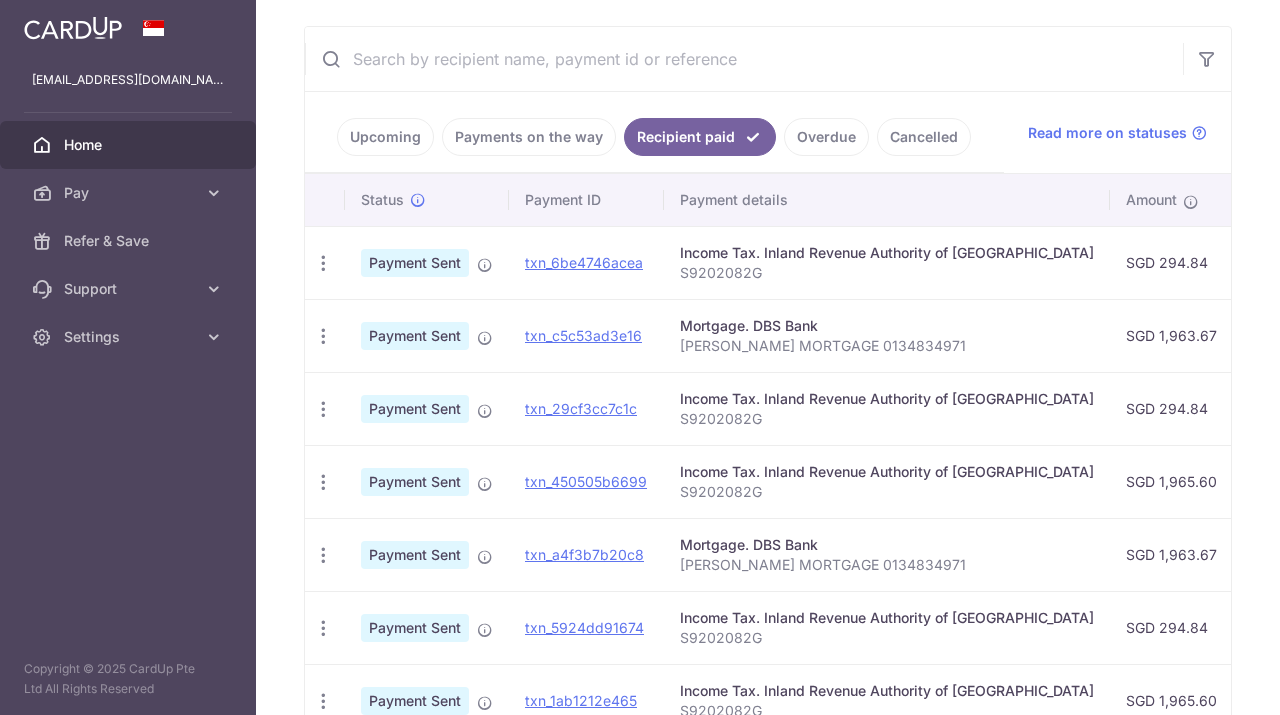 scroll, scrollTop: 337, scrollLeft: 0, axis: vertical 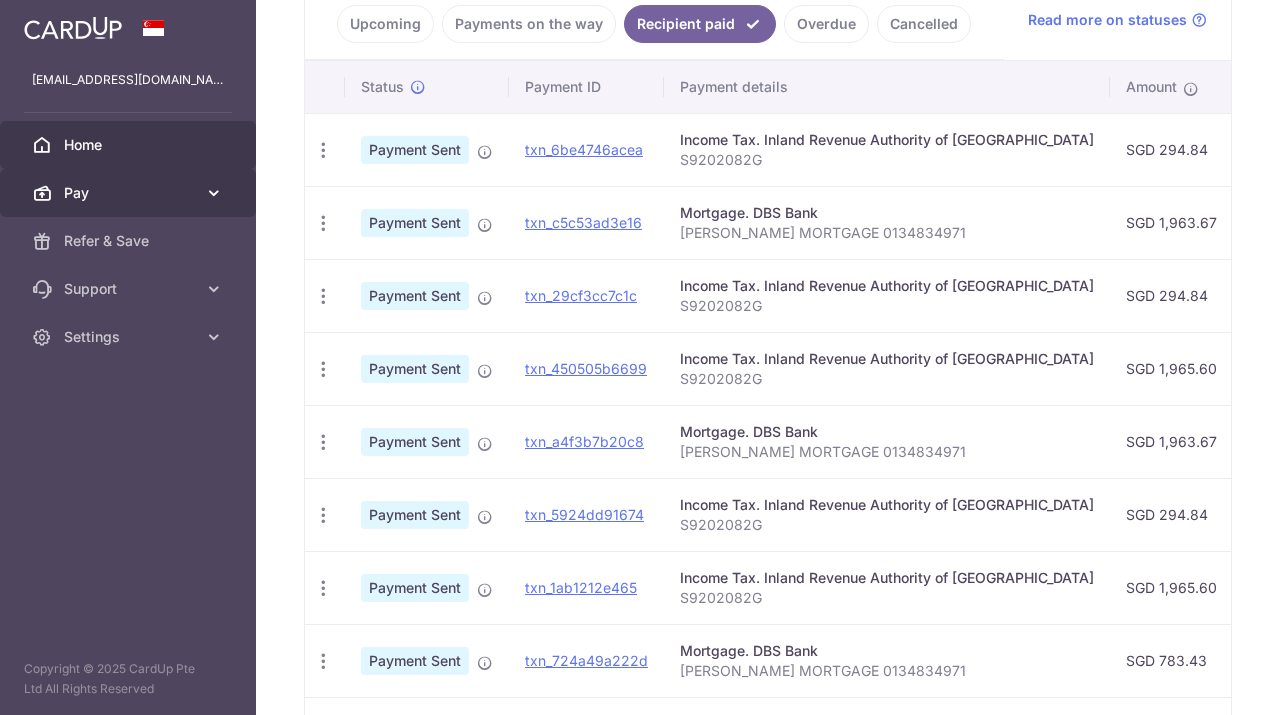 click on "Pay" at bounding box center [128, 193] 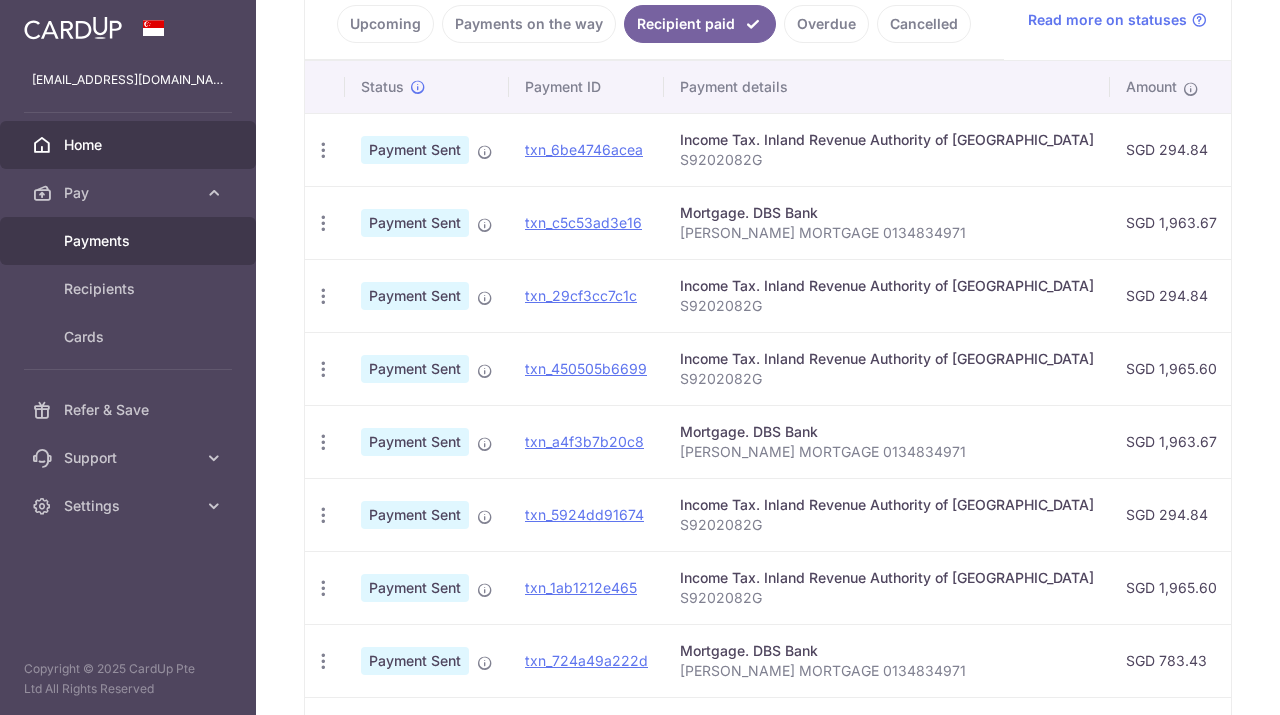 click on "Payments" at bounding box center (128, 241) 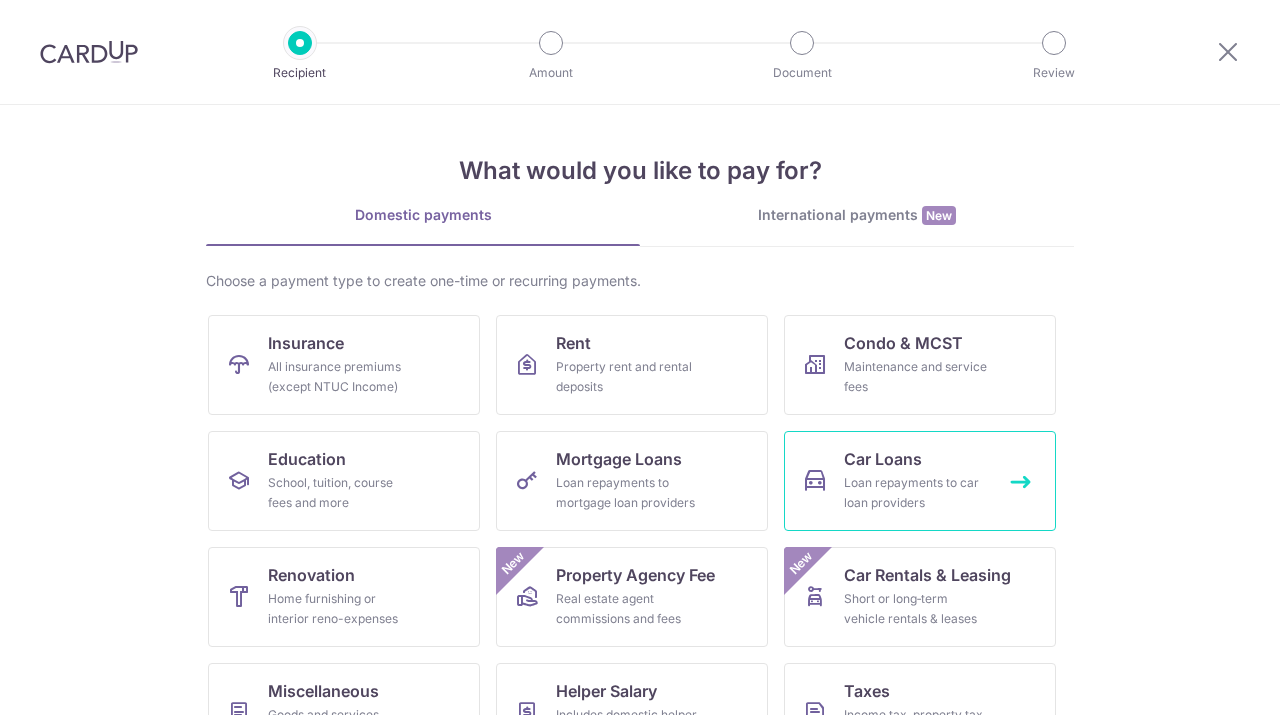 scroll, scrollTop: 0, scrollLeft: 0, axis: both 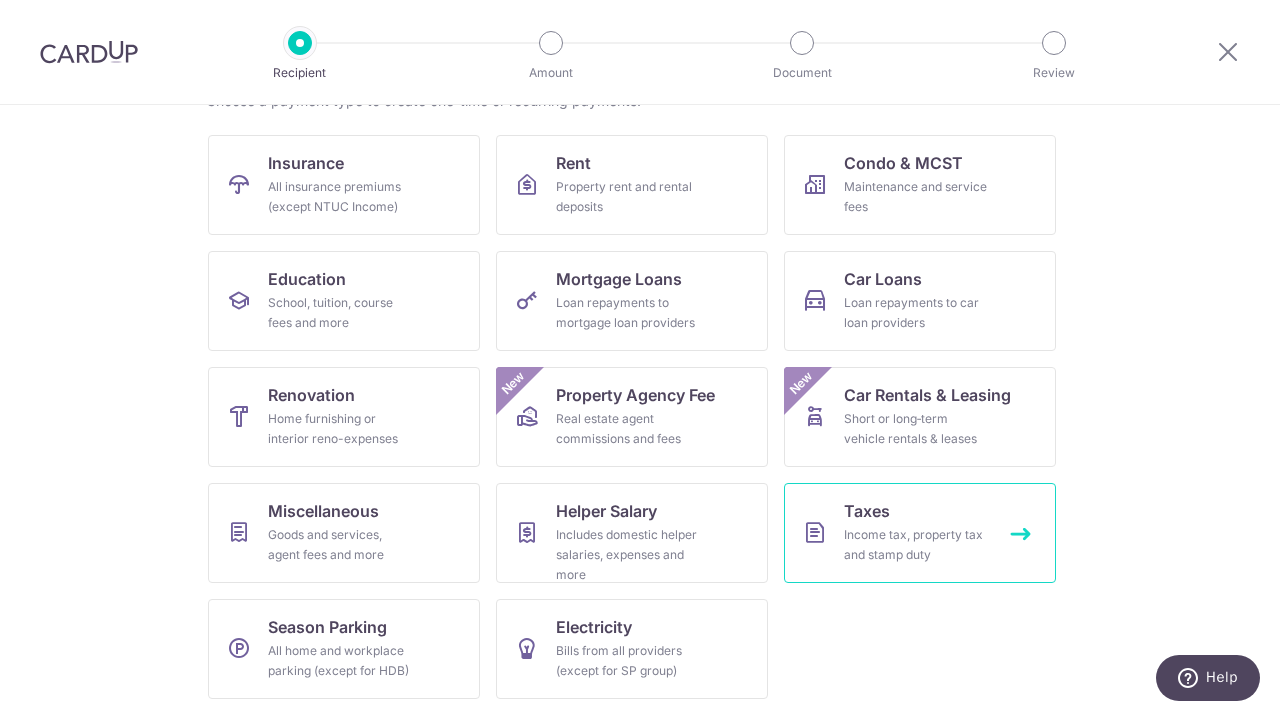 click on "Income tax, property tax and stamp duty" at bounding box center (916, 545) 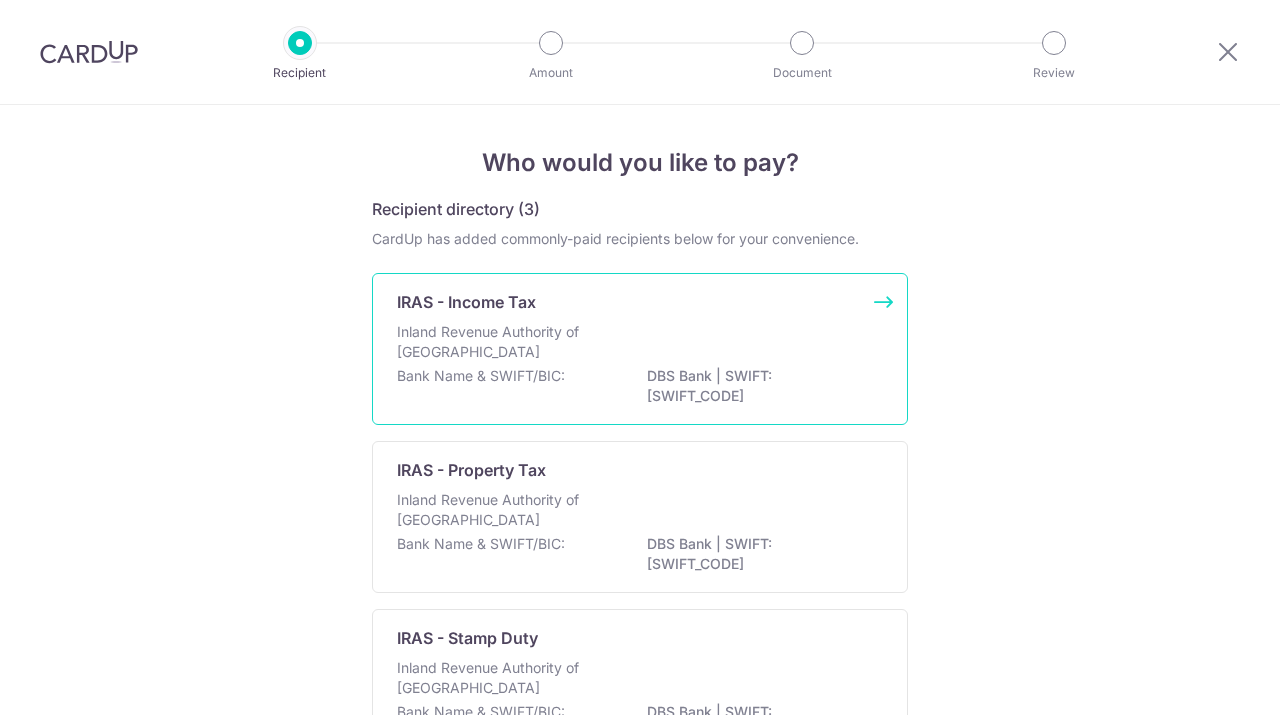 scroll, scrollTop: 0, scrollLeft: 0, axis: both 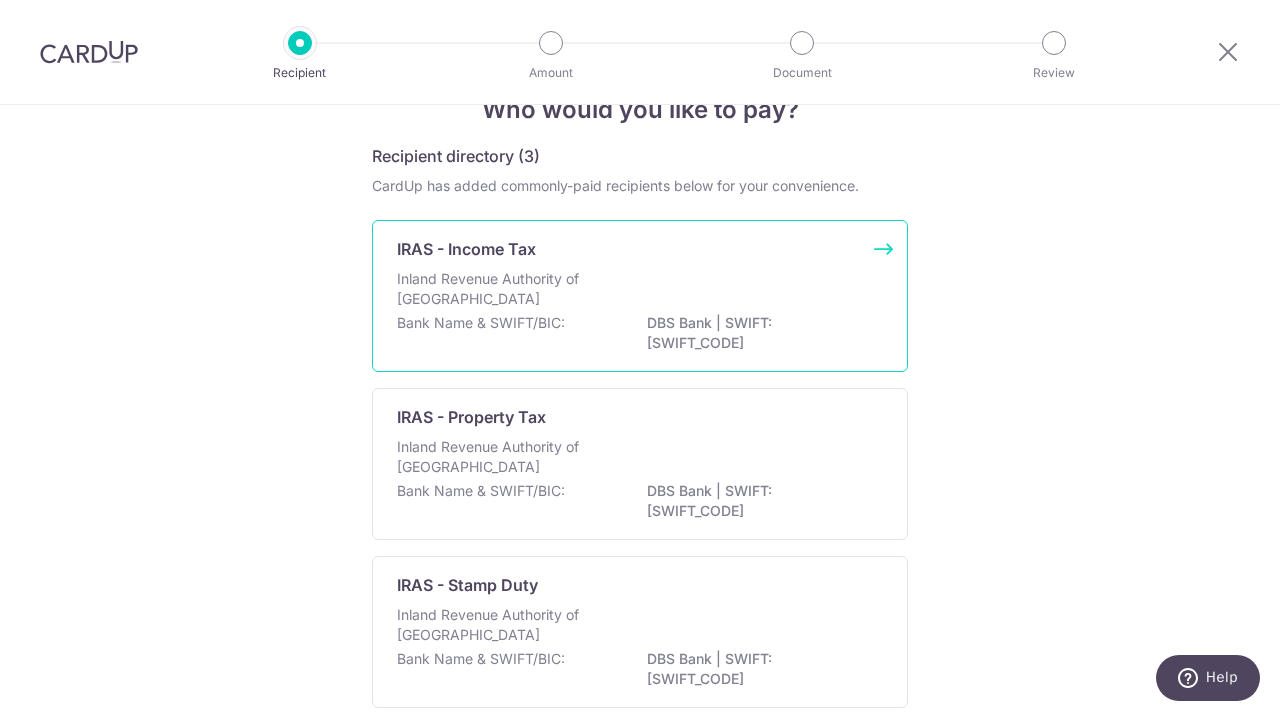 click on "Inland Revenue Authority of Singapore" at bounding box center [503, 289] 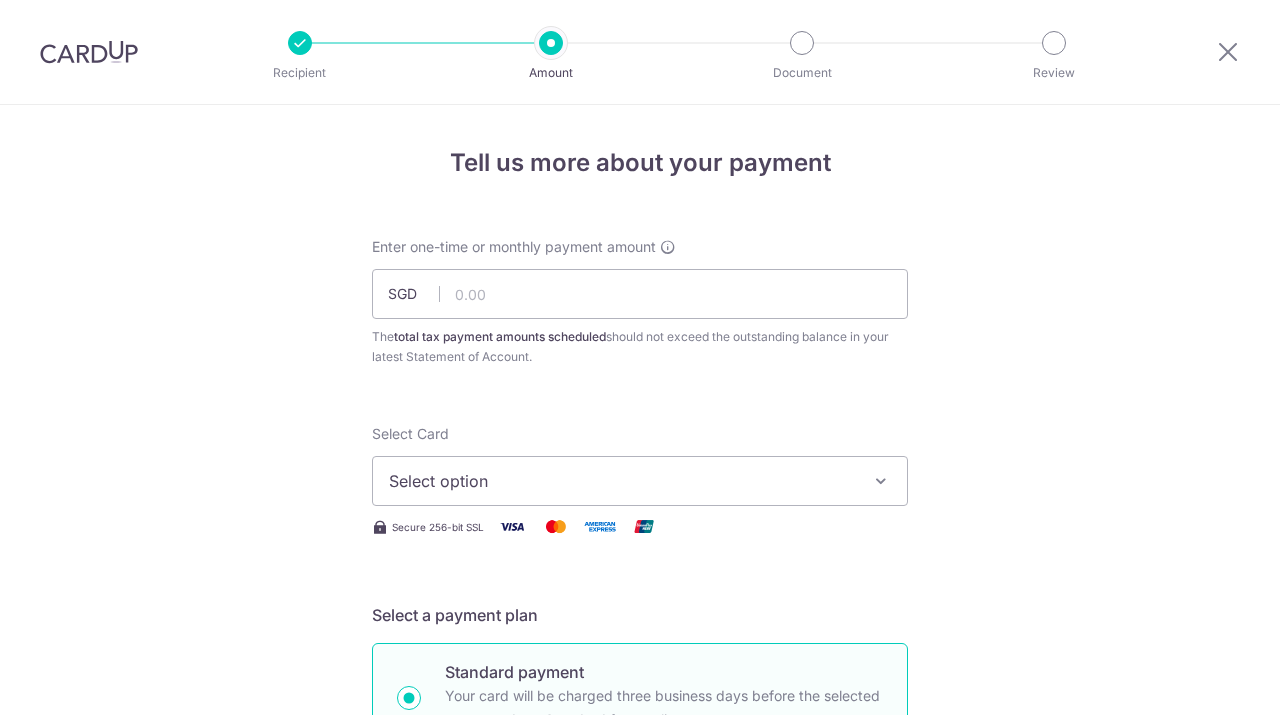 scroll, scrollTop: 0, scrollLeft: 0, axis: both 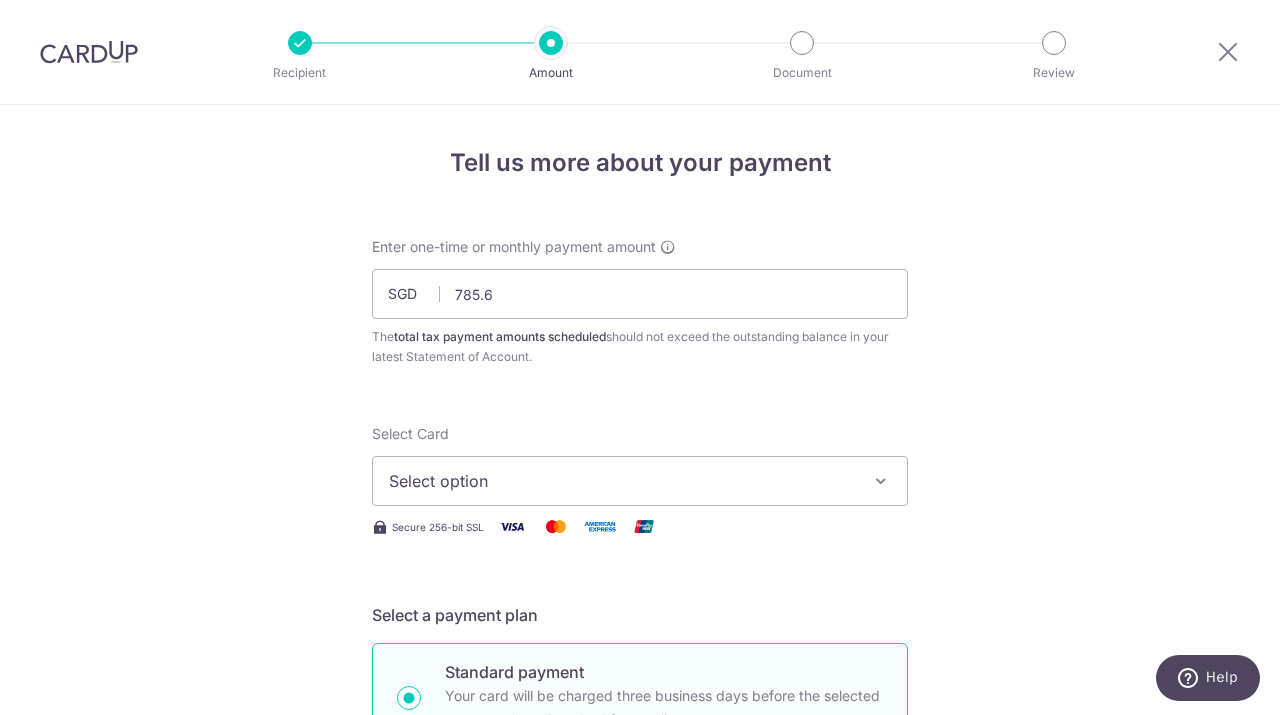 type on "785.62" 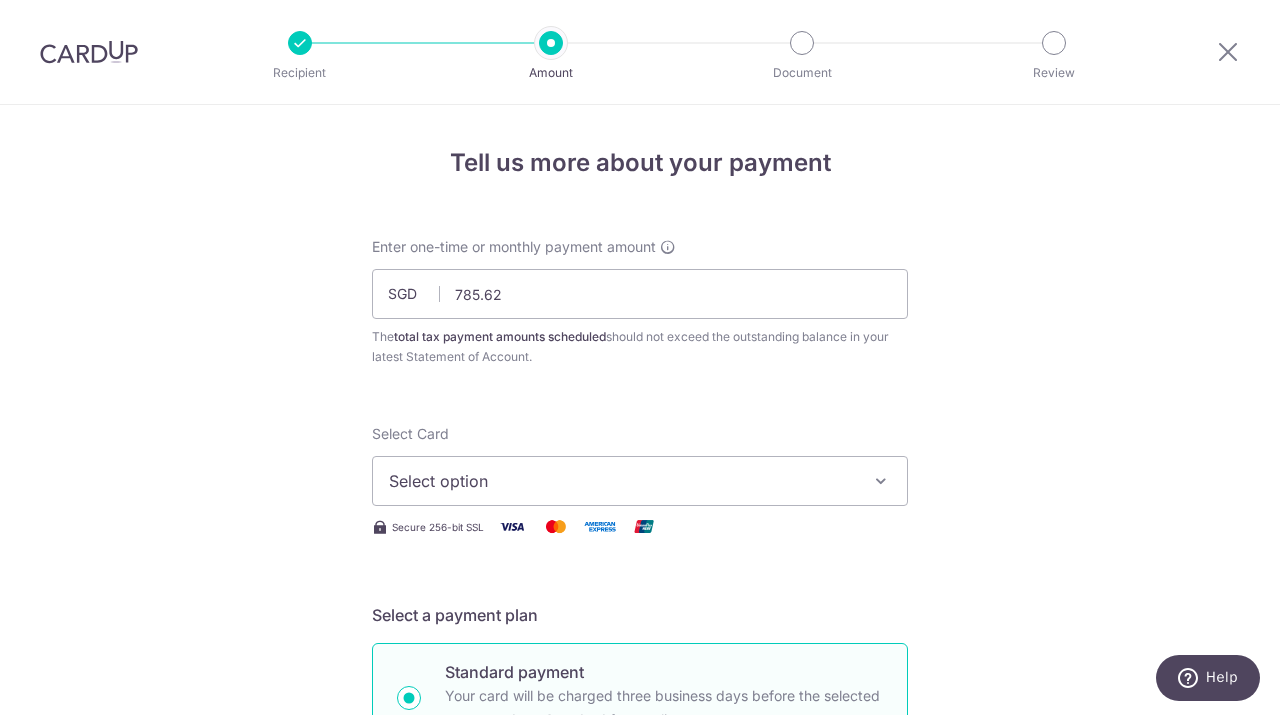 click on "Select option" at bounding box center [622, 481] 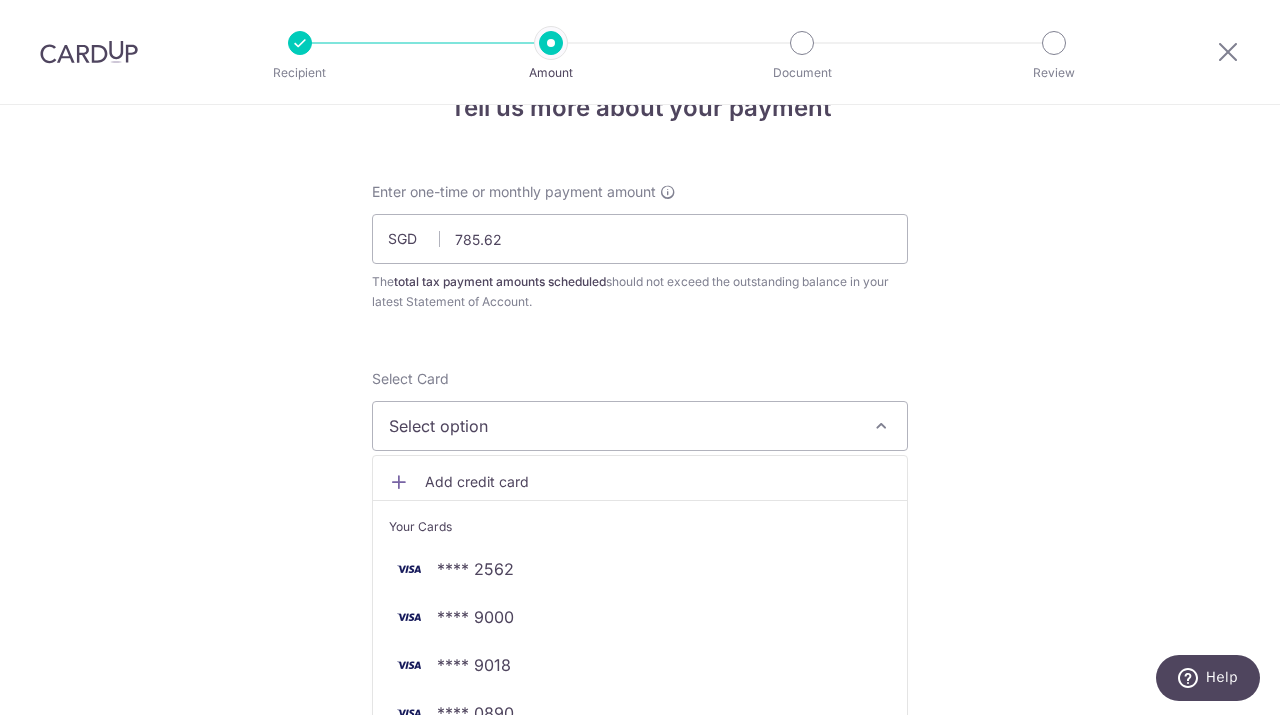 scroll, scrollTop: 146, scrollLeft: 0, axis: vertical 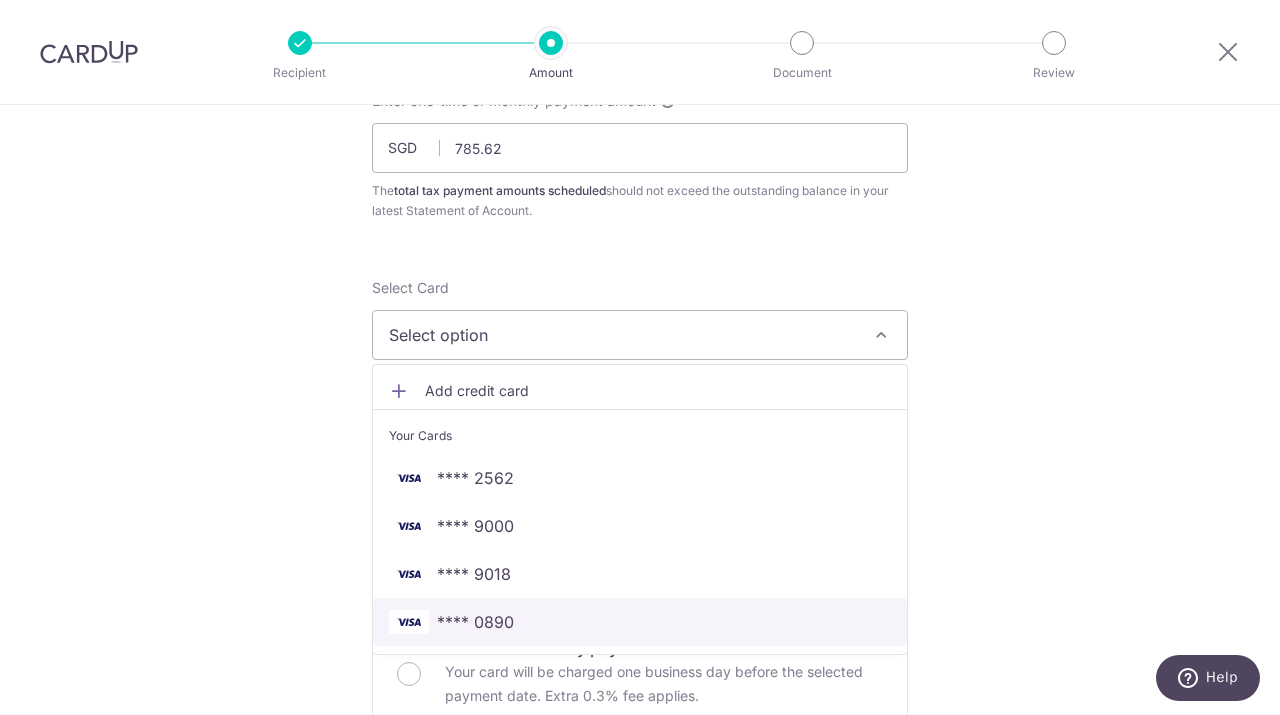 click on "**** 0890" at bounding box center [475, 622] 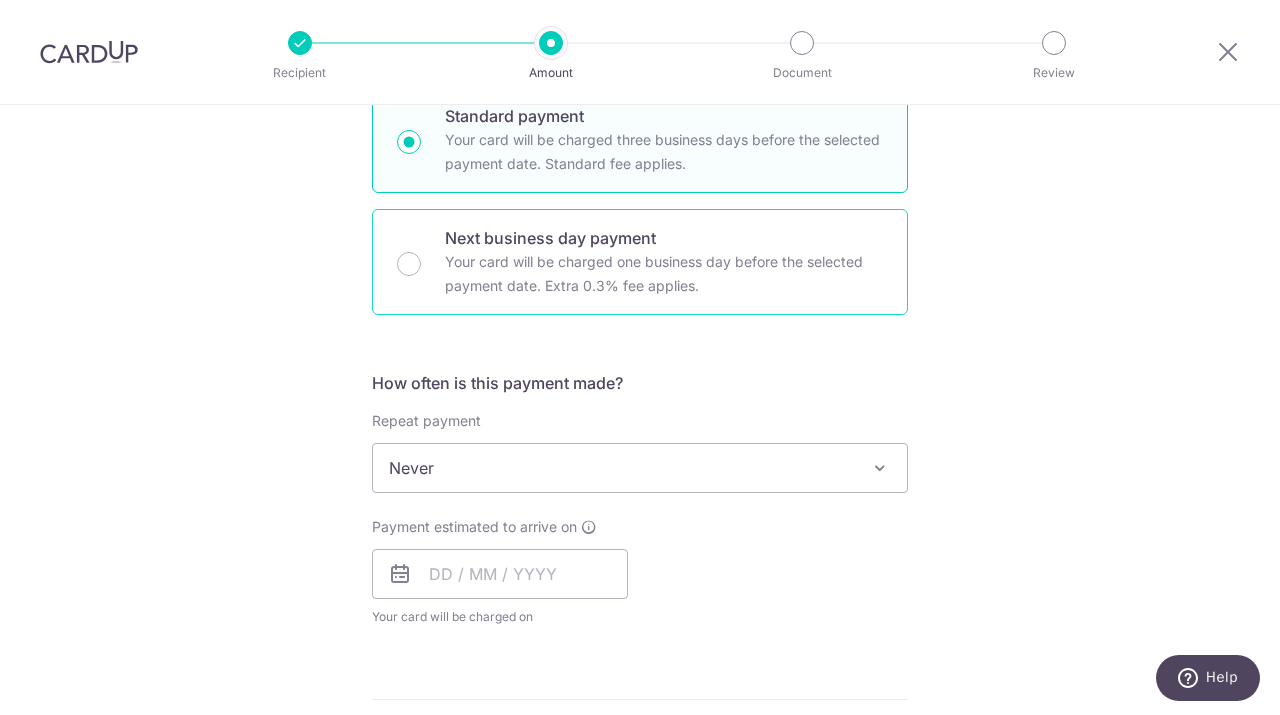 scroll, scrollTop: 586, scrollLeft: 0, axis: vertical 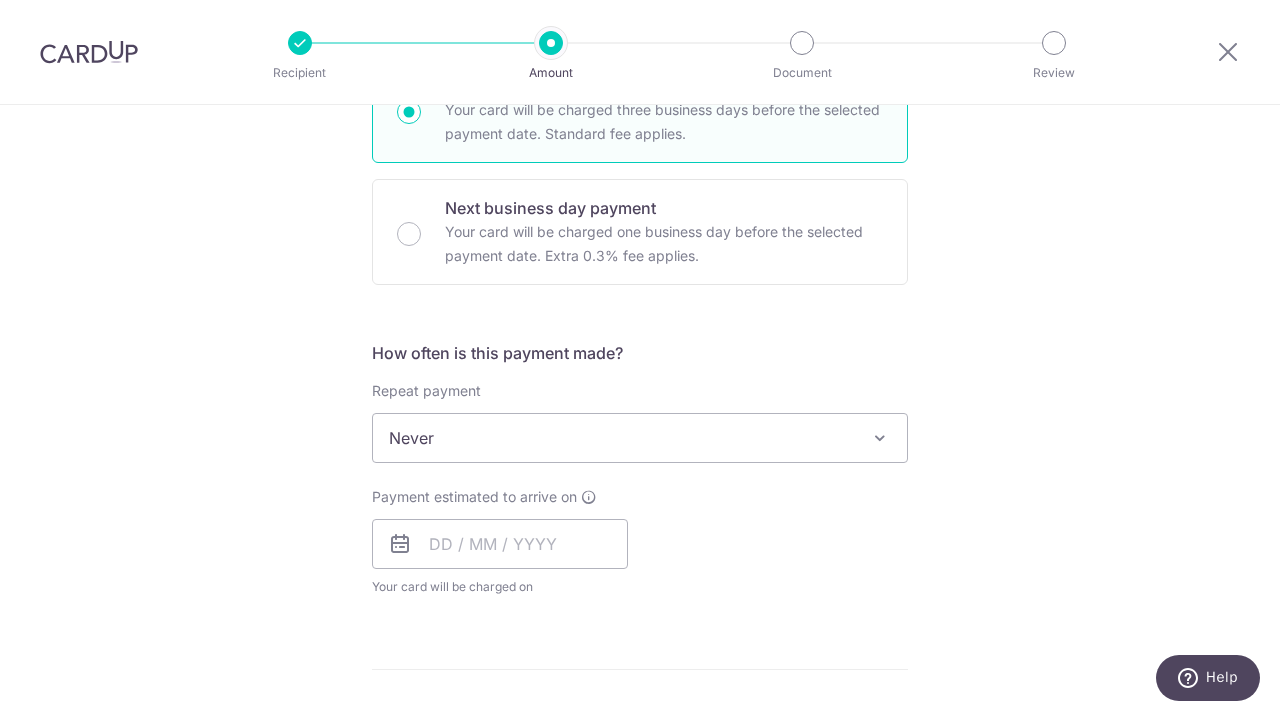 click on "Never" at bounding box center (640, 438) 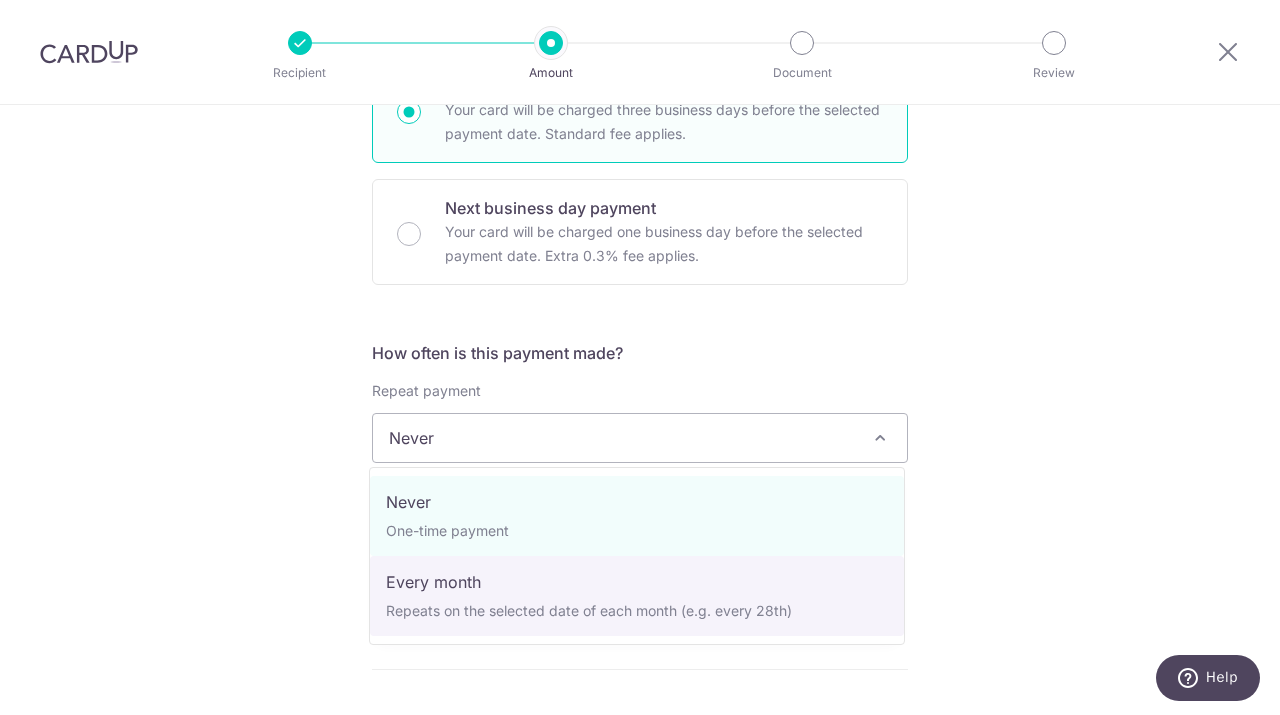 select on "3" 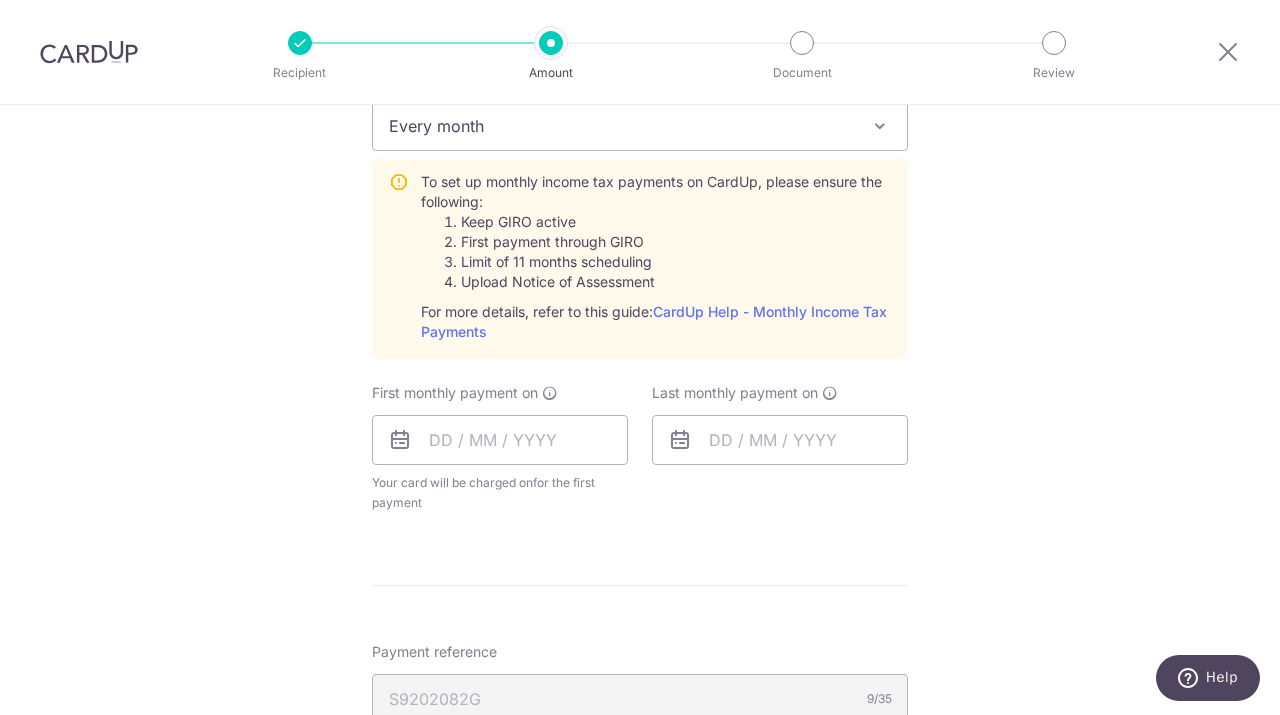 scroll, scrollTop: 913, scrollLeft: 0, axis: vertical 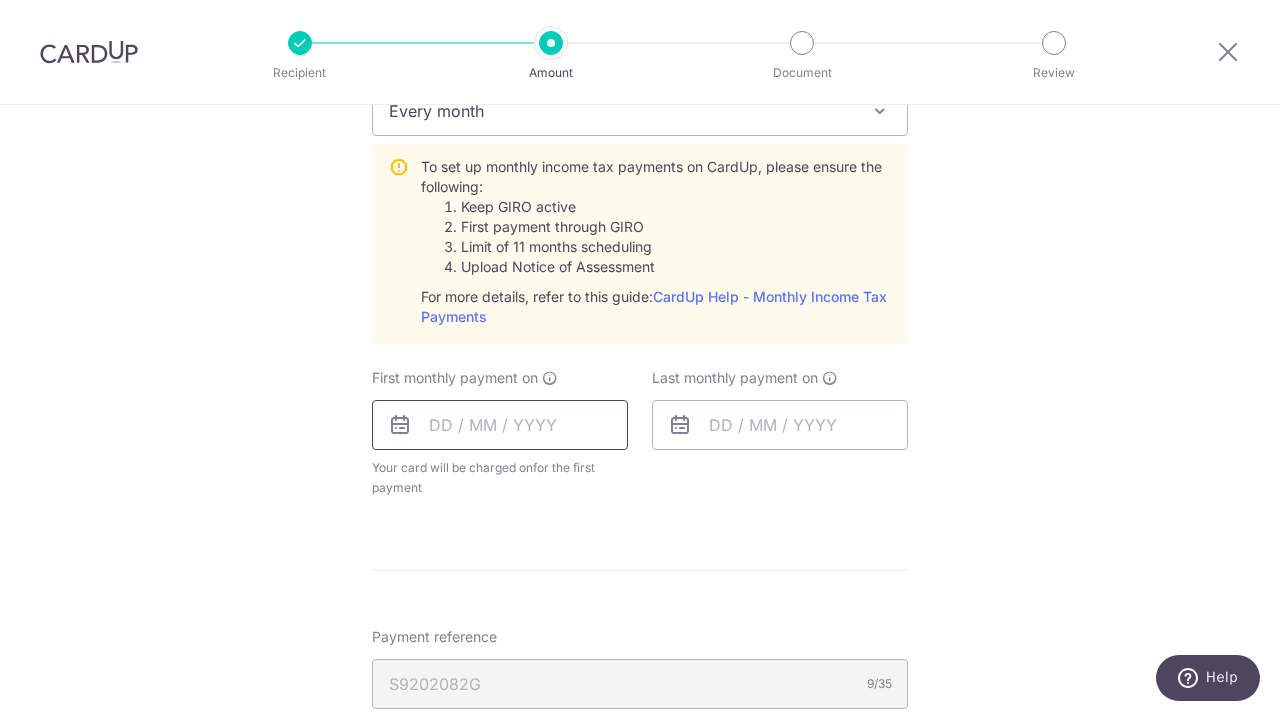 click at bounding box center (500, 425) 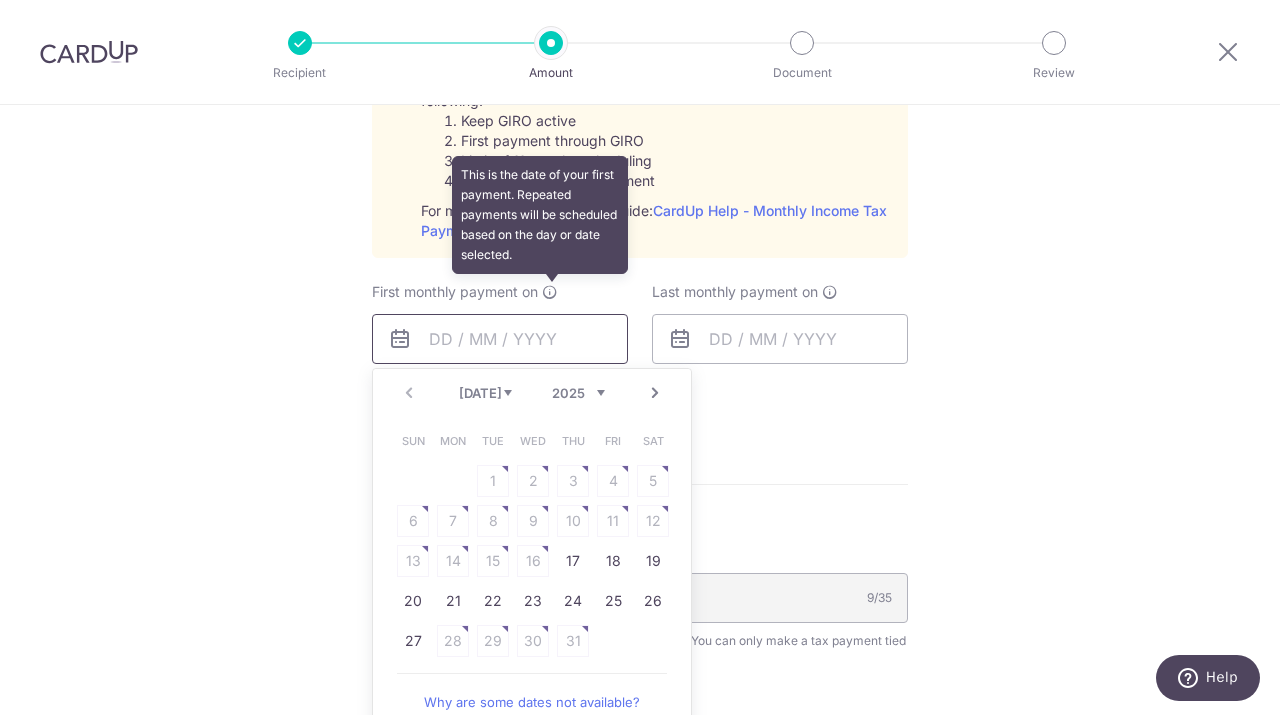 scroll, scrollTop: 995, scrollLeft: 0, axis: vertical 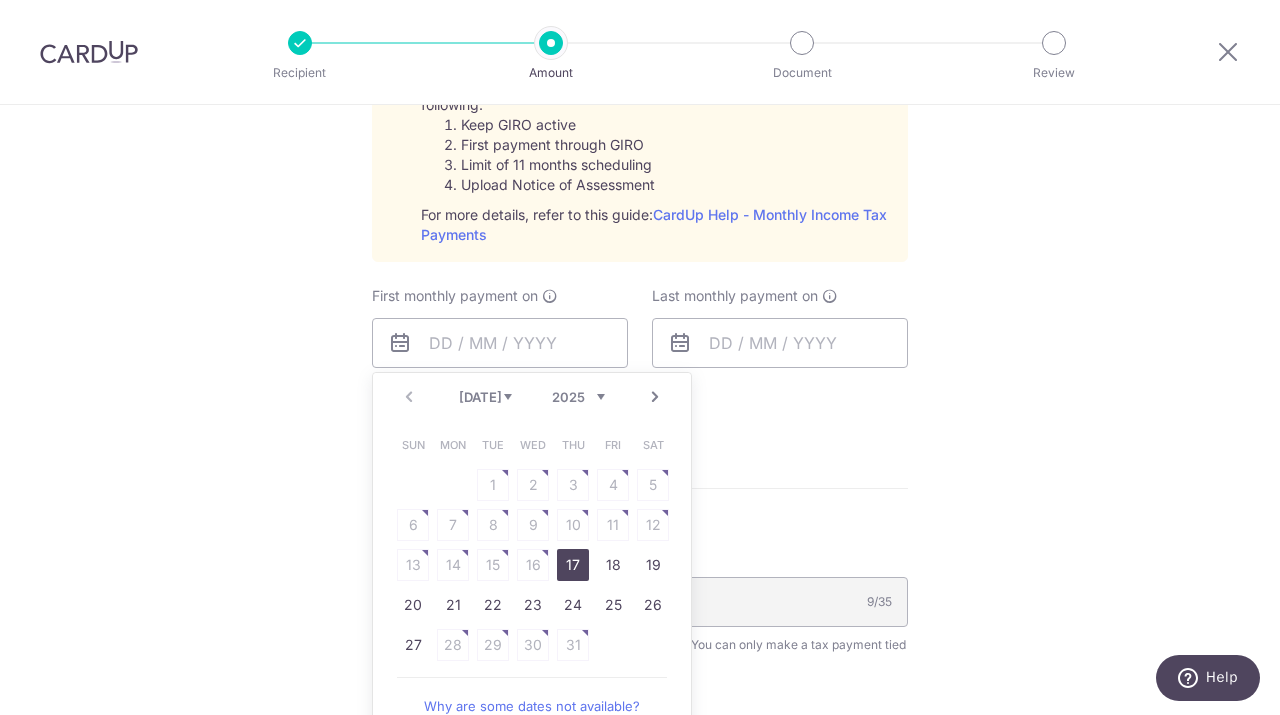 click on "17" at bounding box center (573, 565) 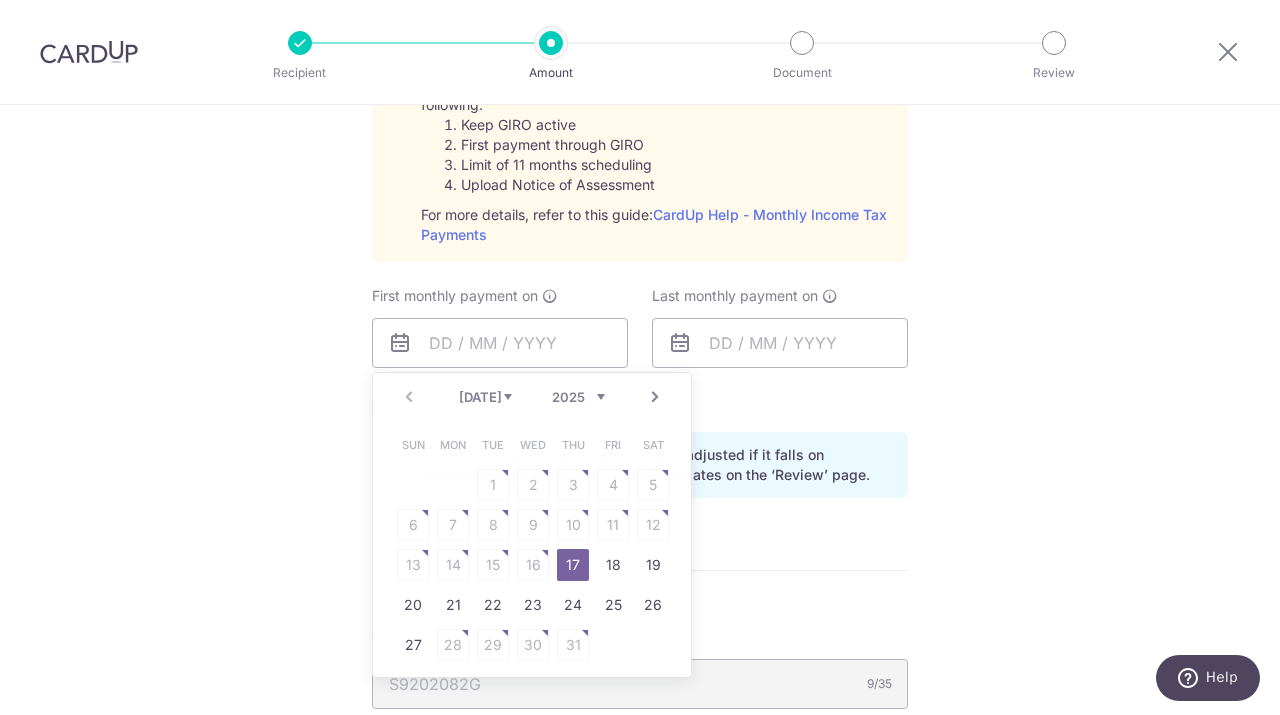 type on "[DATE]" 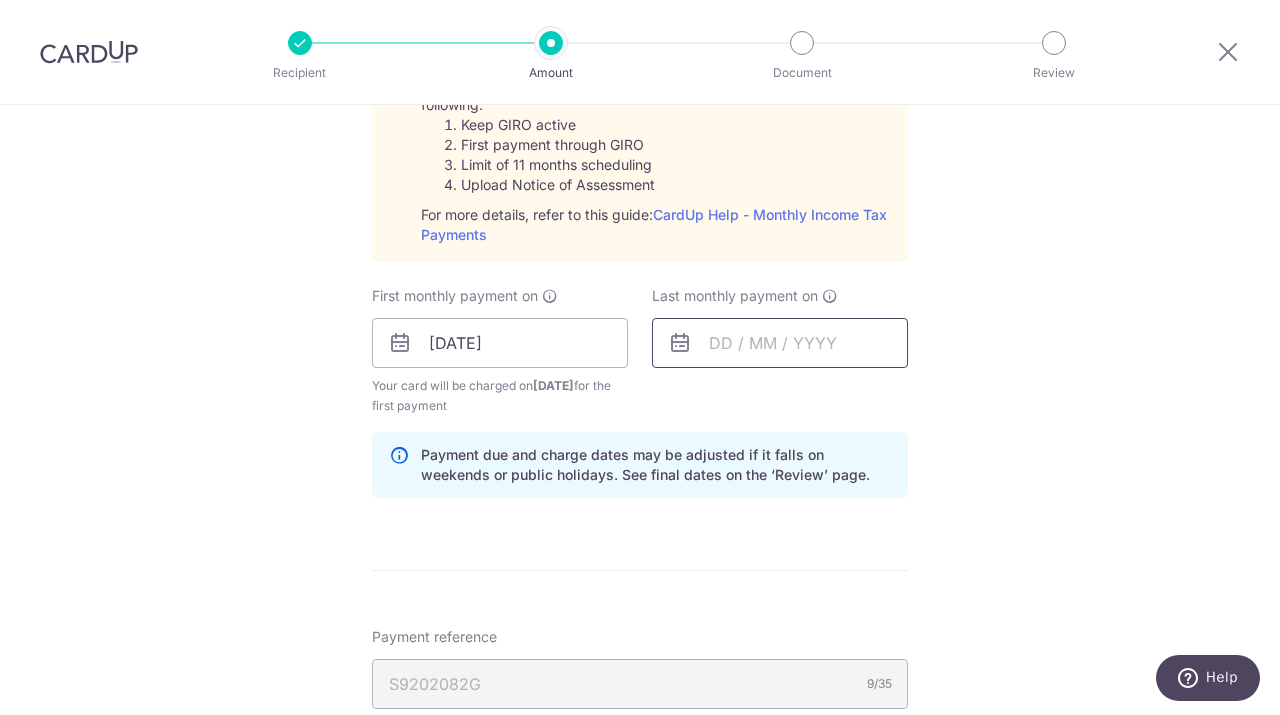 click at bounding box center (780, 343) 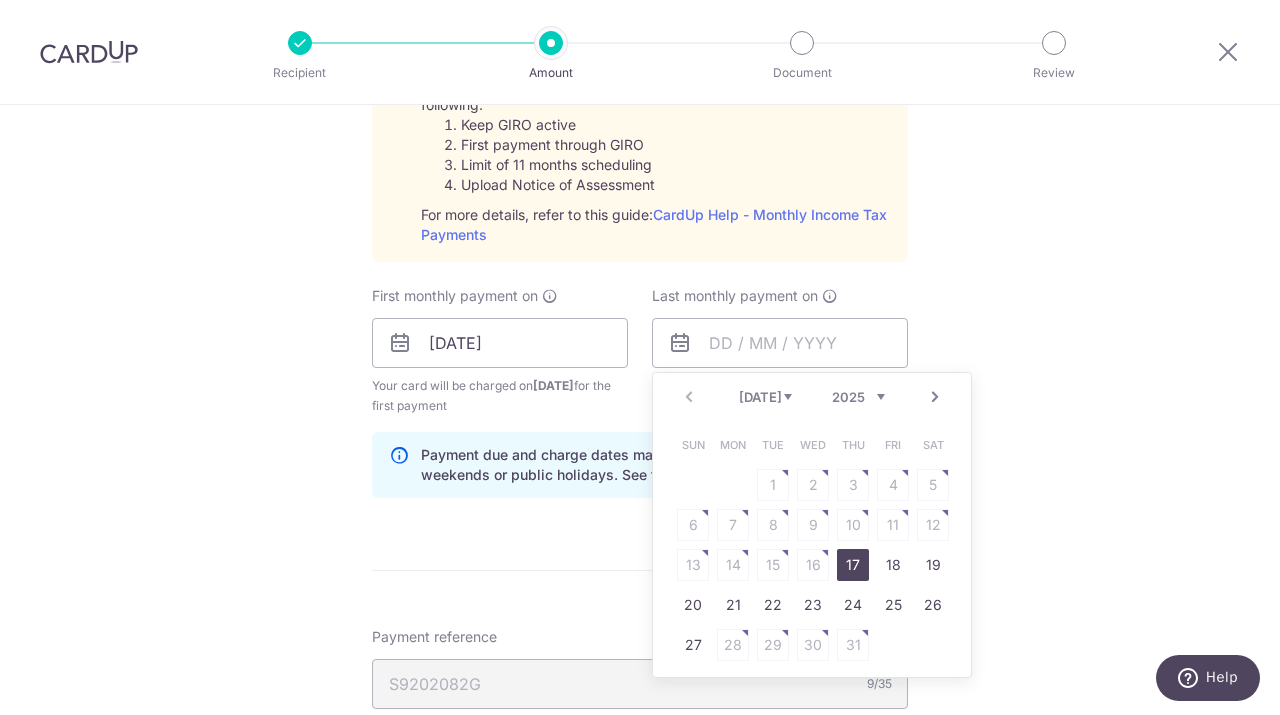 click on "Next" at bounding box center [935, 397] 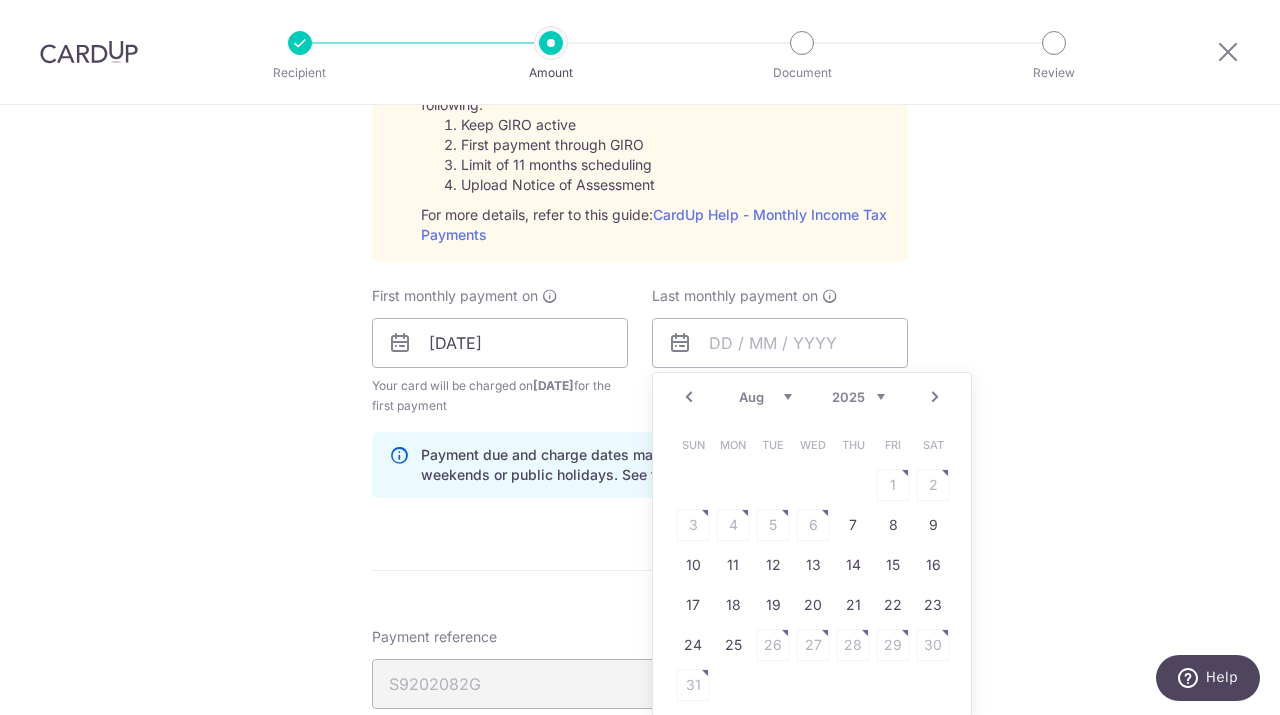 click on "Next" at bounding box center [935, 397] 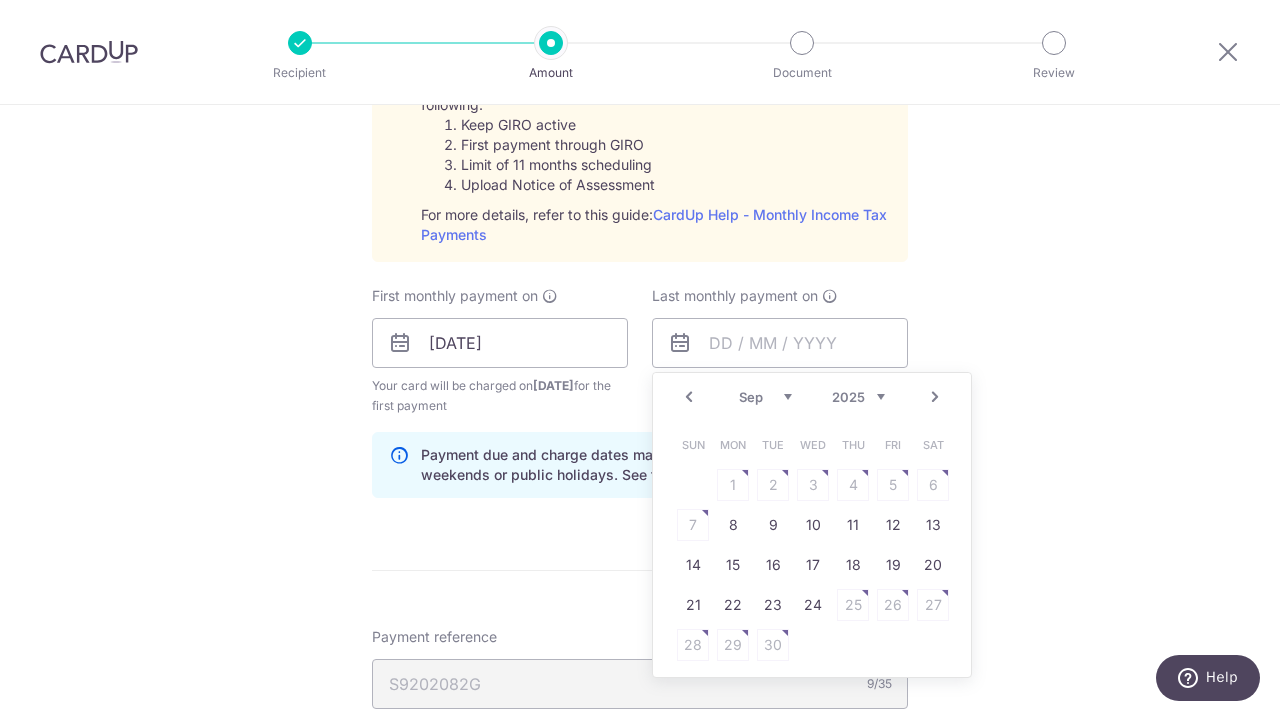 click on "Next" at bounding box center (935, 397) 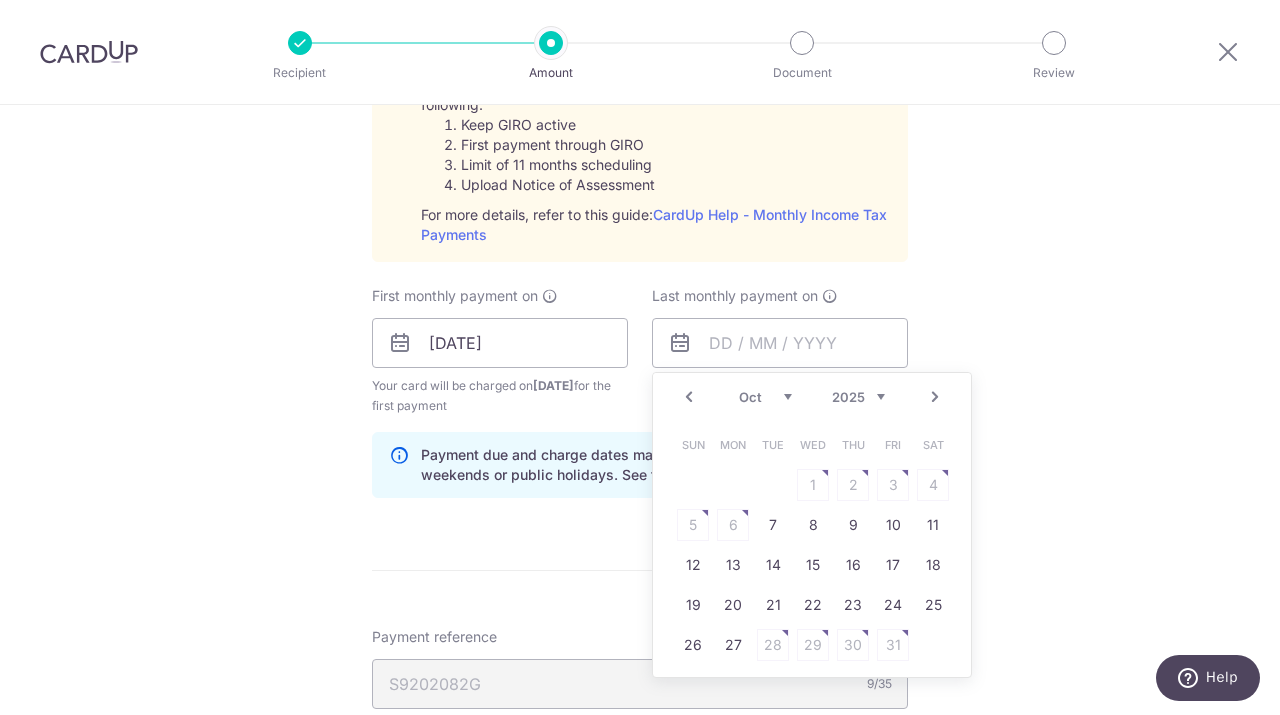 click on "Next" at bounding box center (935, 397) 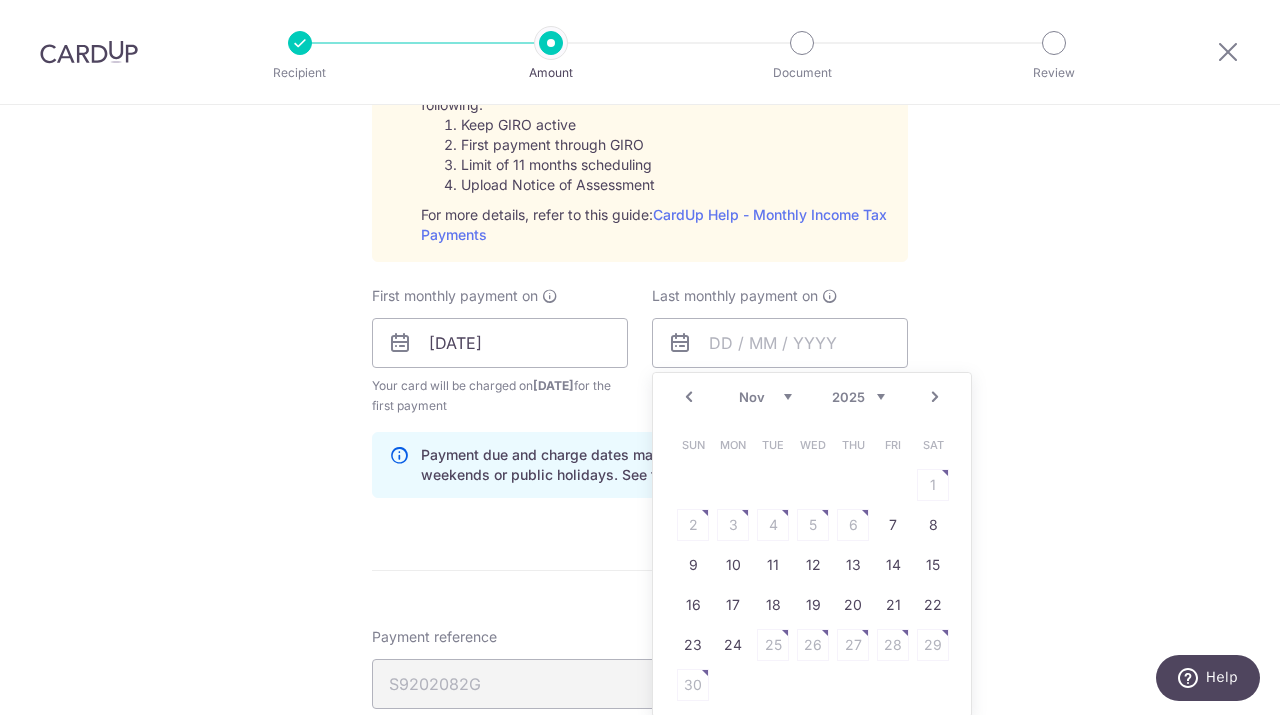 click on "Next" at bounding box center [935, 397] 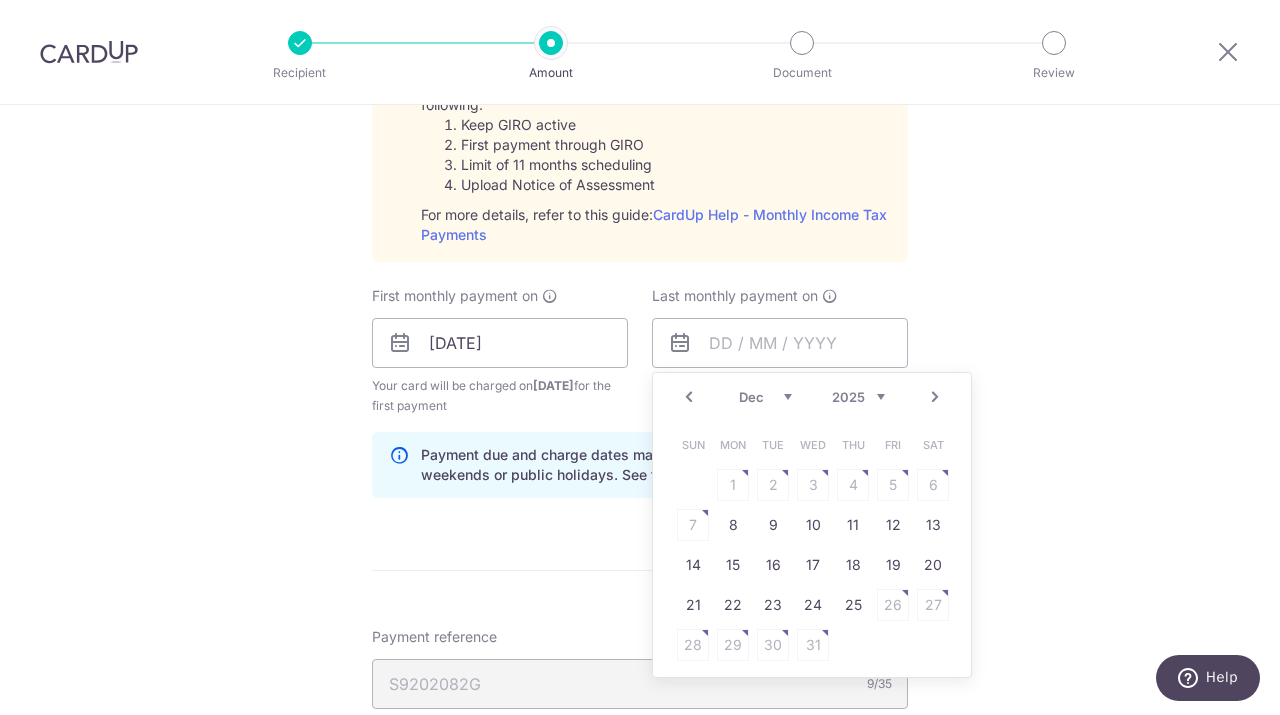 click on "Next" at bounding box center (935, 397) 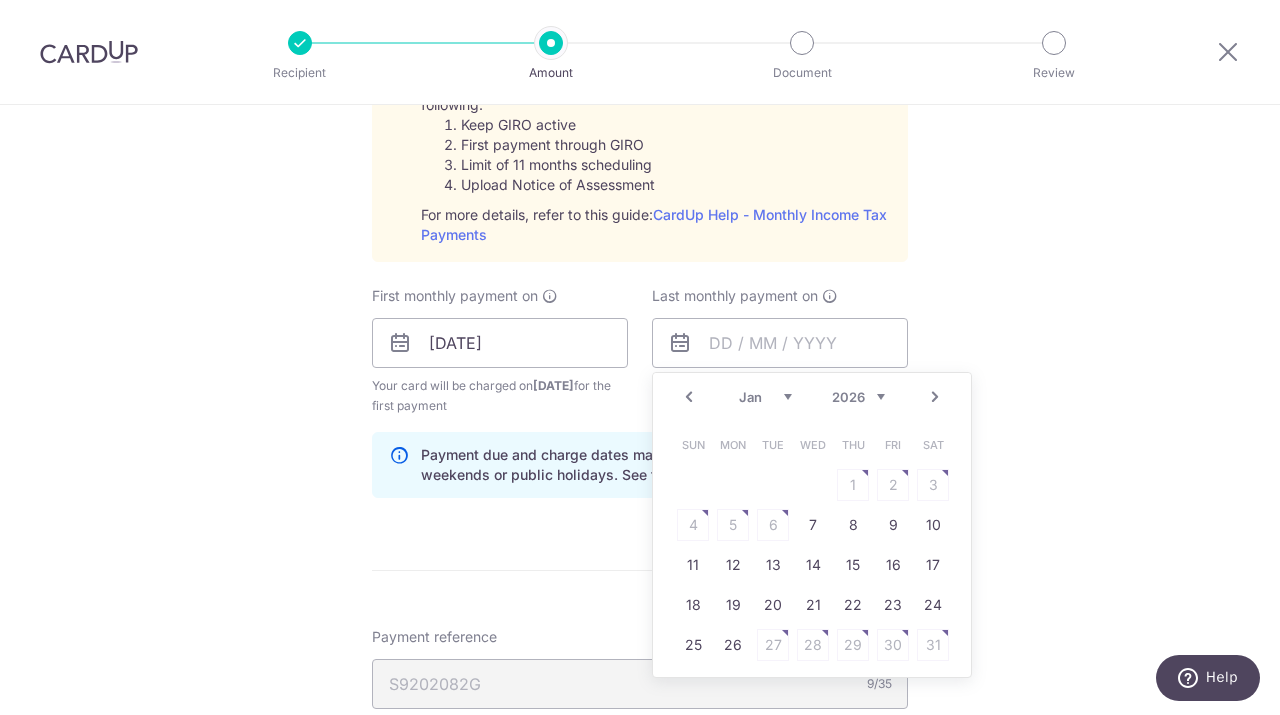 click on "Next" at bounding box center (935, 397) 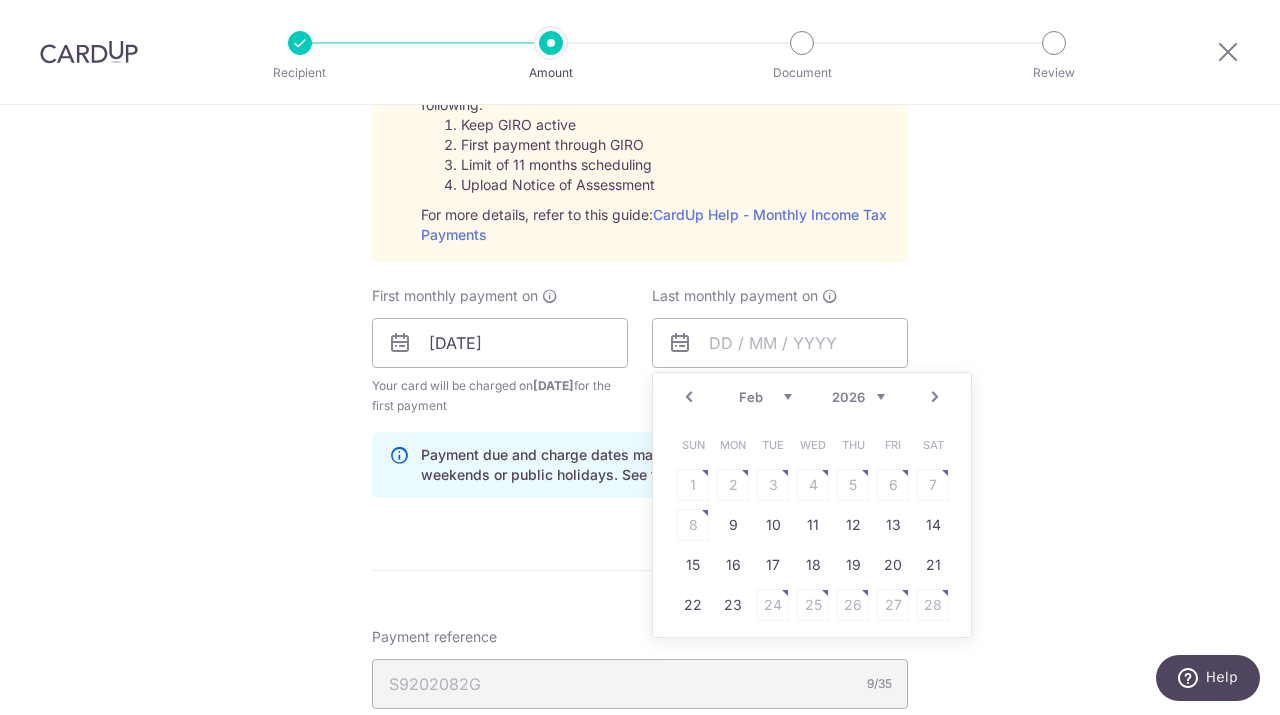 click on "Next" at bounding box center (935, 397) 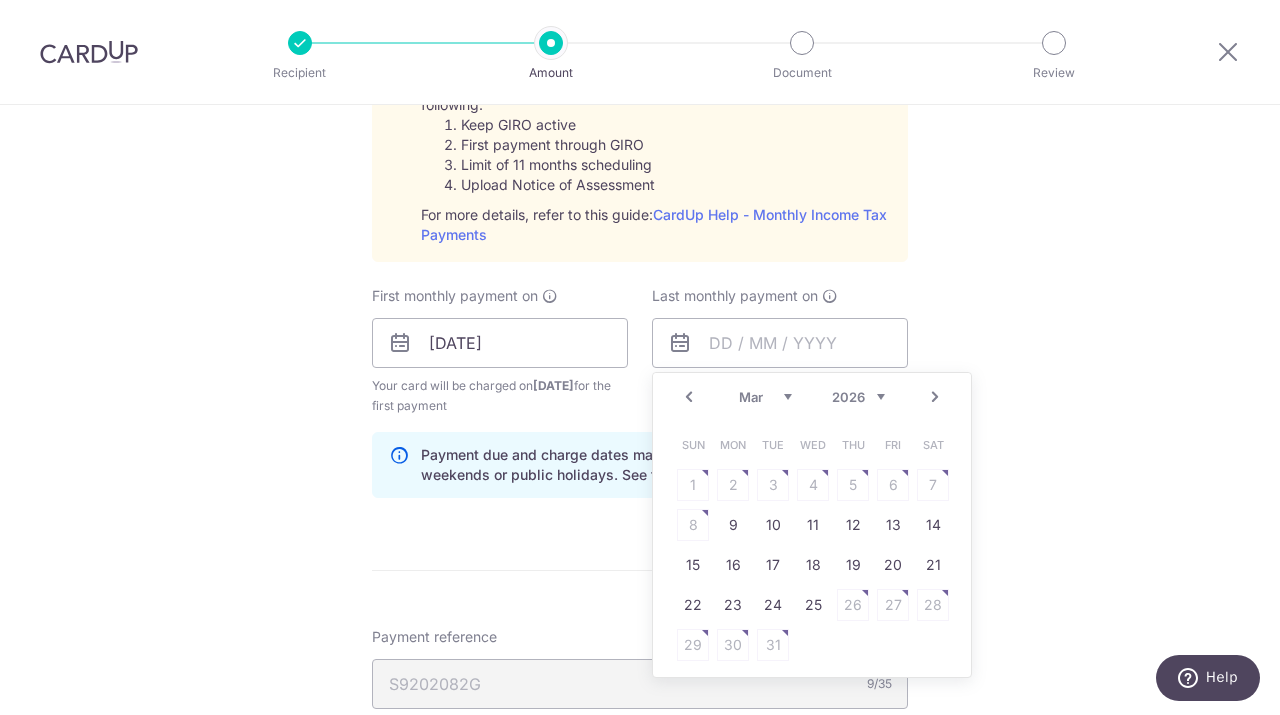 click on "Next" at bounding box center [935, 397] 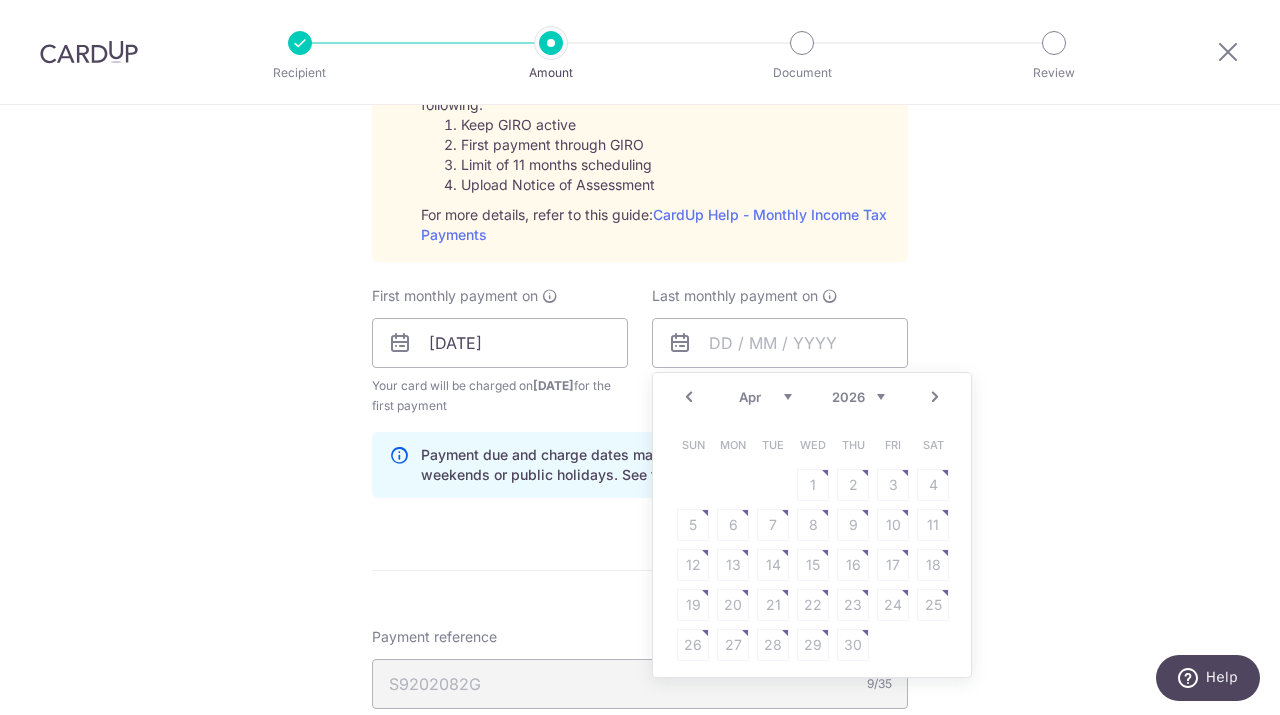 click on "Next" at bounding box center (935, 397) 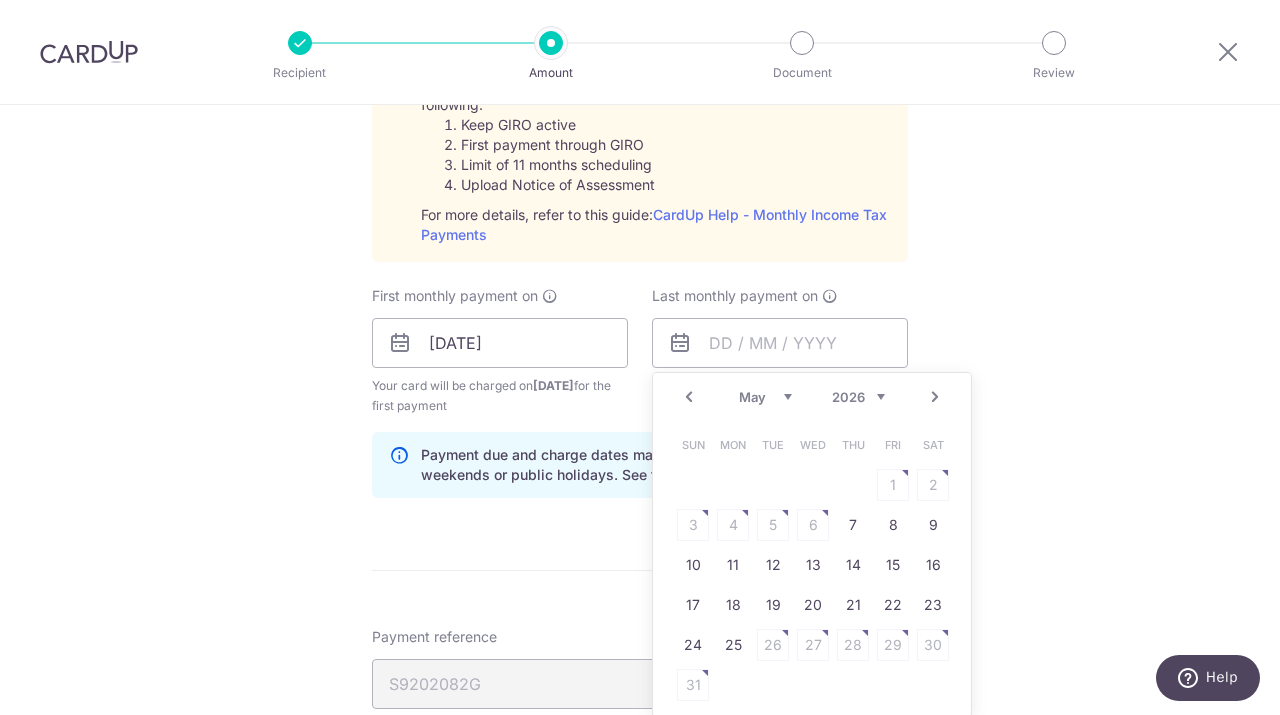 click on "Next" at bounding box center [935, 397] 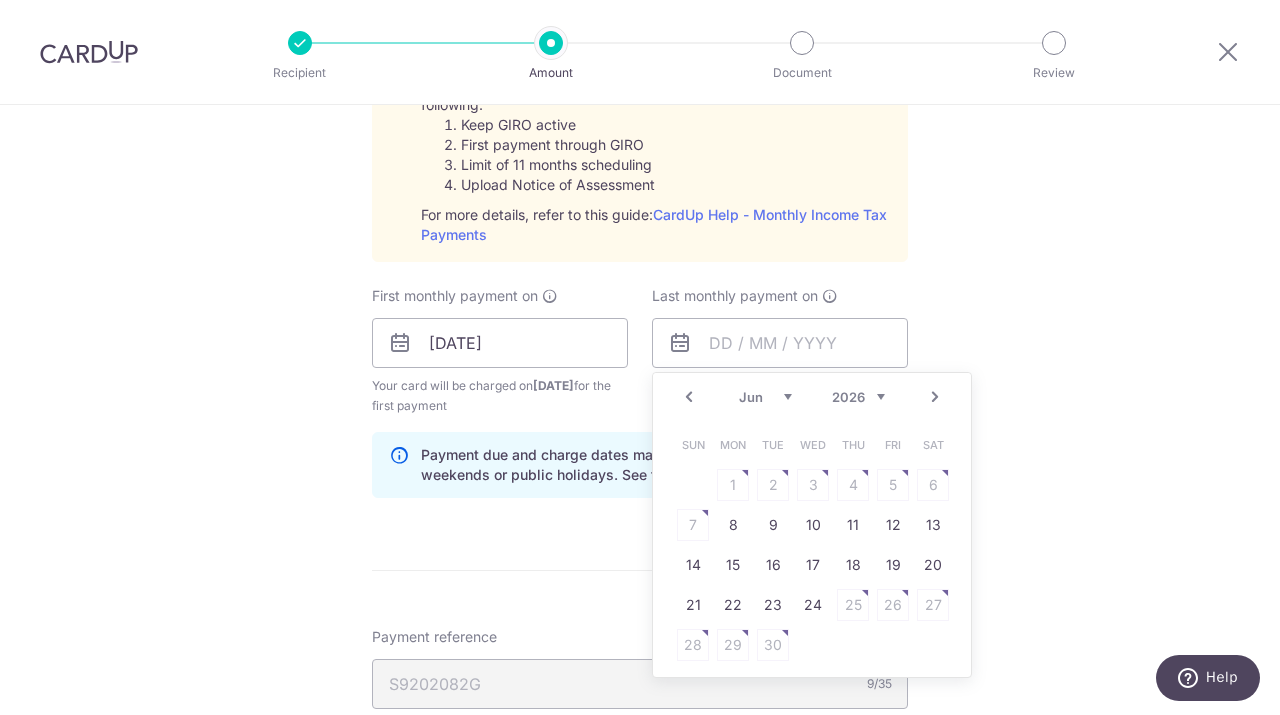 click on "Next" at bounding box center [935, 397] 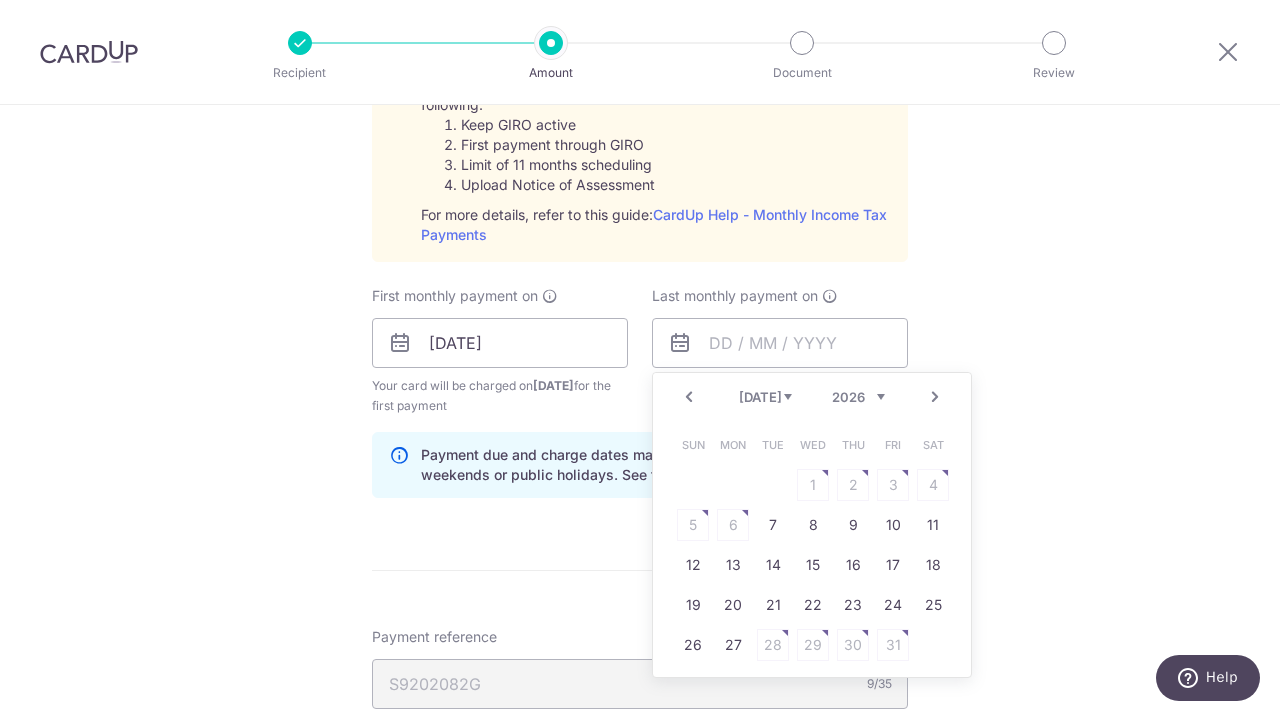click on "Prev" at bounding box center (689, 397) 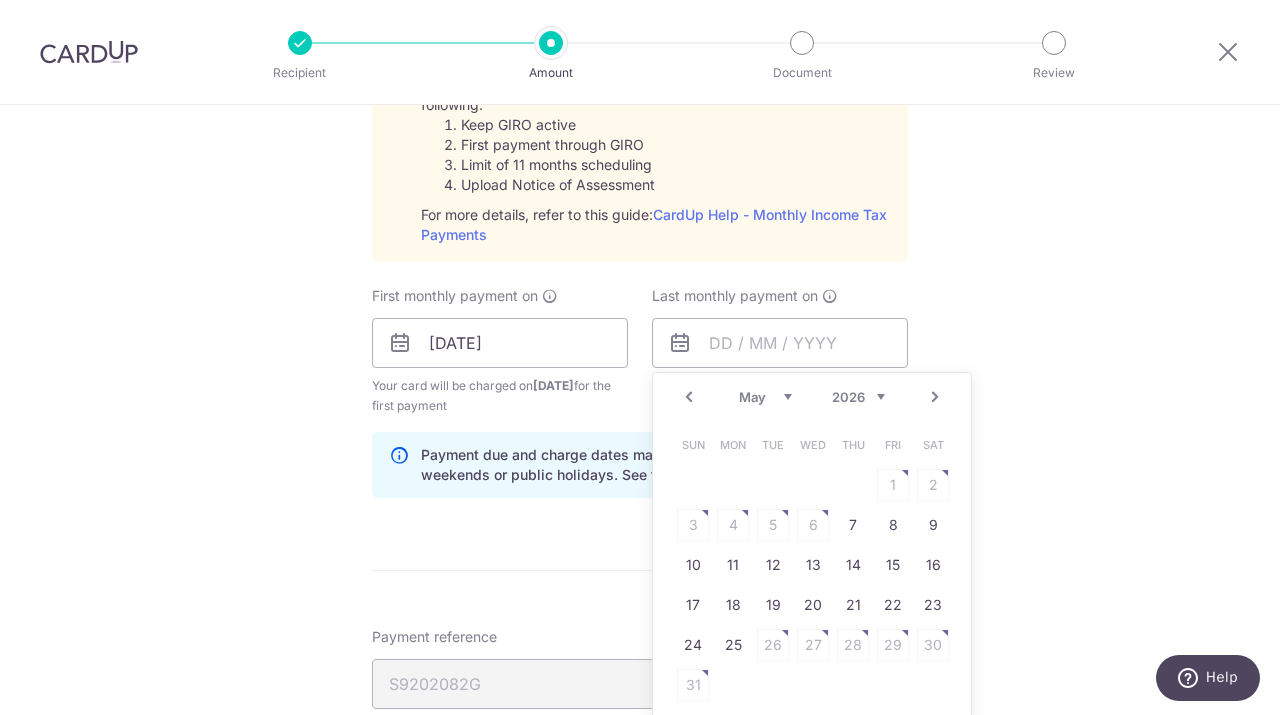 click on "Prev" at bounding box center (689, 397) 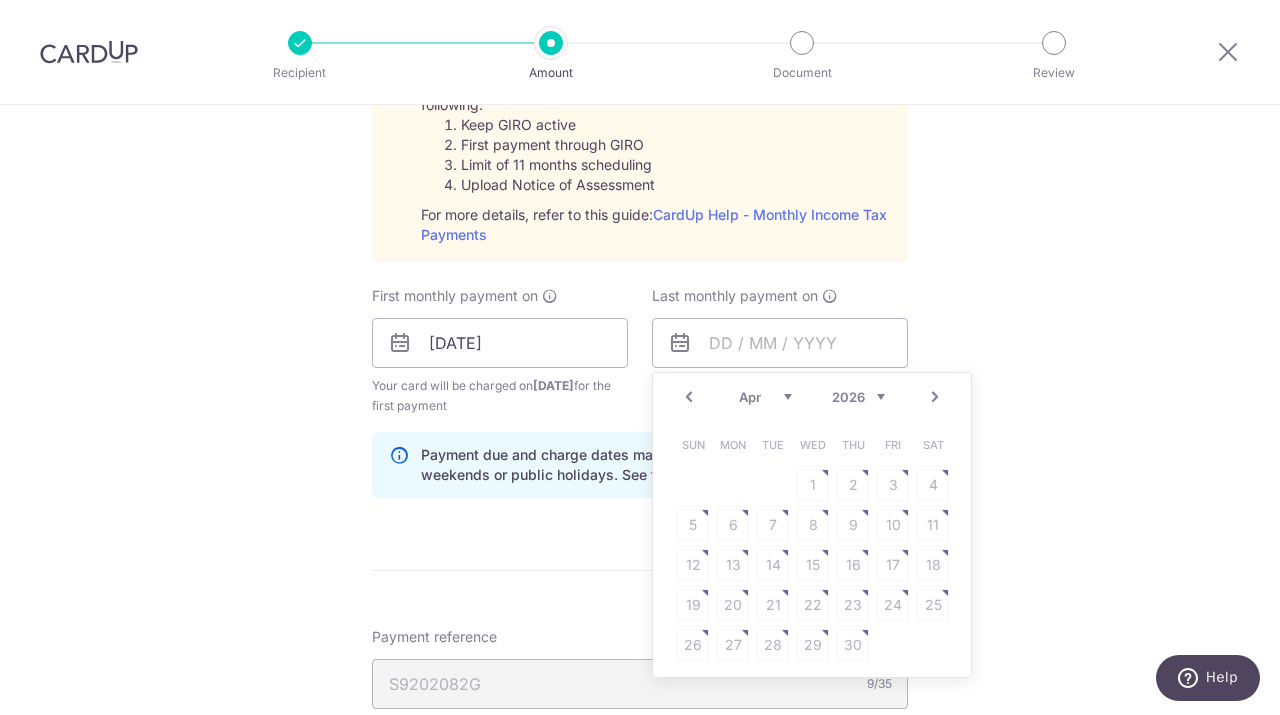 click on "Prev" at bounding box center (689, 397) 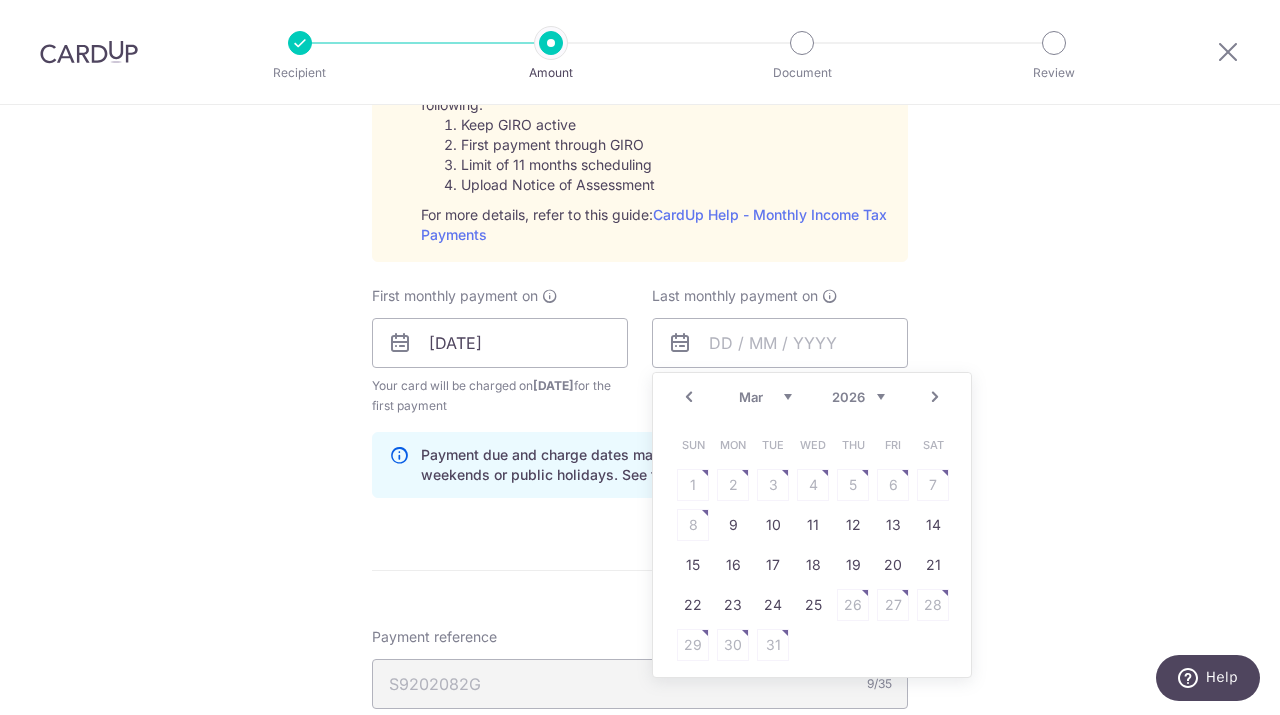 click on "Prev" at bounding box center [689, 397] 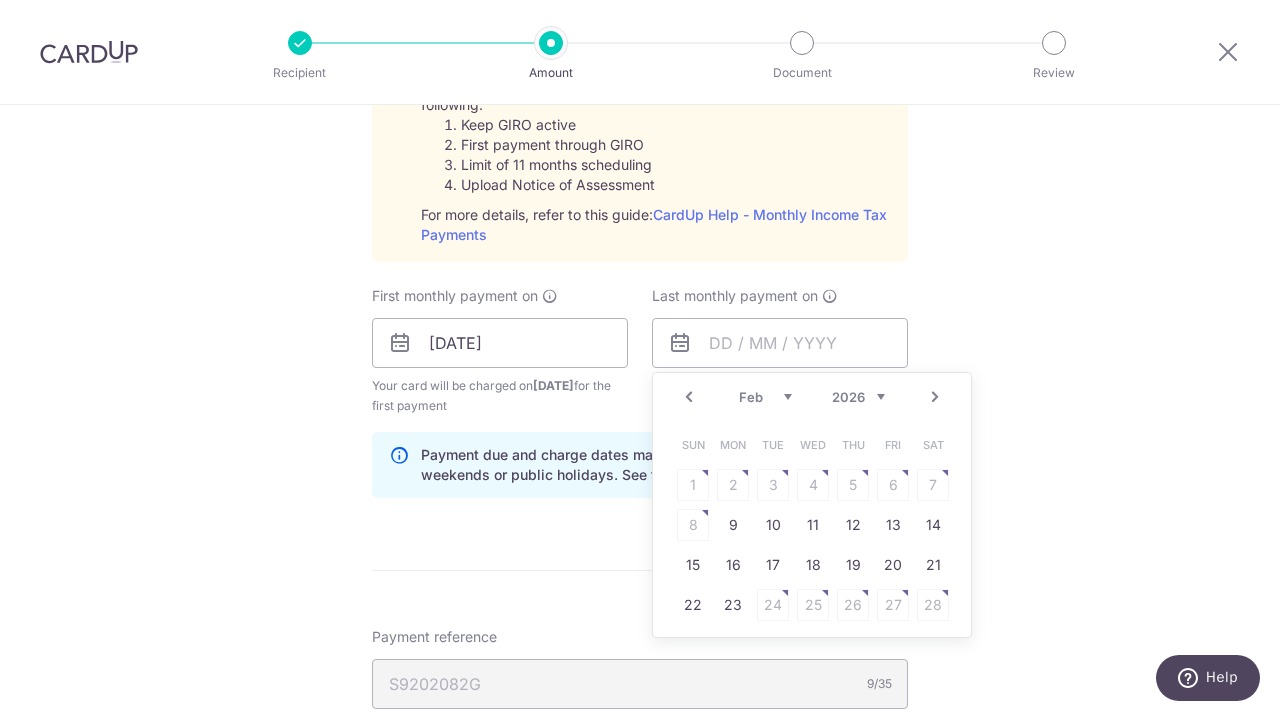 click on "Prev" at bounding box center (689, 397) 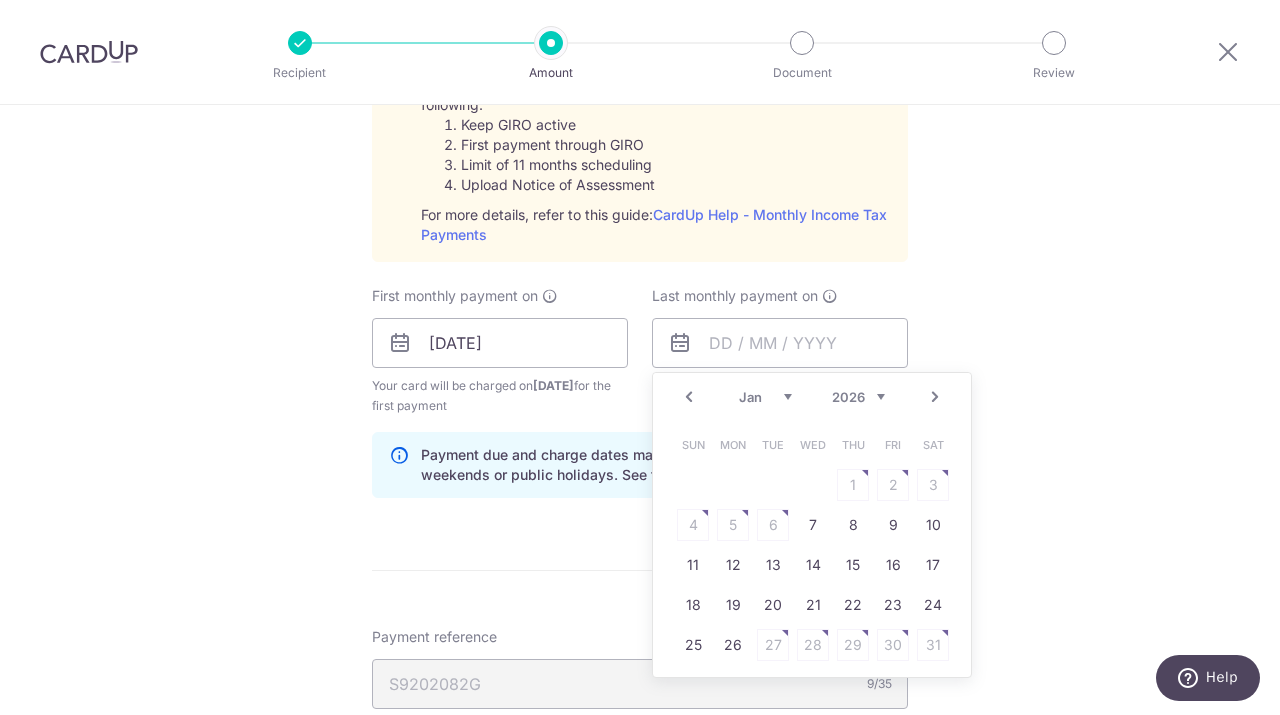 click on "Prev" at bounding box center (689, 397) 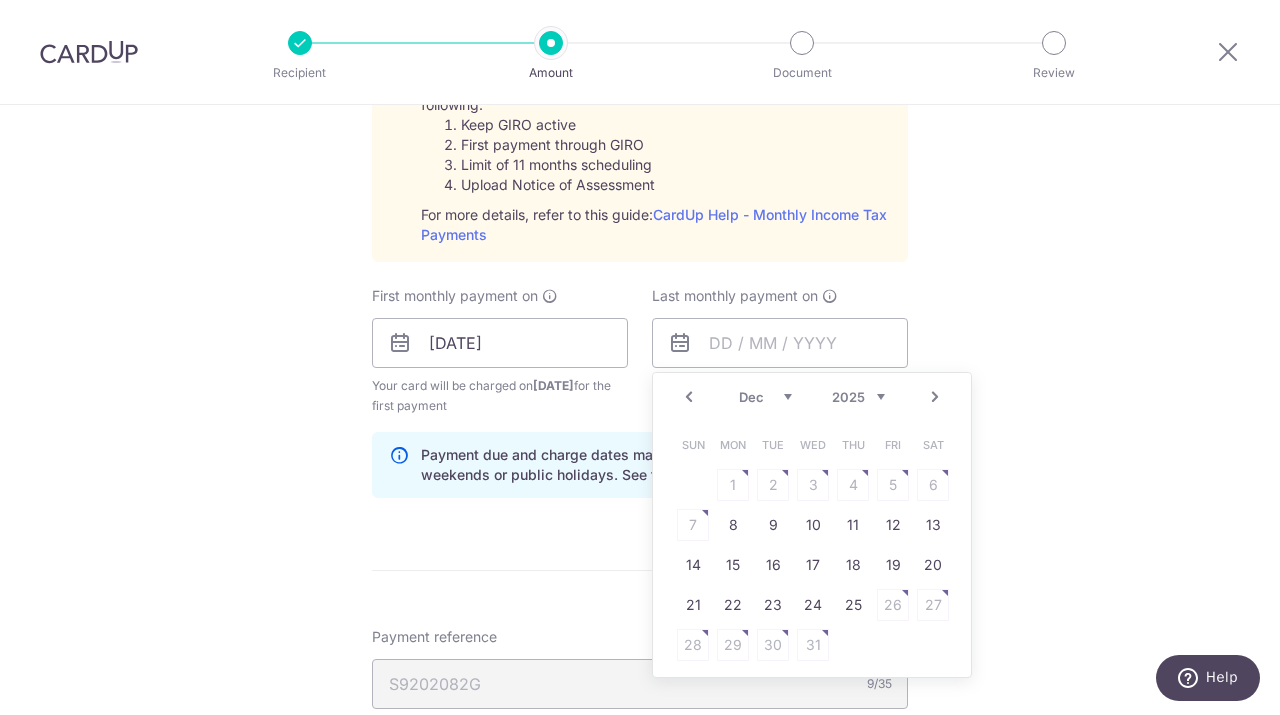 click on "Next" at bounding box center (935, 397) 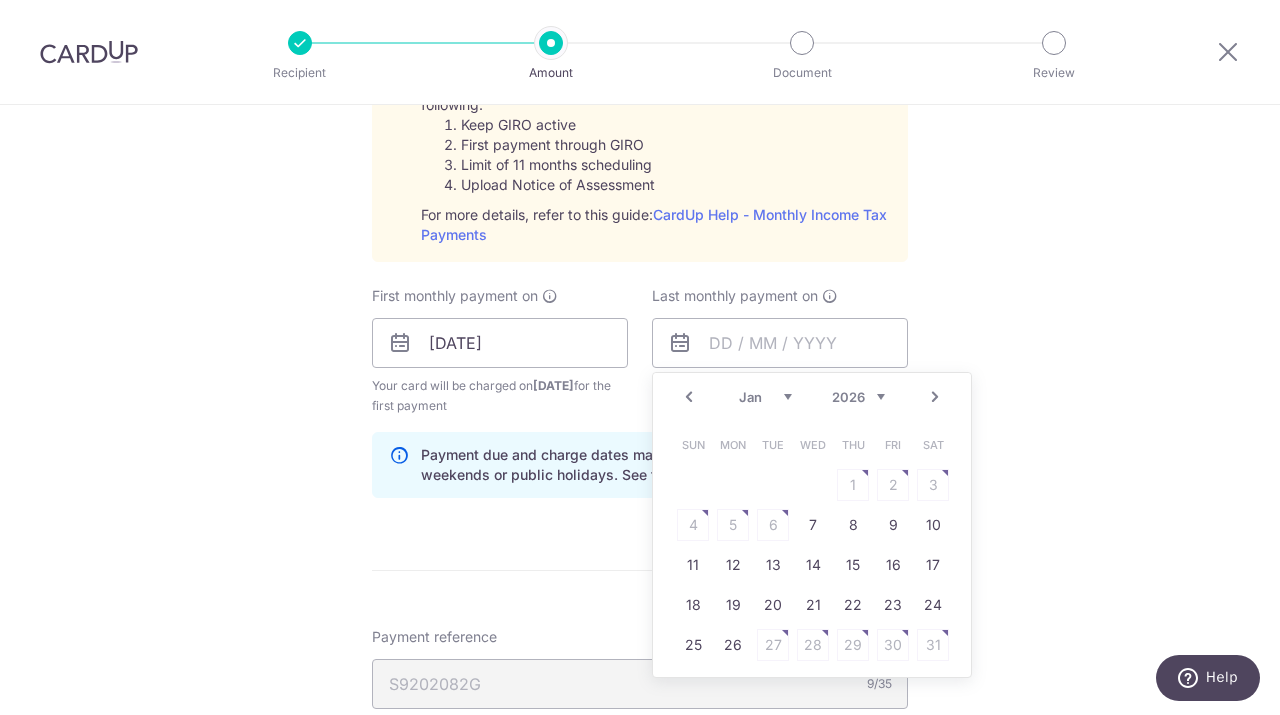 click on "Next" at bounding box center [935, 397] 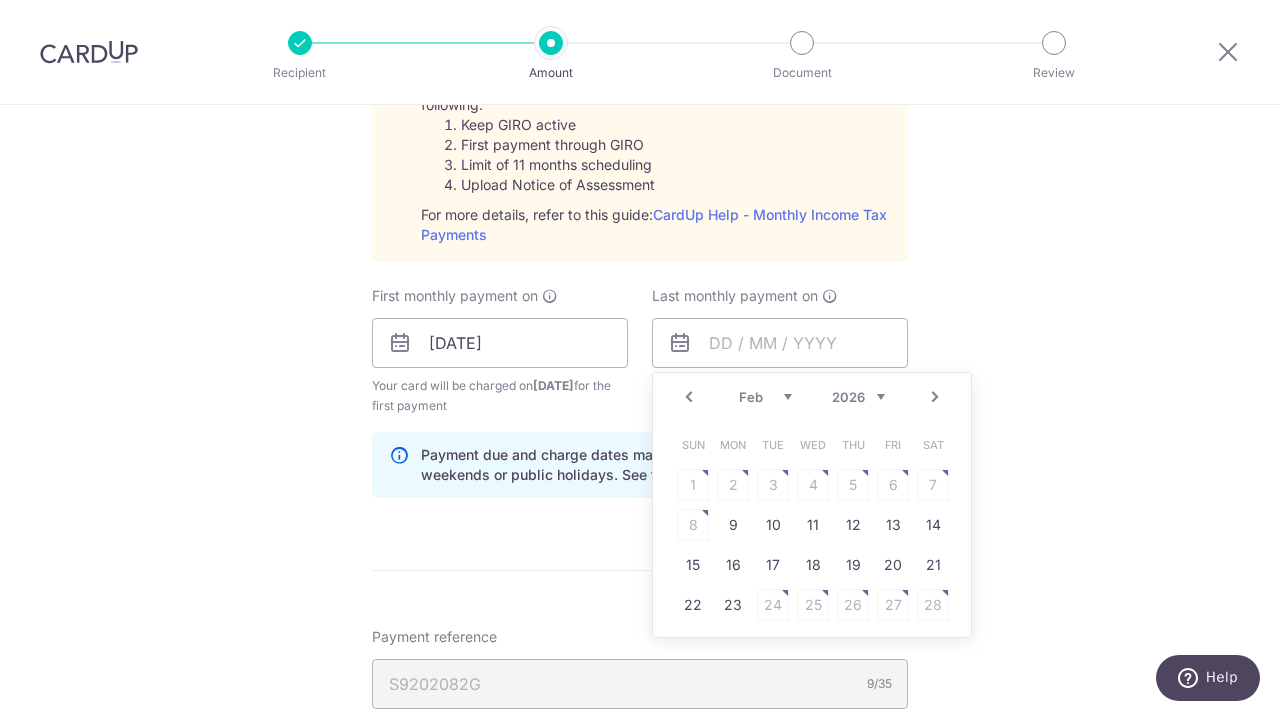 click on "Next" at bounding box center (935, 397) 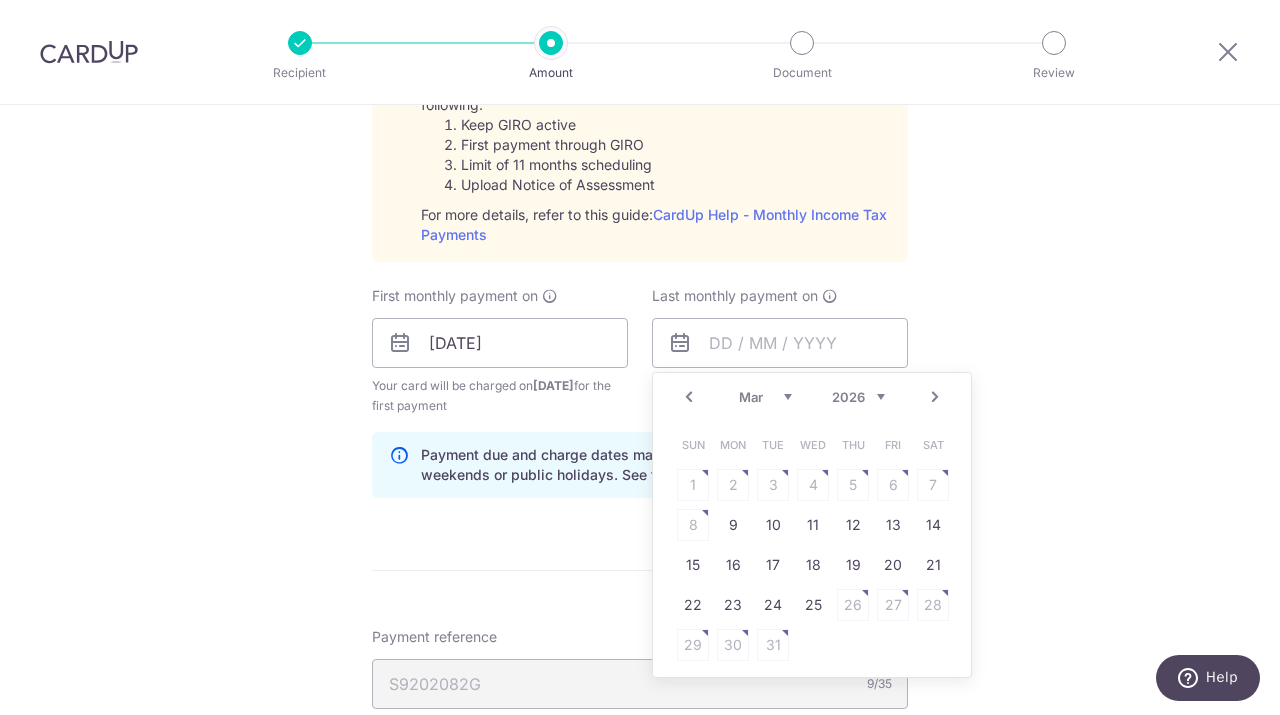 click on "Next" at bounding box center (935, 397) 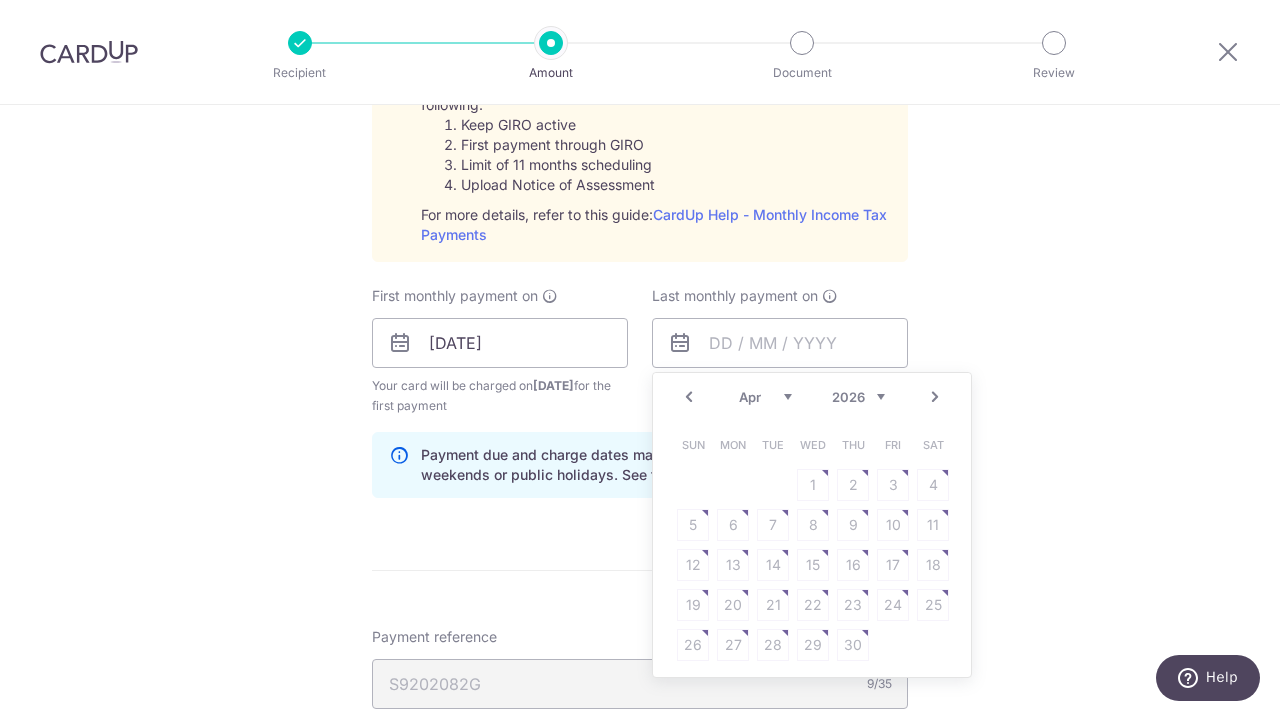 click on "Next" at bounding box center (935, 397) 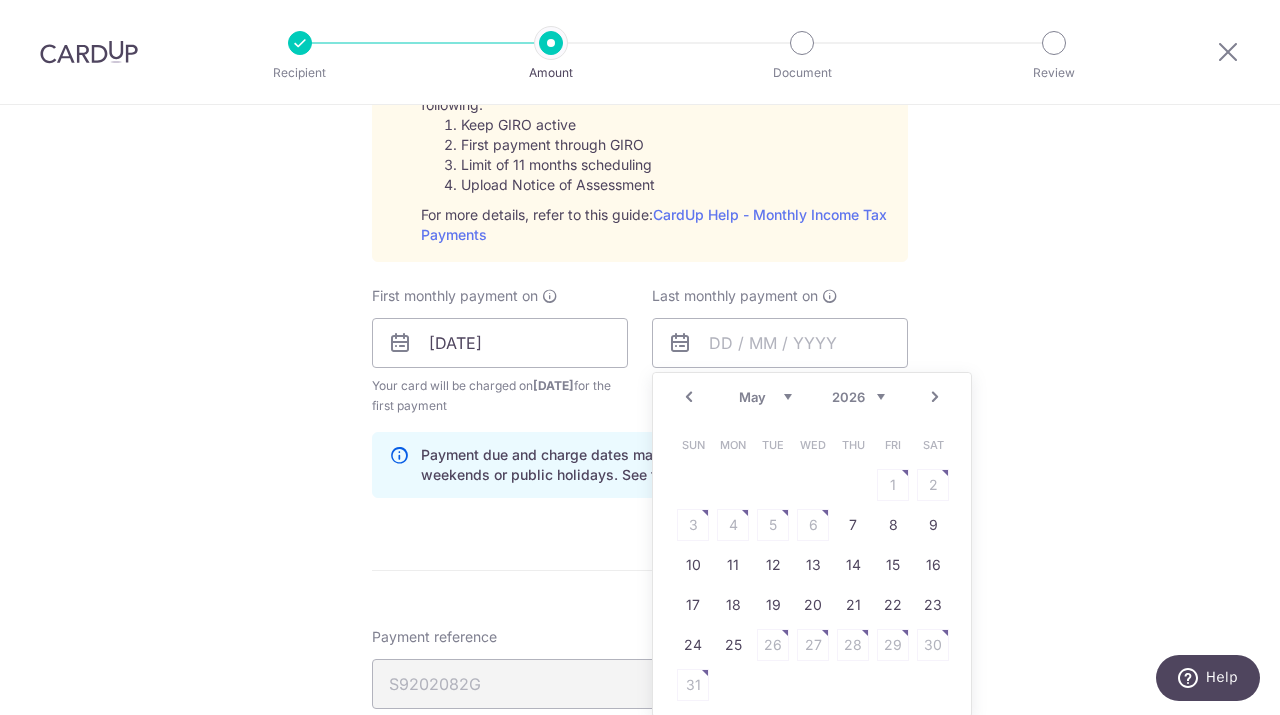 click on "Prev" at bounding box center [689, 397] 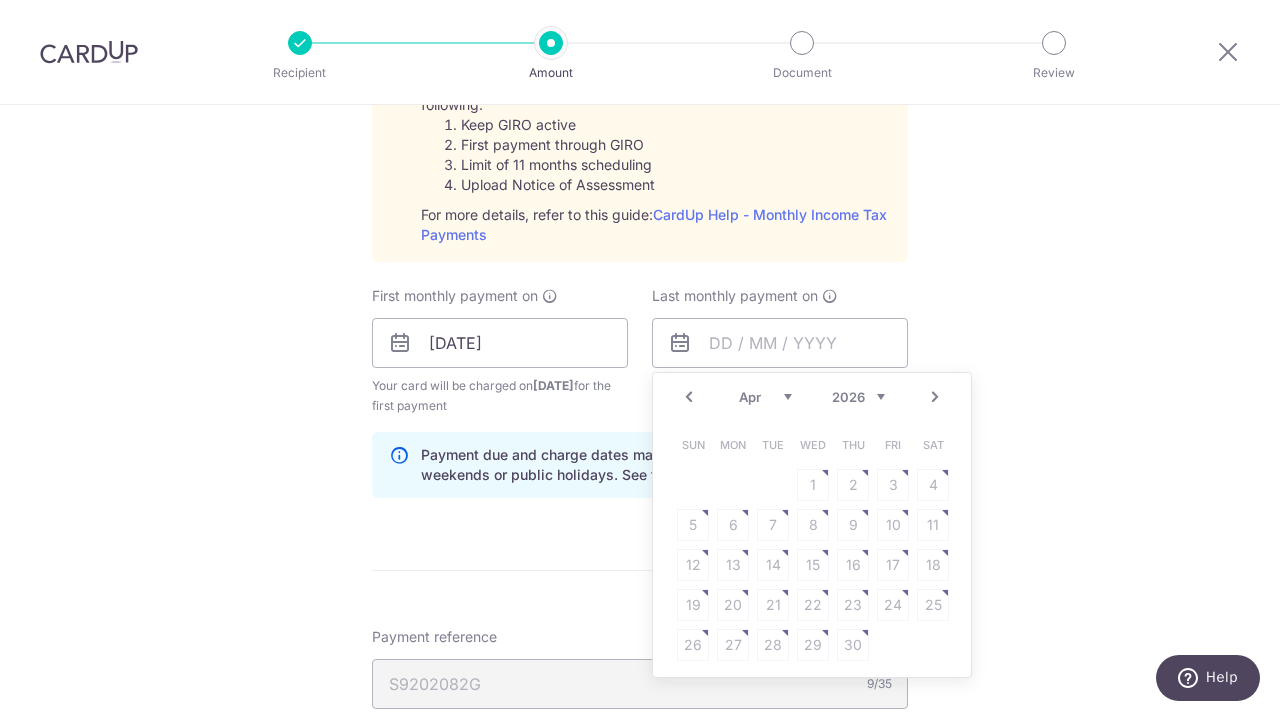click on "Prev" at bounding box center [689, 397] 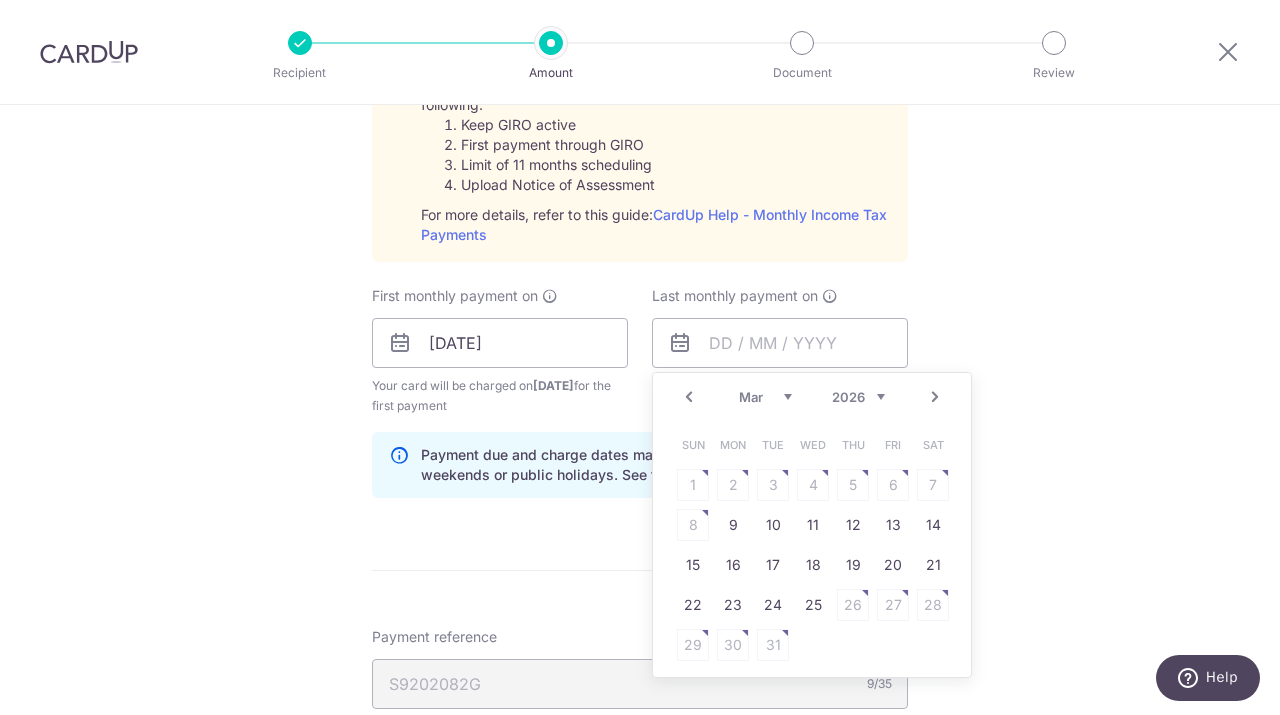 click on "Prev" at bounding box center (689, 397) 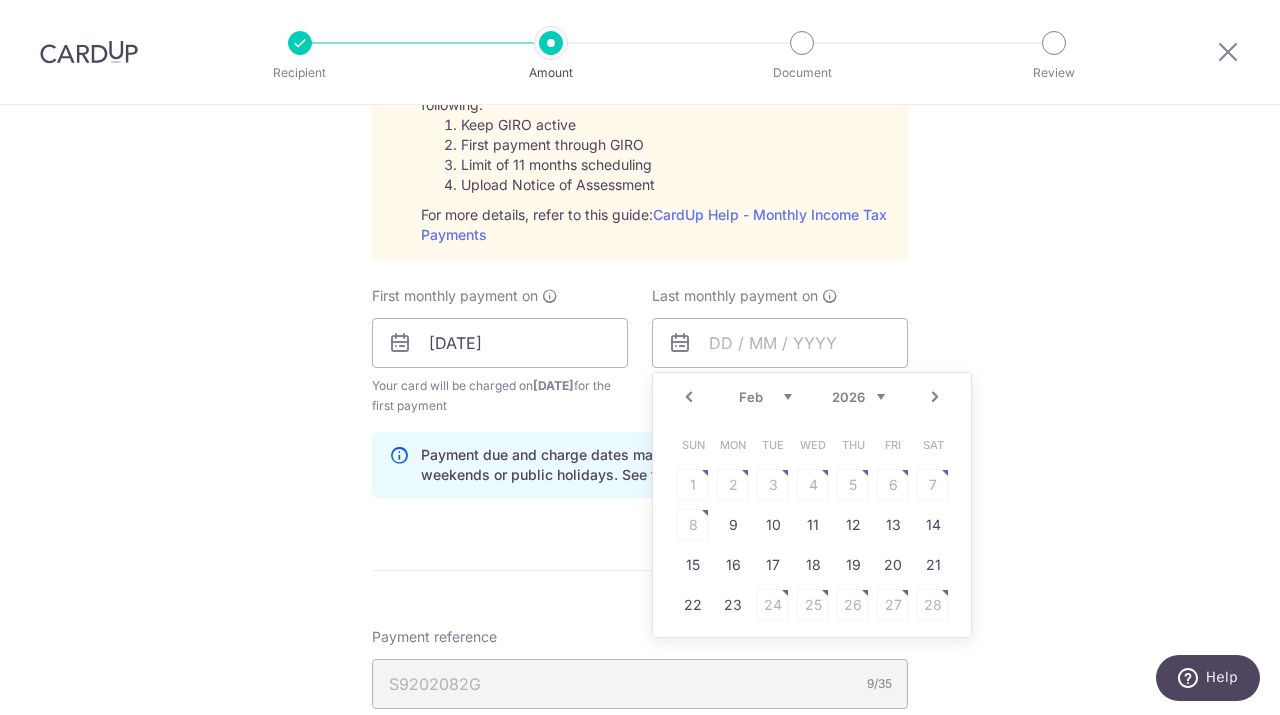 click on "Next" at bounding box center (935, 397) 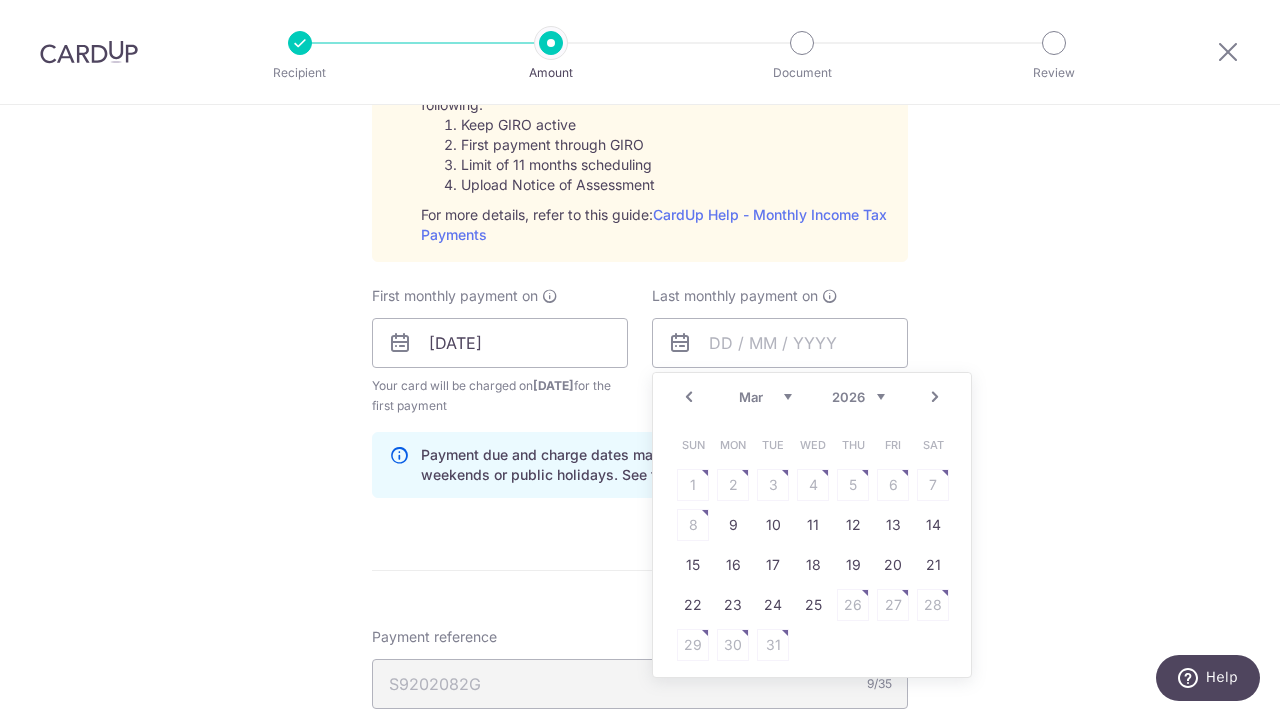 click on "Prev" at bounding box center (689, 397) 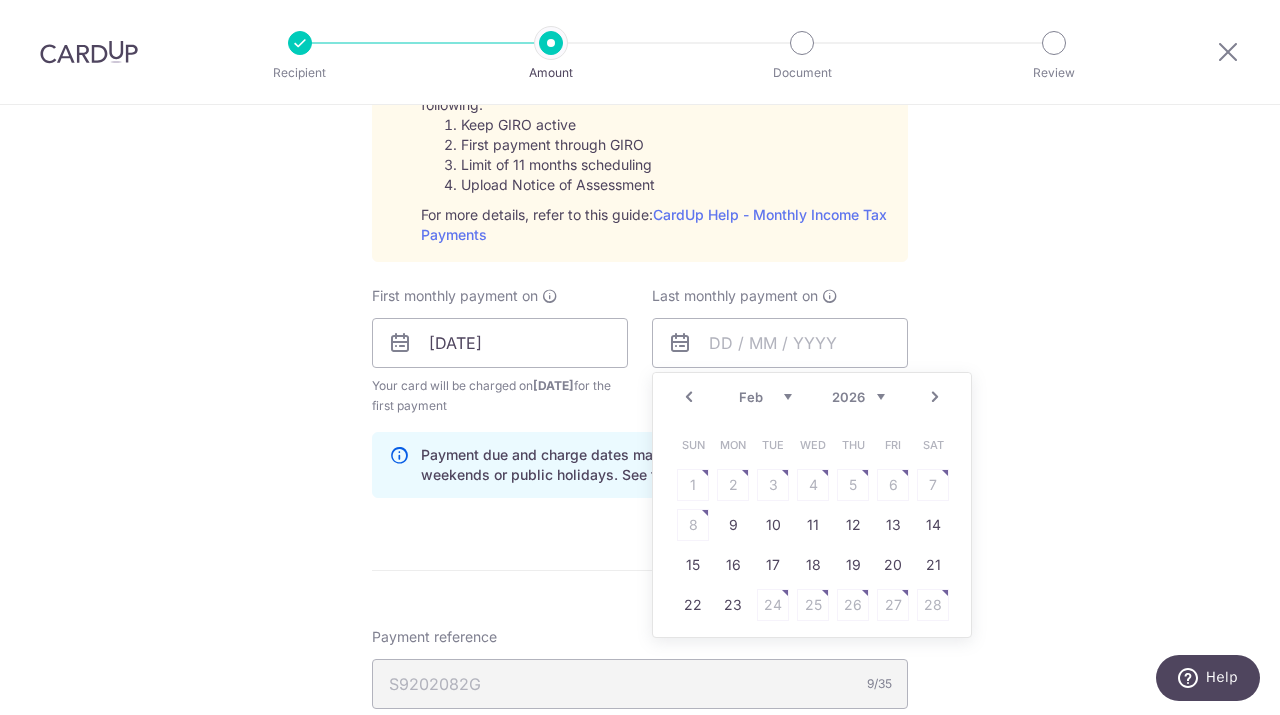 click on "Prev" at bounding box center [689, 397] 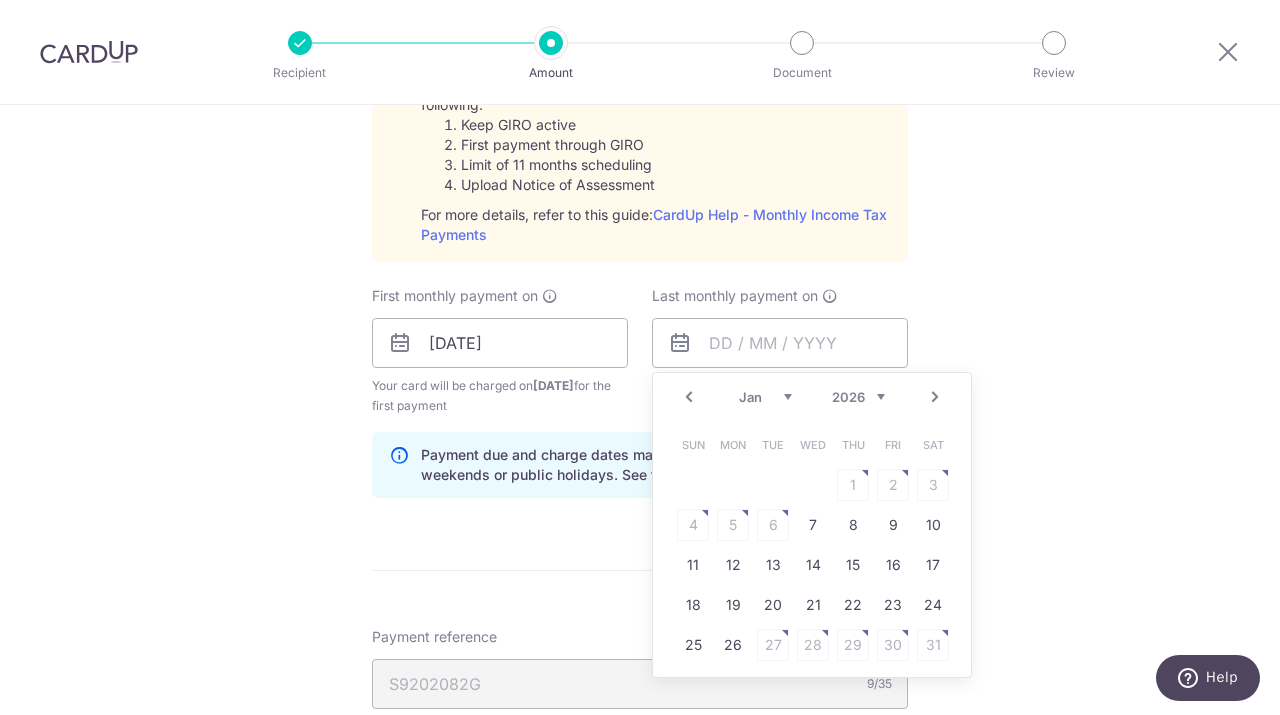 click on "Prev" at bounding box center [689, 397] 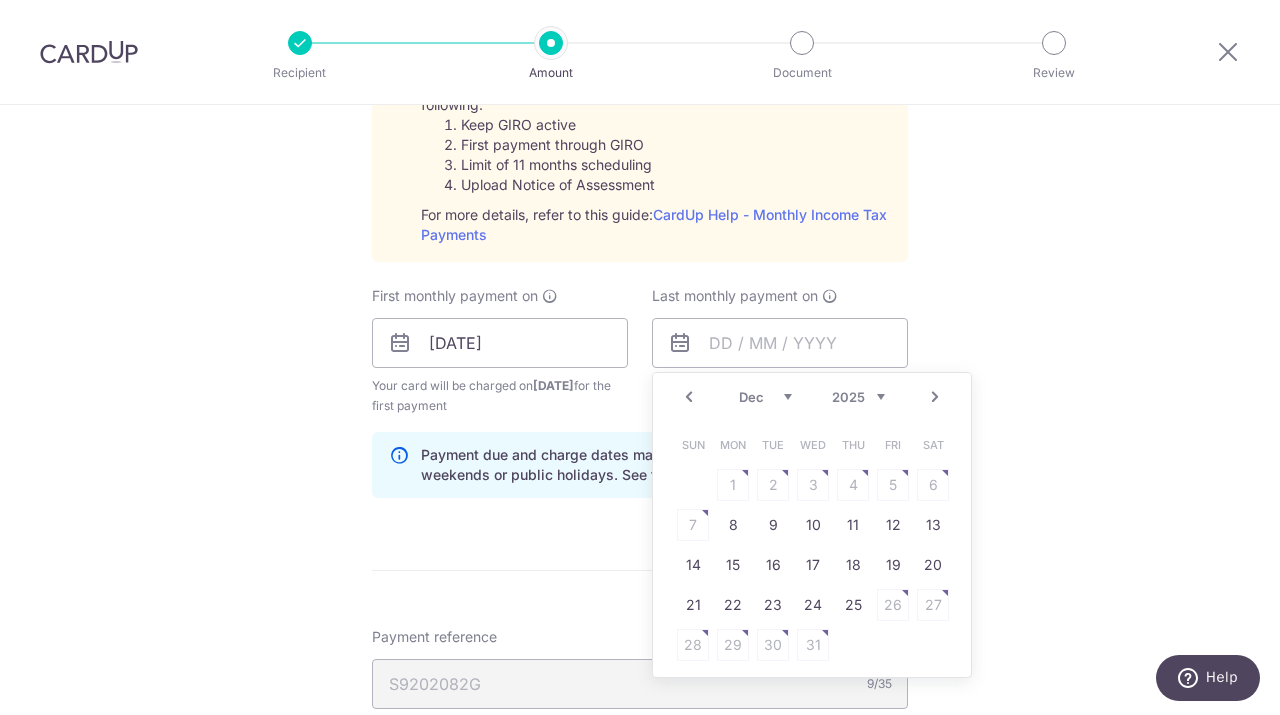 click on "Next" at bounding box center (935, 397) 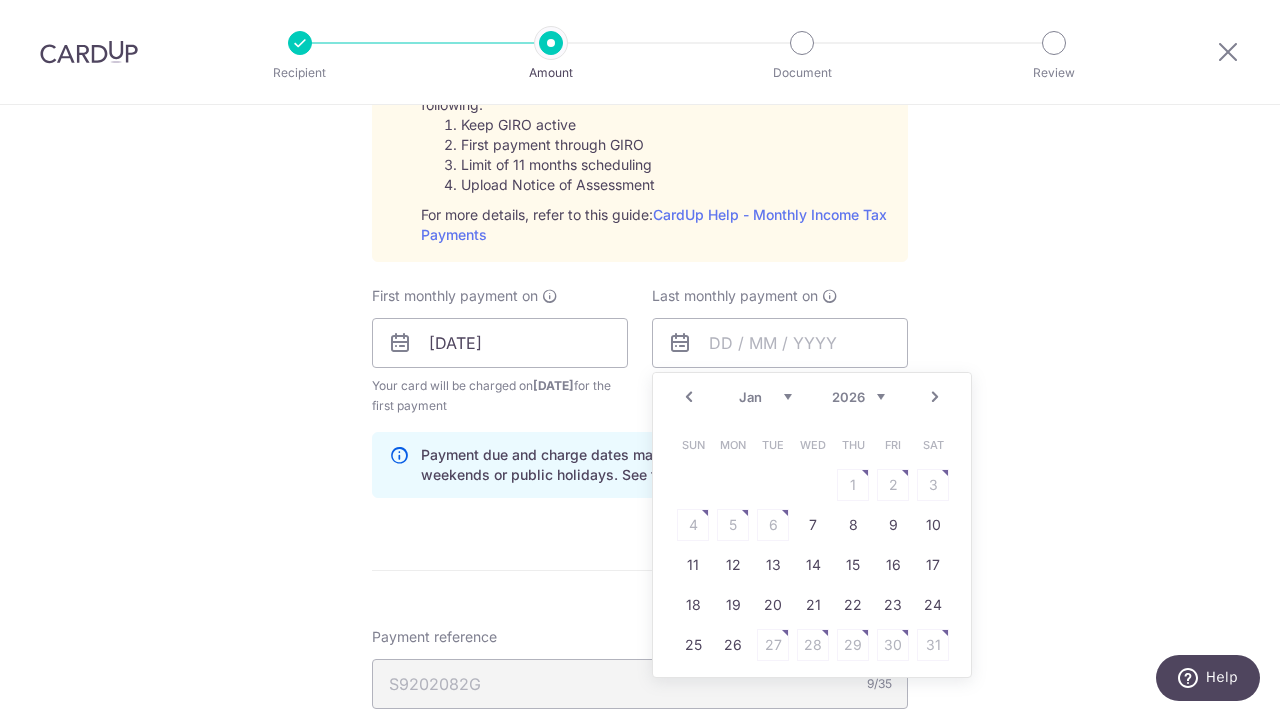 click on "Next" at bounding box center (935, 397) 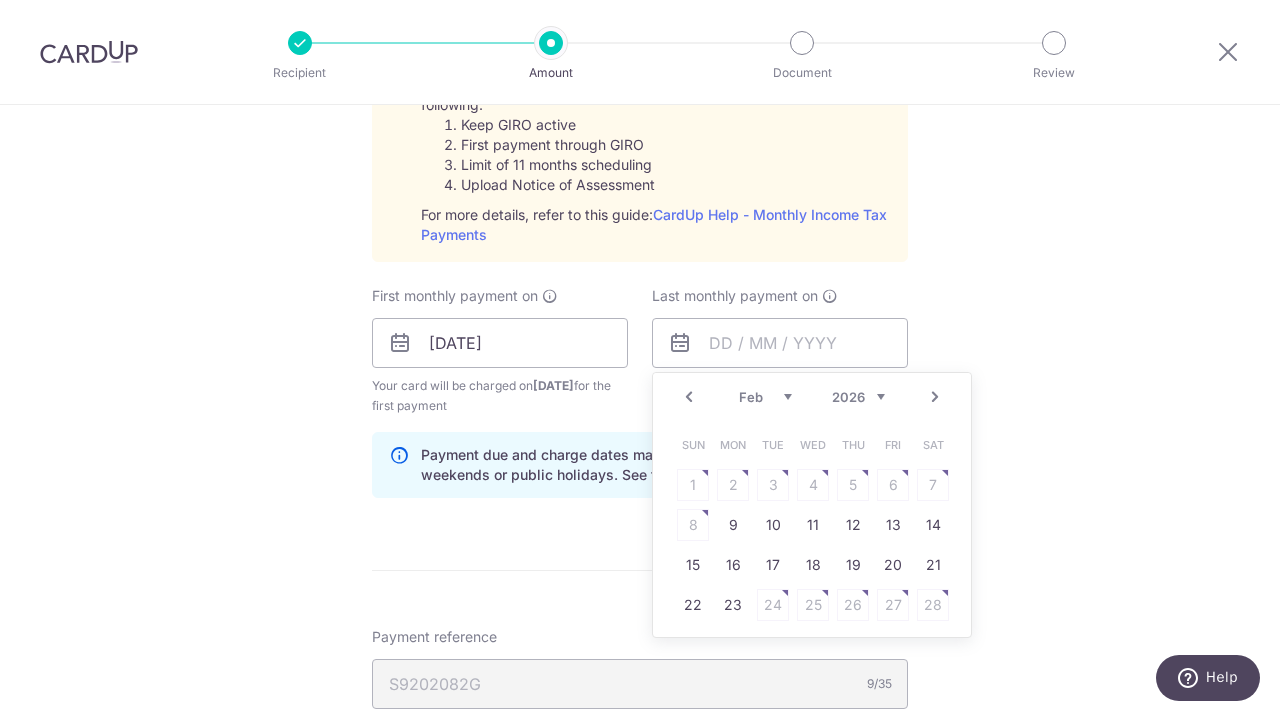 click on "Next" at bounding box center [935, 397] 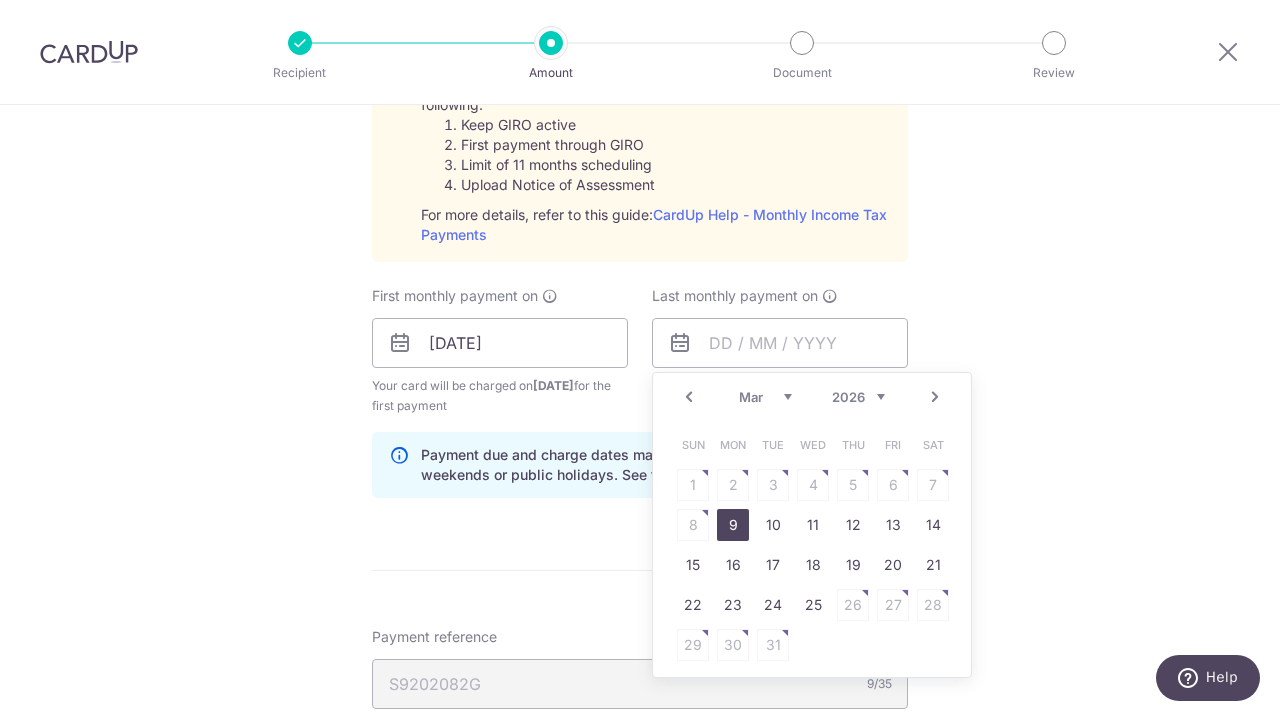 click on "9" at bounding box center [733, 525] 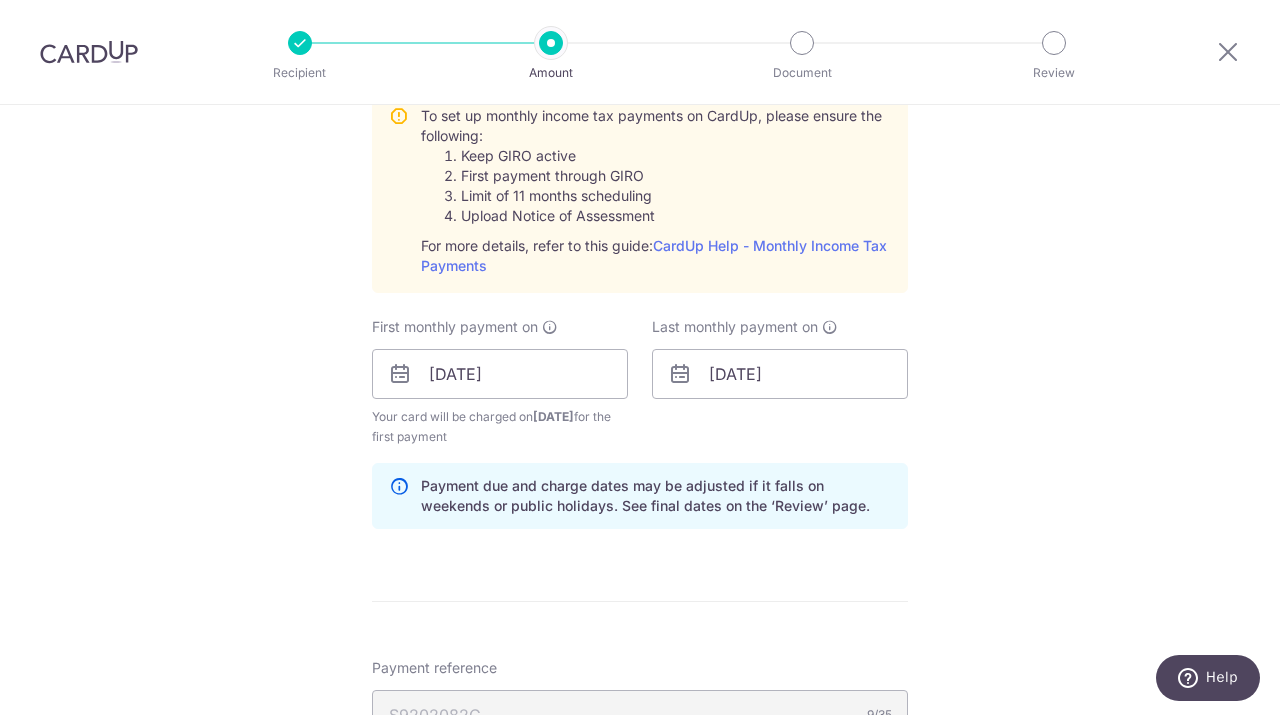 scroll, scrollTop: 968, scrollLeft: 0, axis: vertical 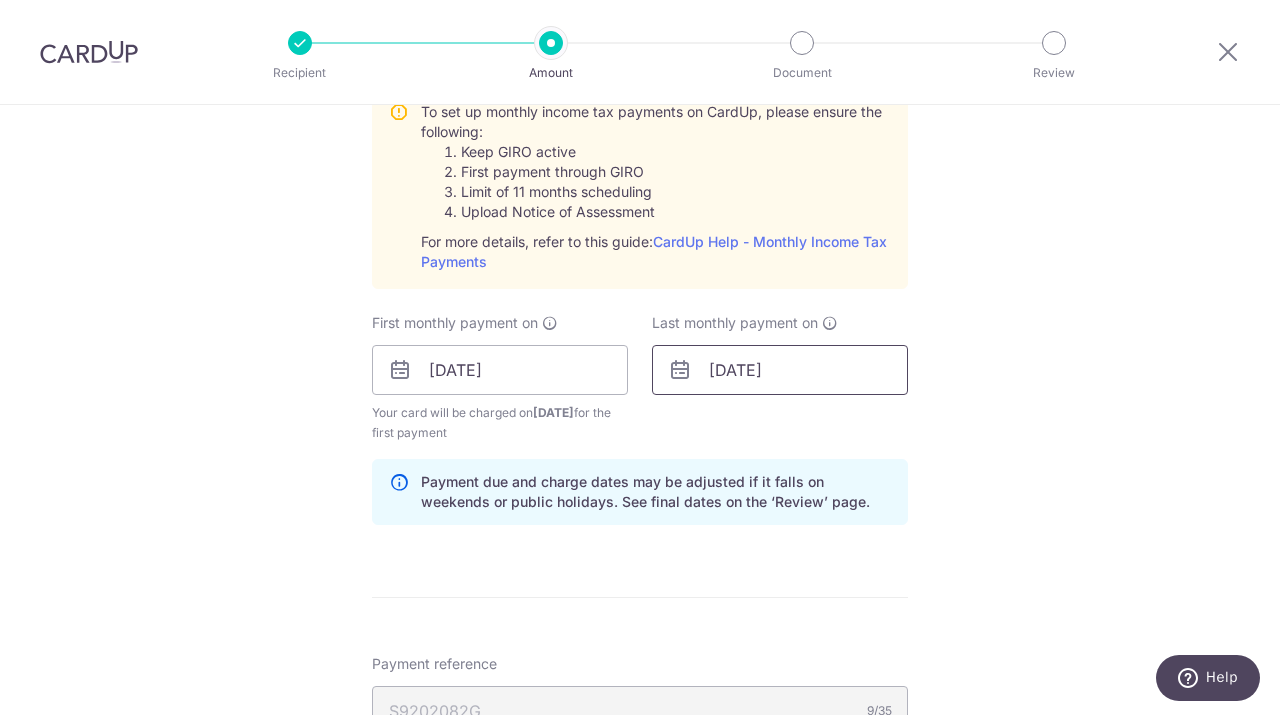 click on "09/03/2026" at bounding box center (780, 370) 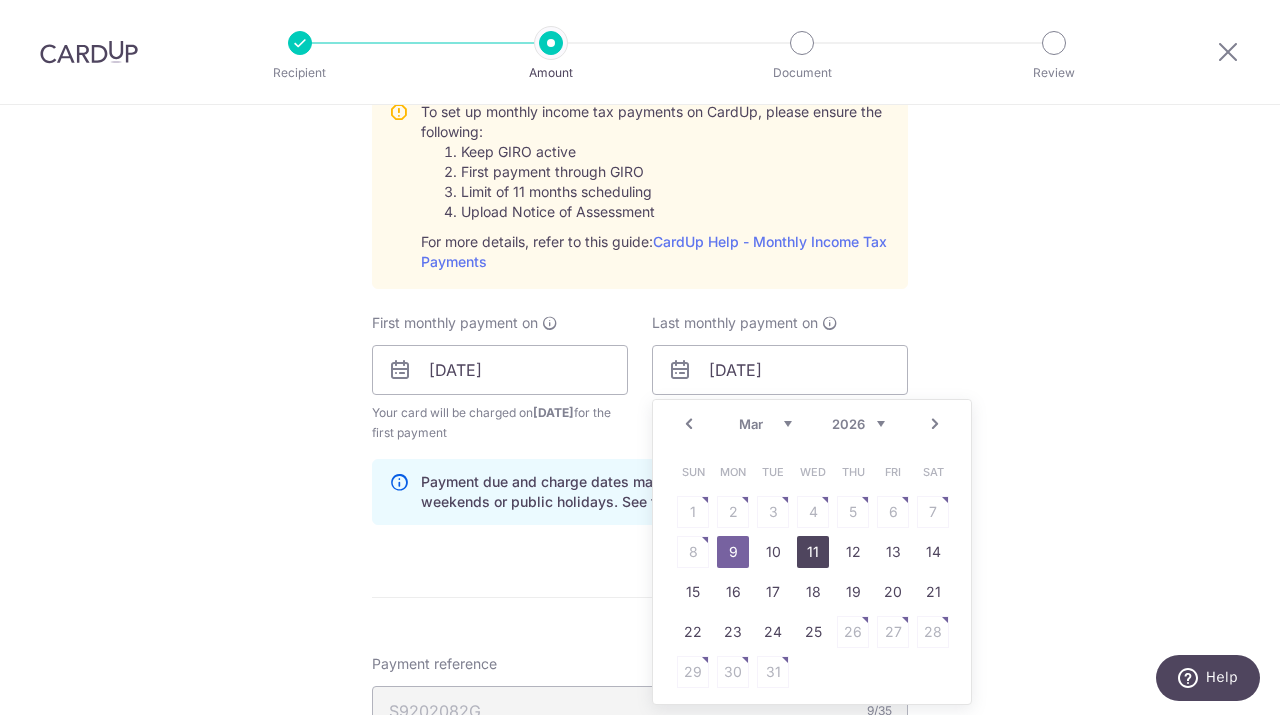 click on "11" at bounding box center [813, 552] 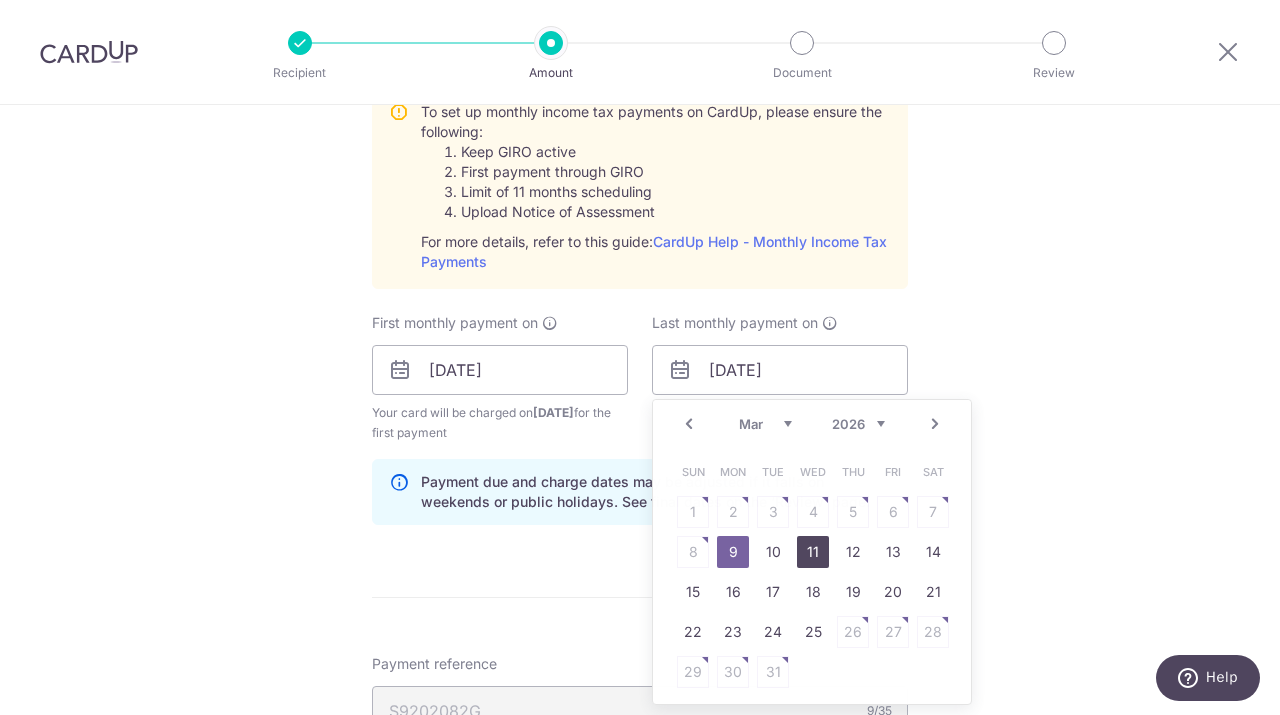 type on "11/03/2026" 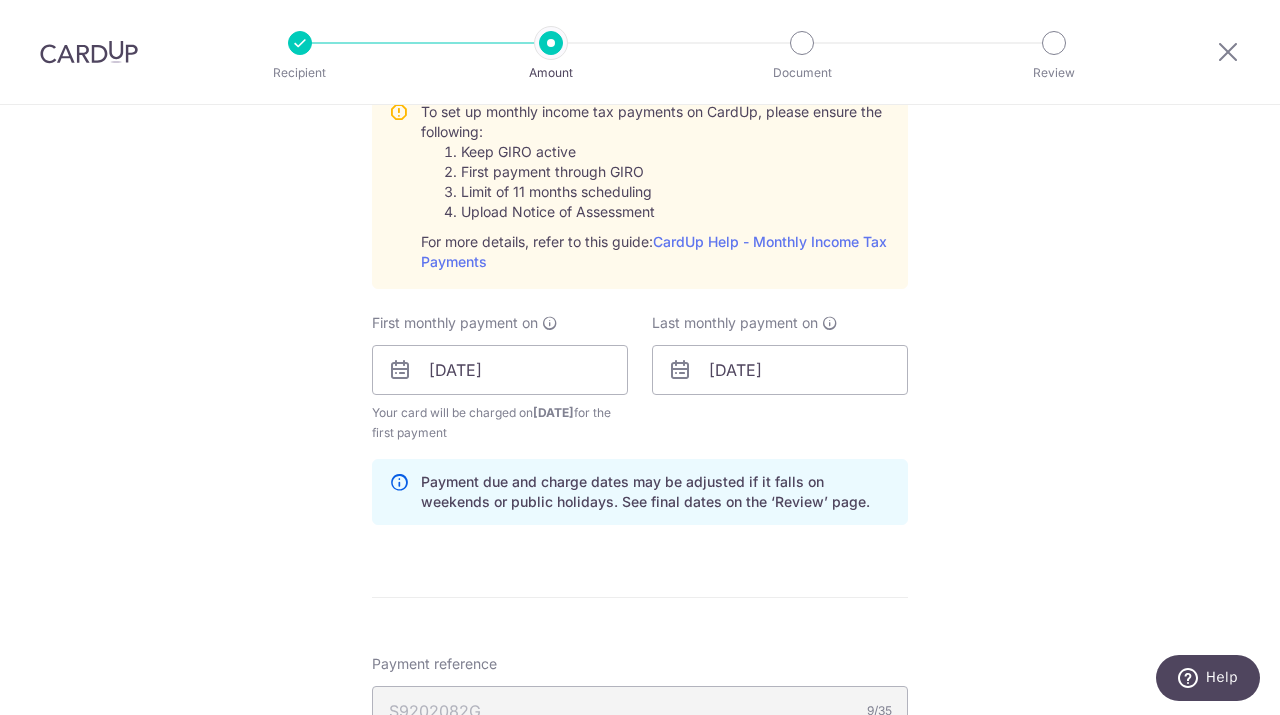 click on "Tell us more about your payment
Enter one-time or monthly payment amount
SGD
785.62
785.62
The  total tax payment amounts scheduled  should not exceed the outstanding balance in your latest Statement of Account.
Select Card
**** 0890
Add credit card
Your Cards
**** 2562
**** 9000
**** 9018
**** 0890
Secure 256-bit SSL" at bounding box center [640, 220] 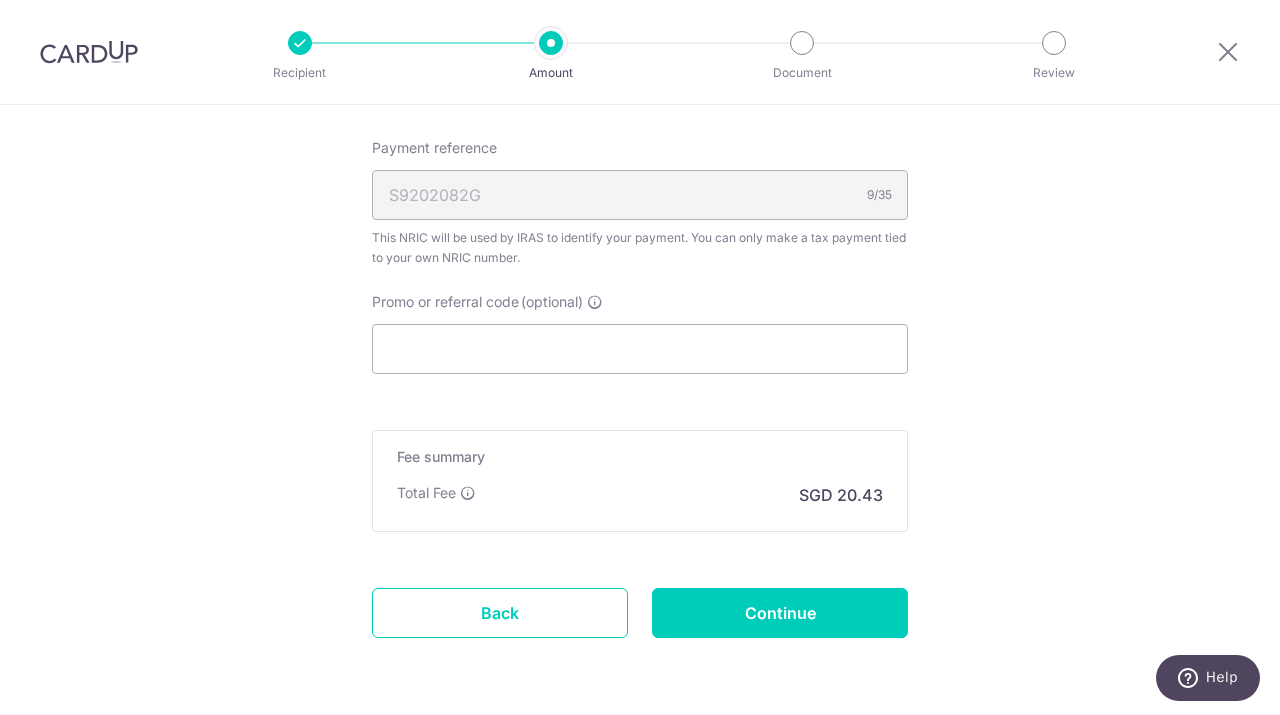 scroll, scrollTop: 1481, scrollLeft: 0, axis: vertical 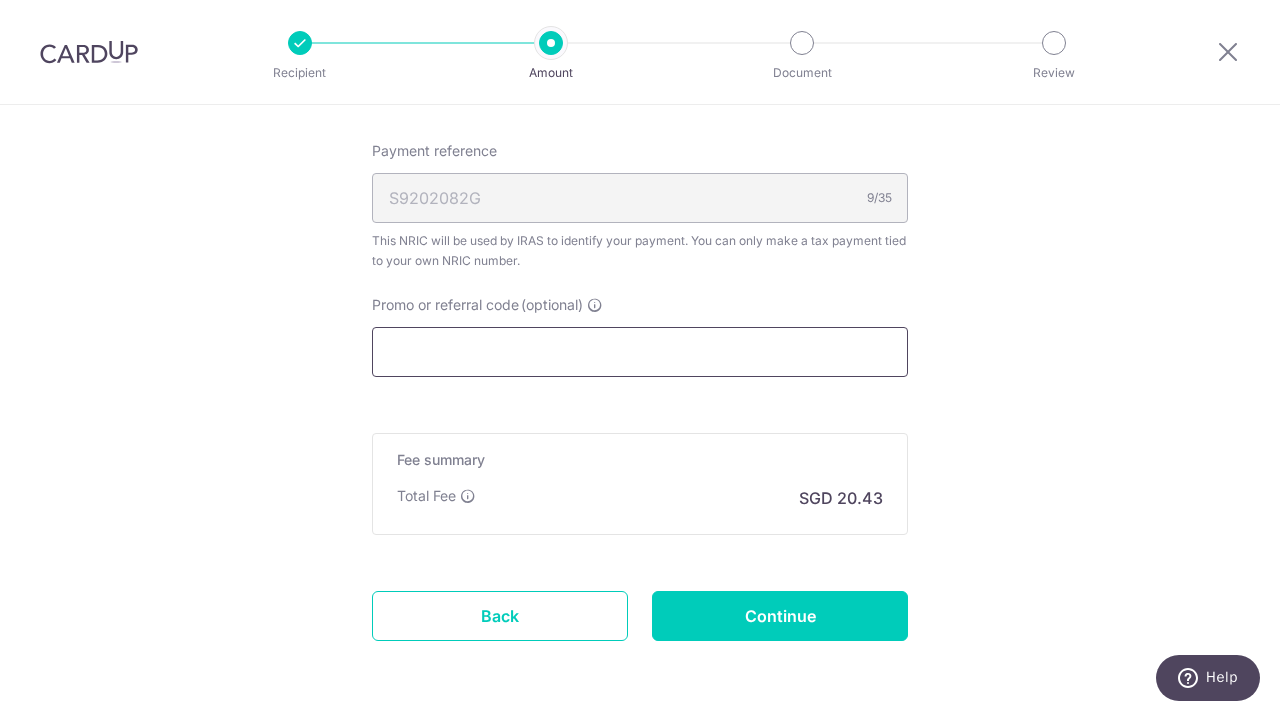 click on "Promo or referral code
(optional)" at bounding box center [640, 352] 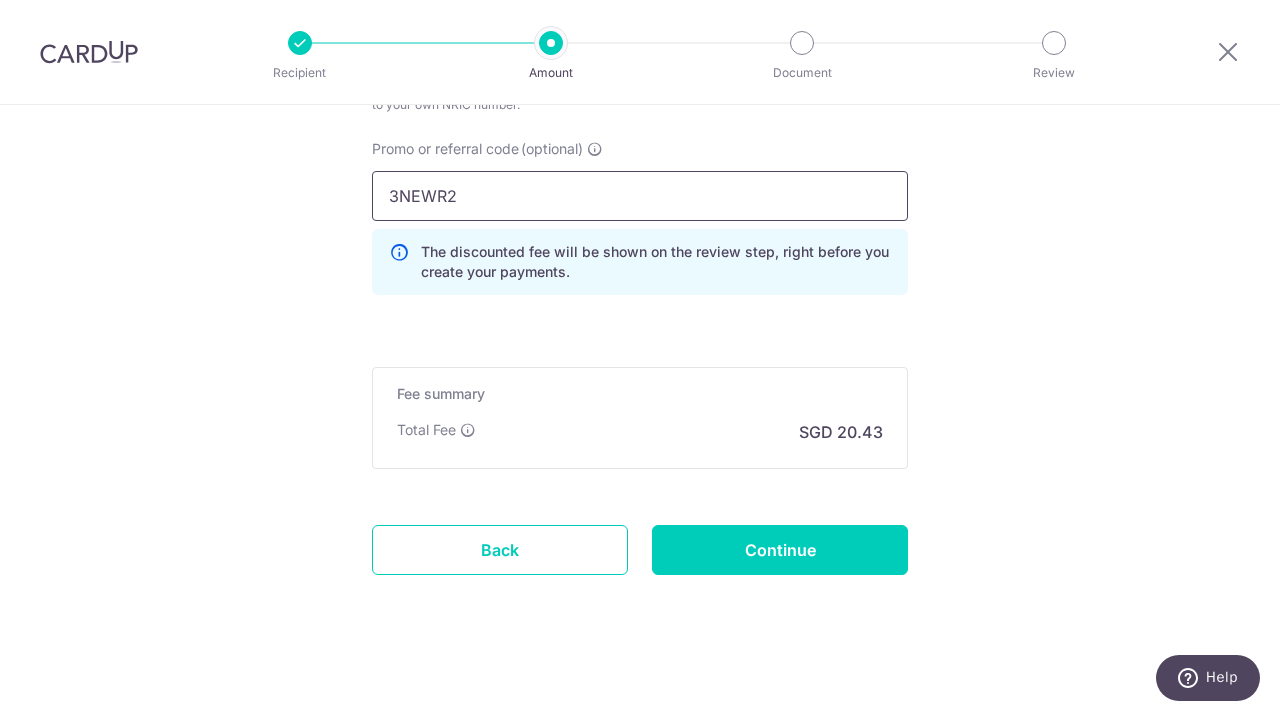 scroll, scrollTop: 1640, scrollLeft: 0, axis: vertical 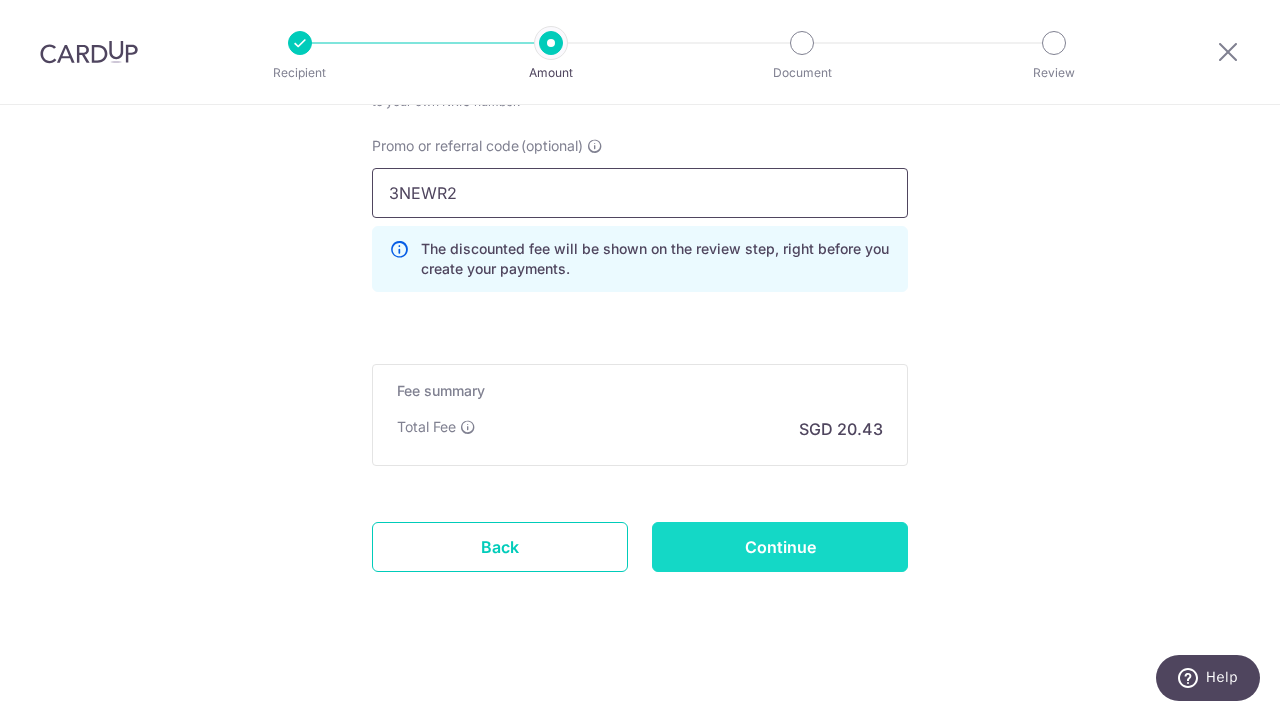 type on "3NEWR2" 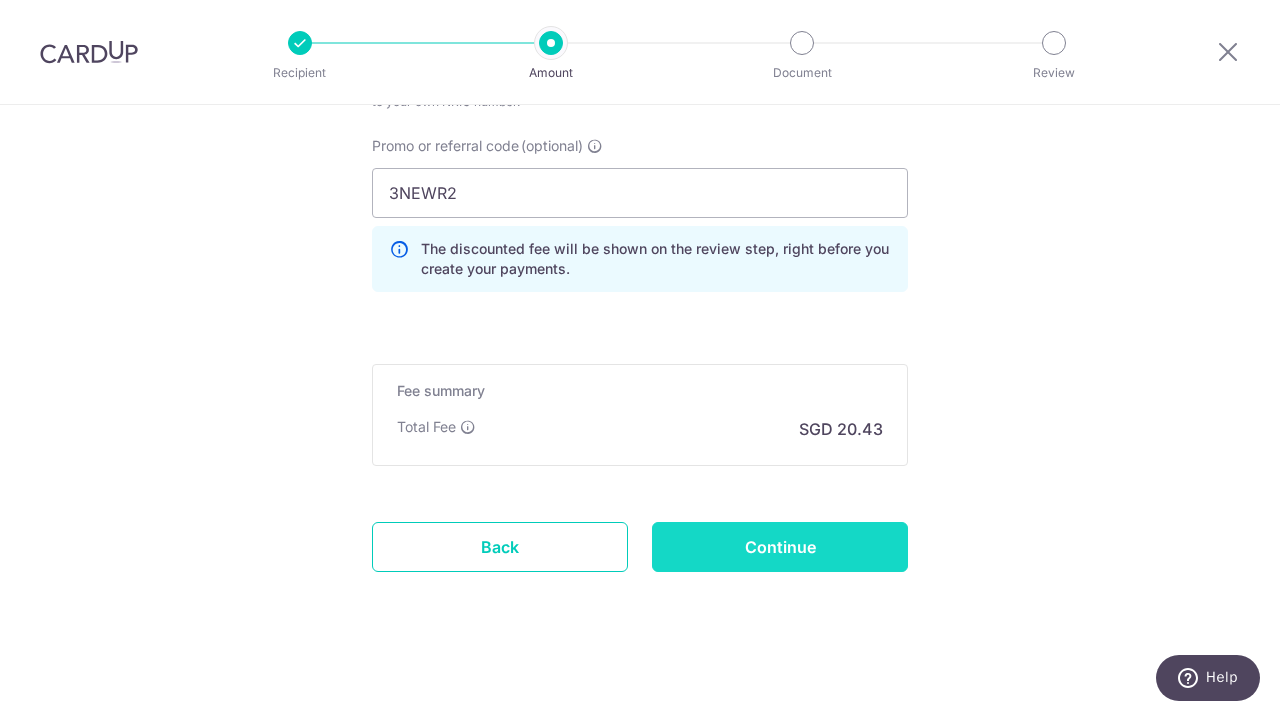 click on "Continue" at bounding box center (780, 547) 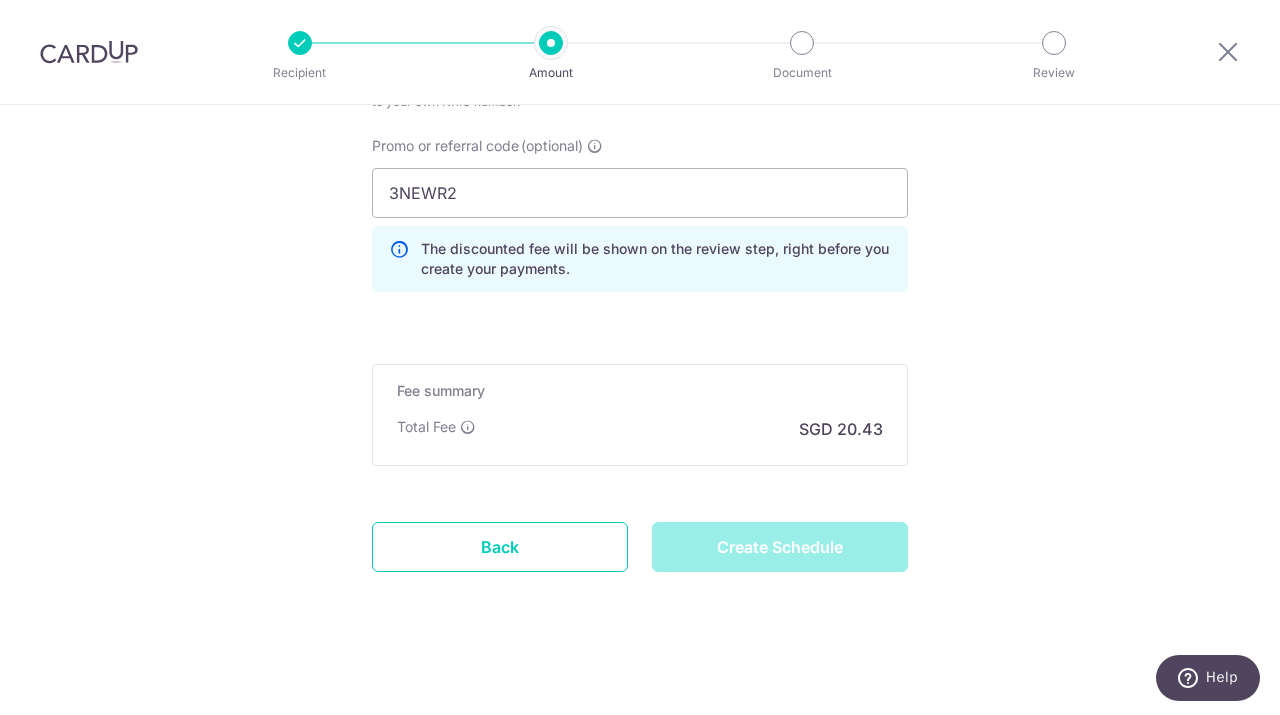 type on "Create Schedule" 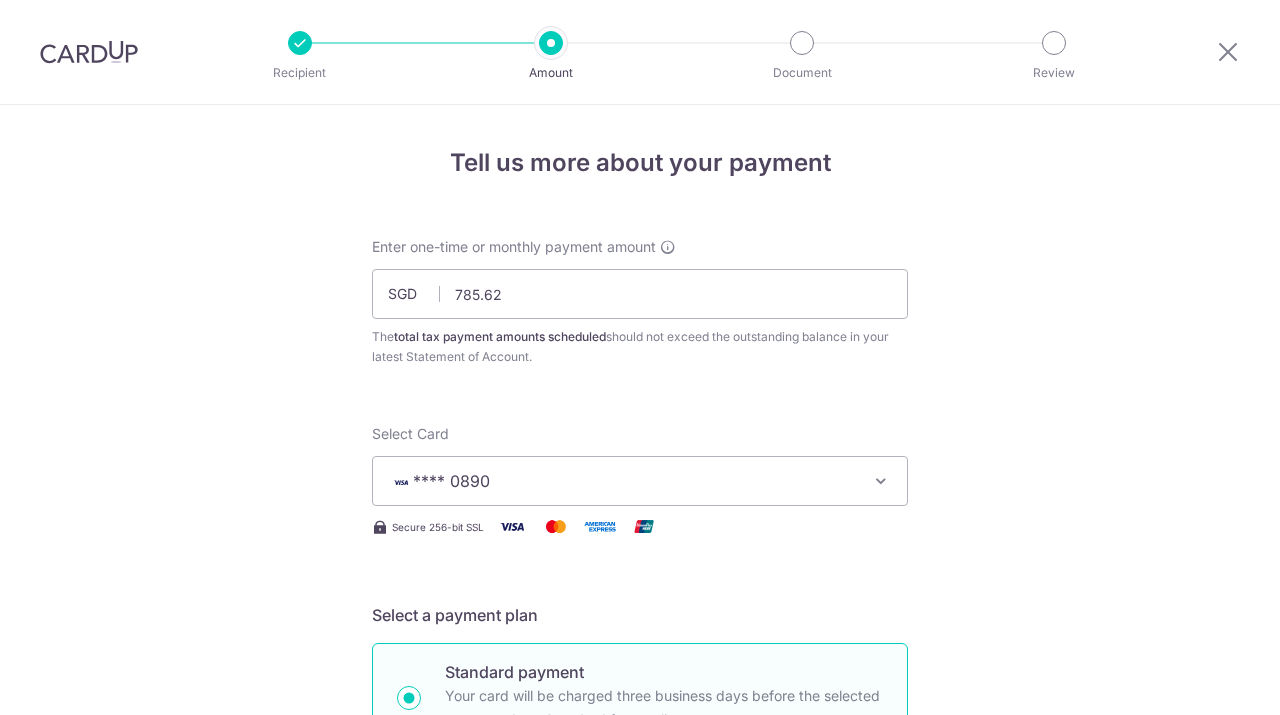 scroll, scrollTop: 0, scrollLeft: 0, axis: both 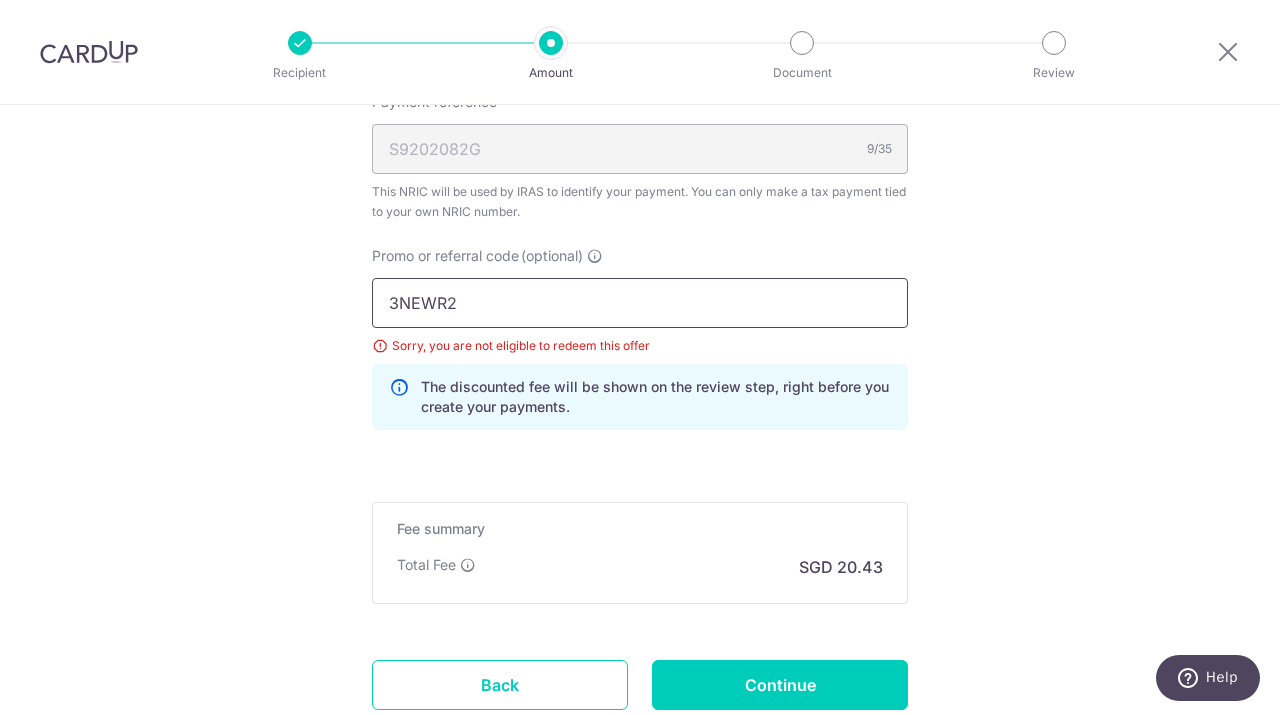 click on "3NEWR2" at bounding box center [640, 303] 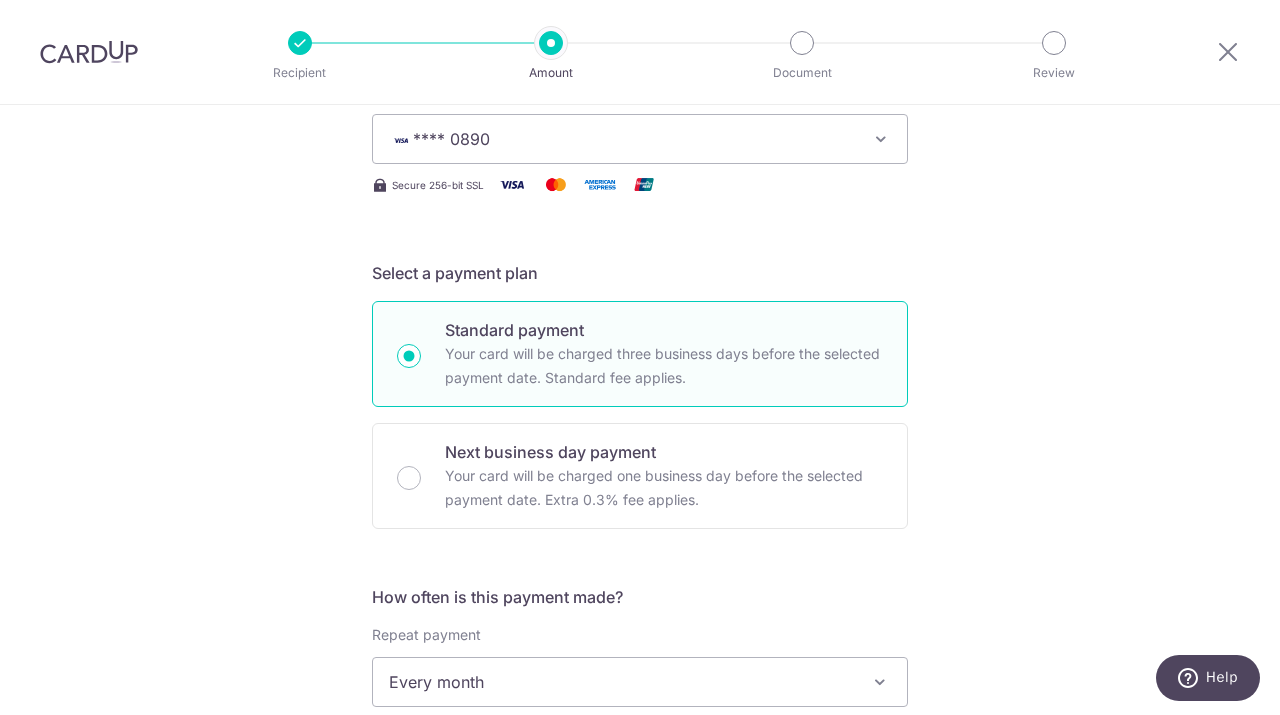 scroll, scrollTop: 0, scrollLeft: 0, axis: both 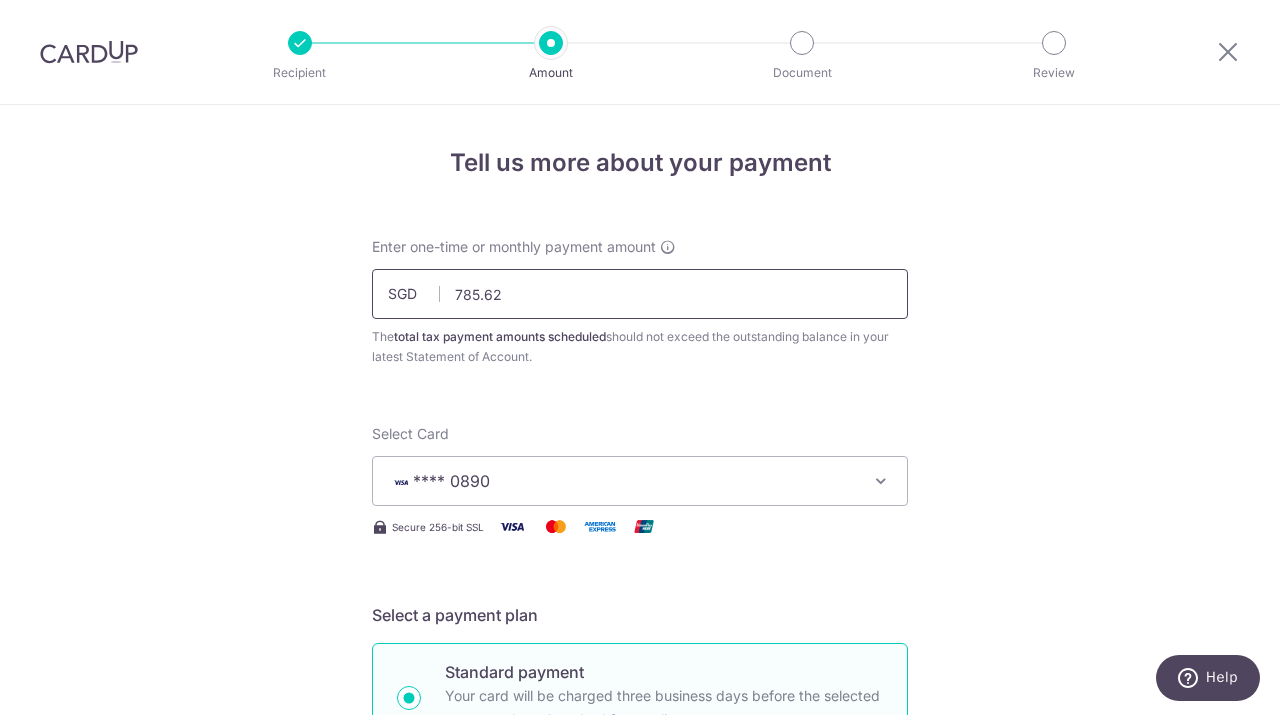type on "REC185" 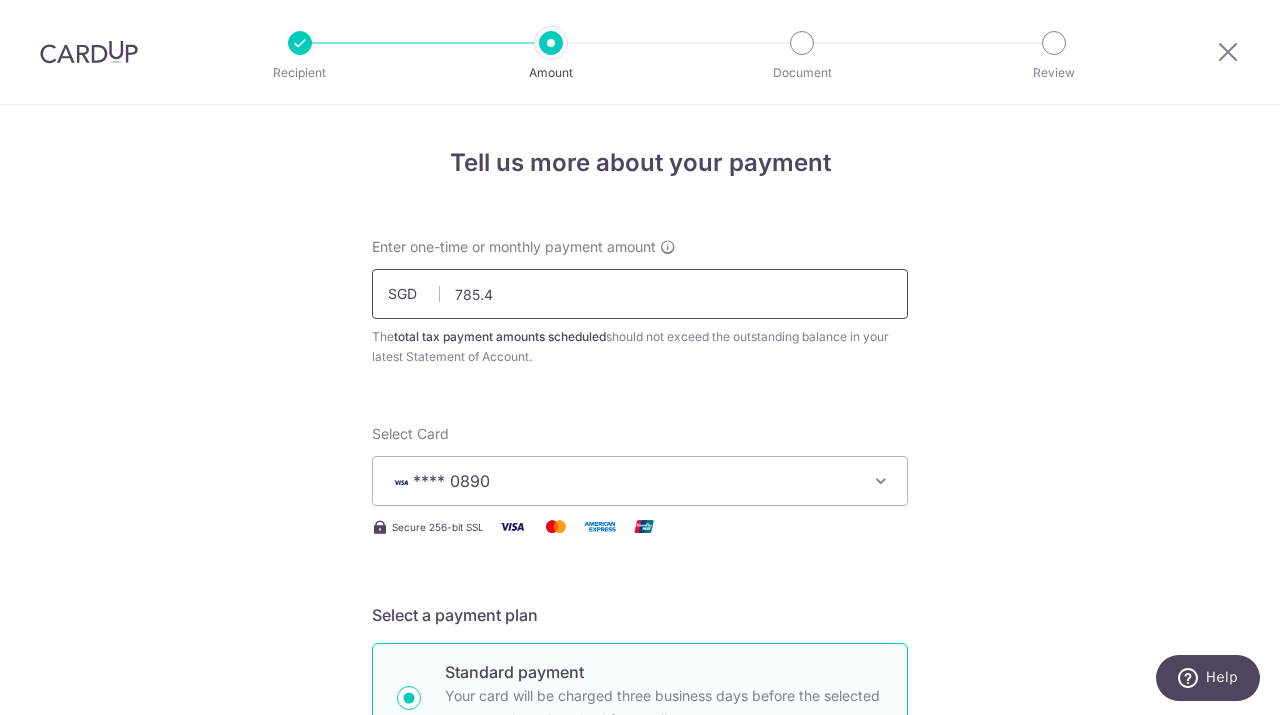 type on "785.46" 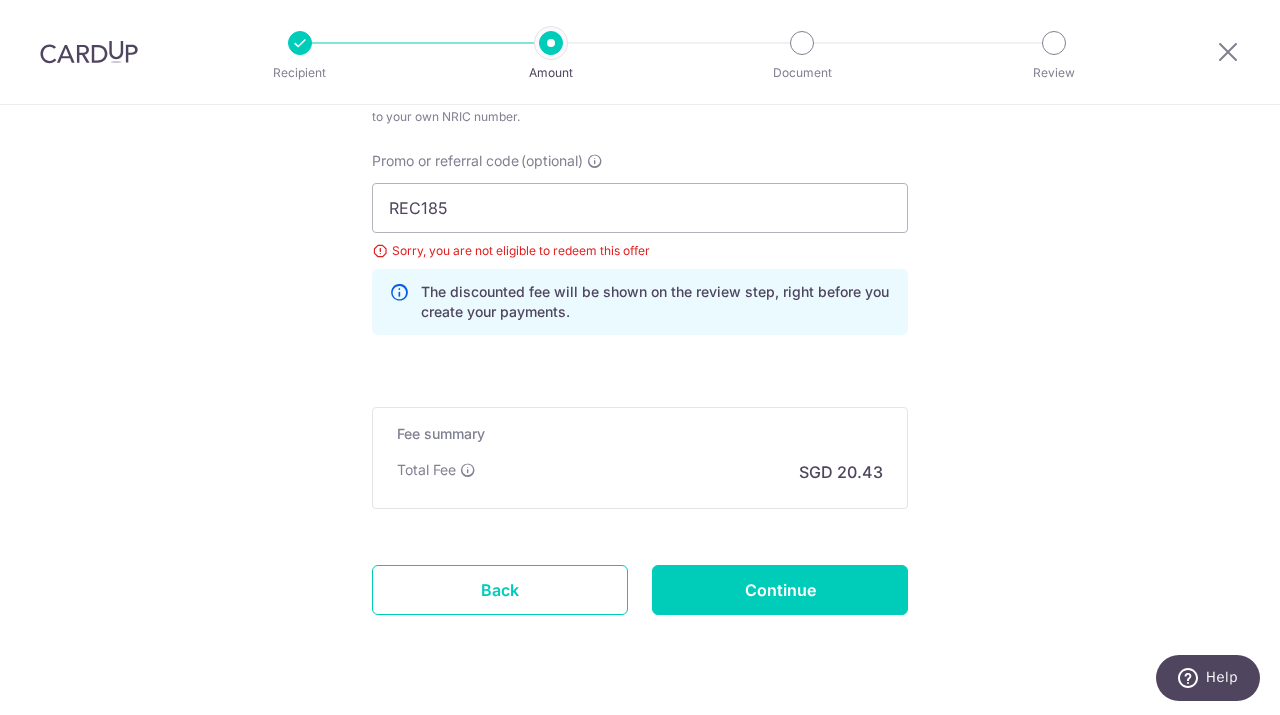 scroll, scrollTop: 1365, scrollLeft: 0, axis: vertical 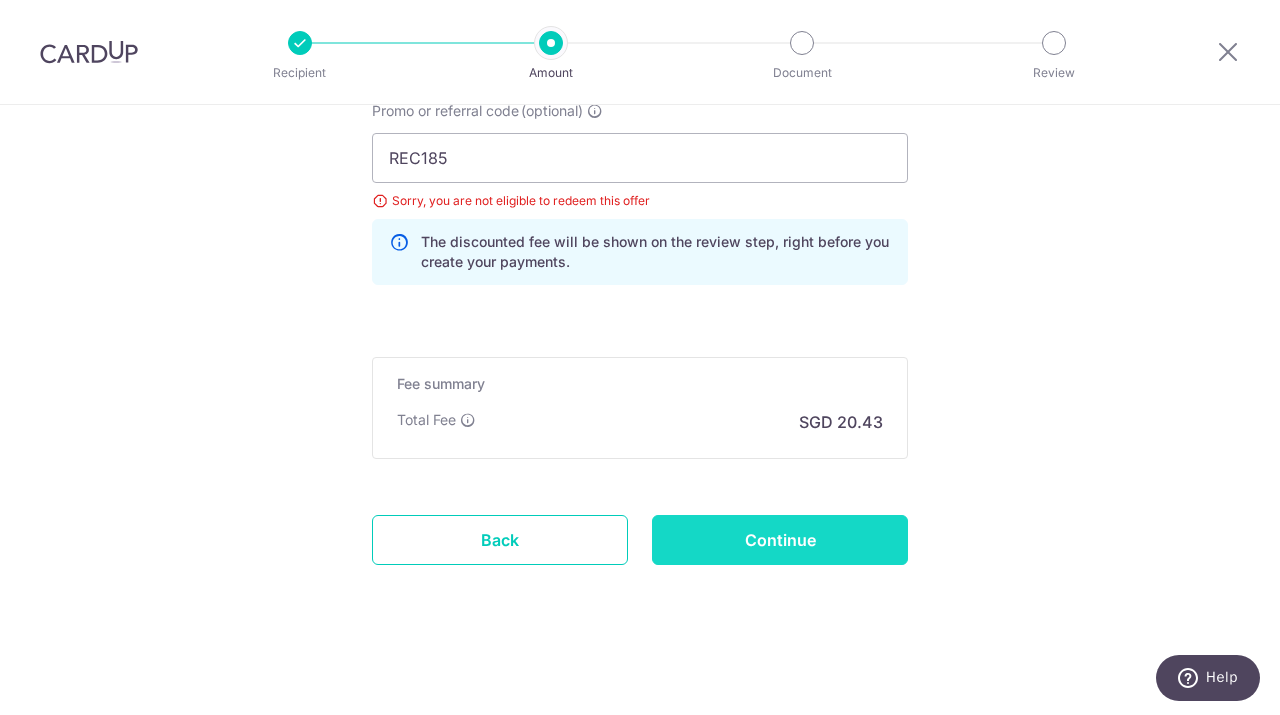 click on "Continue" at bounding box center (780, 540) 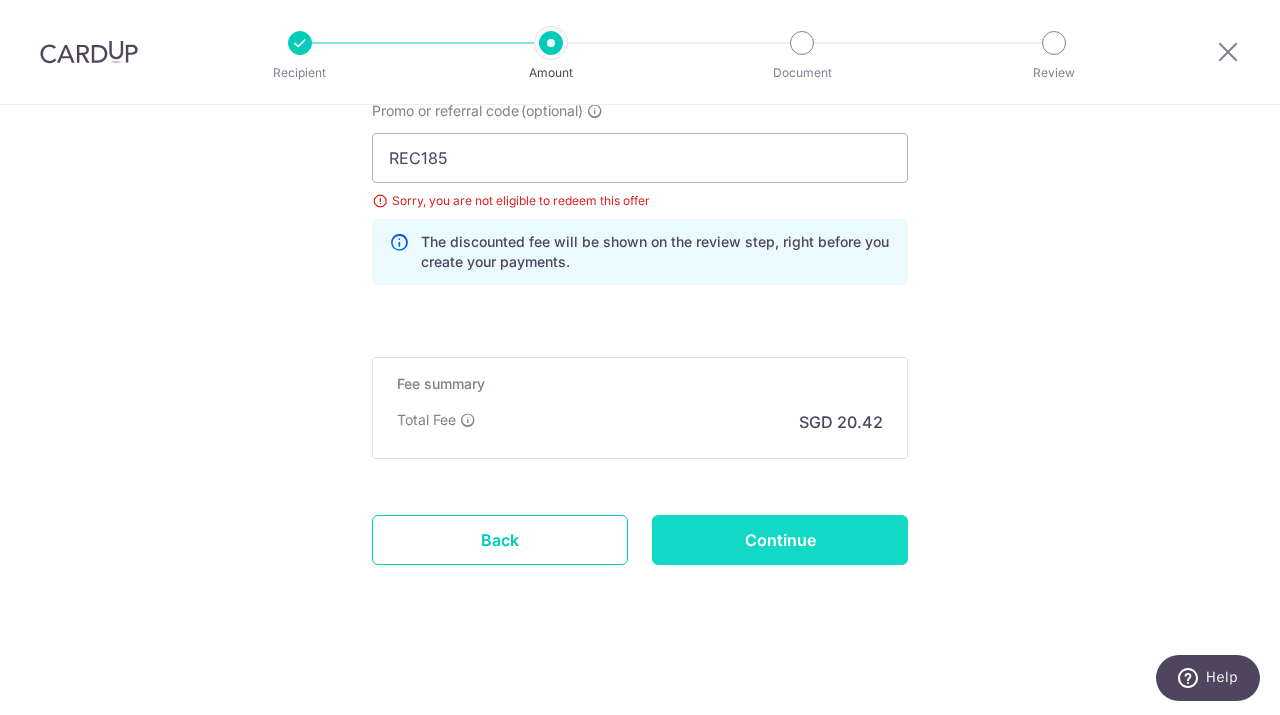 type on "Update Schedule" 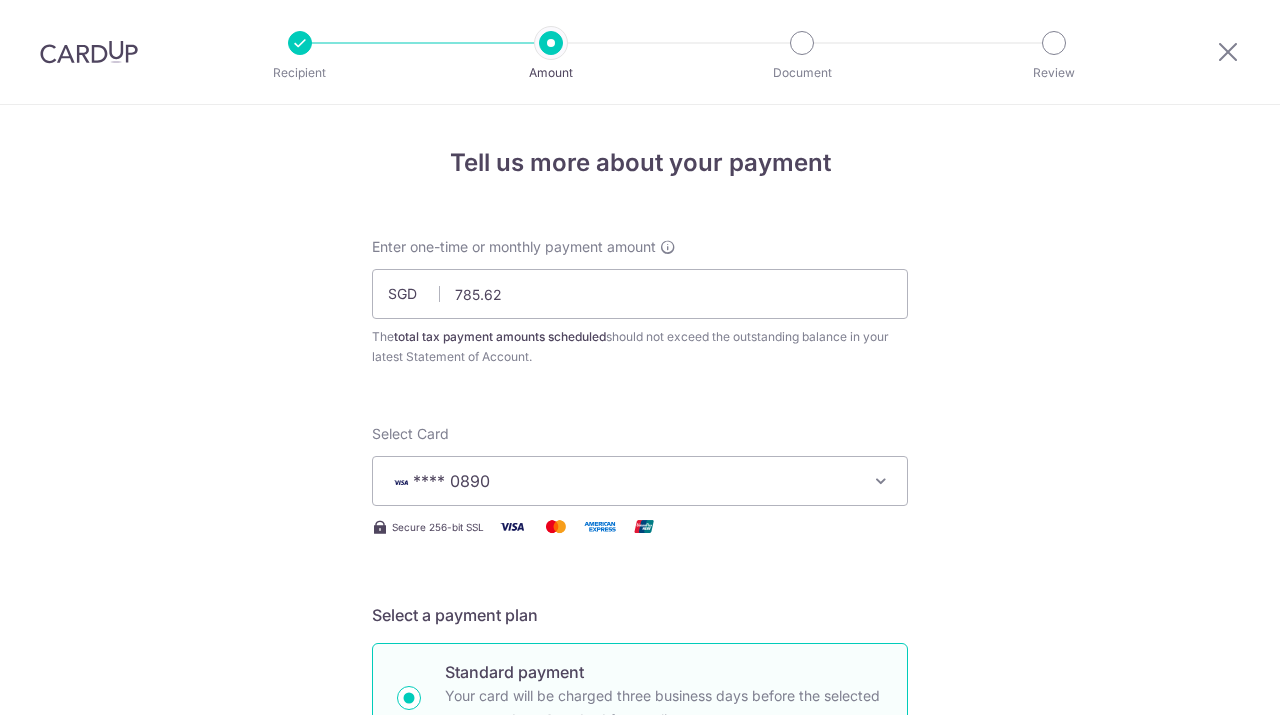 scroll, scrollTop: 0, scrollLeft: 0, axis: both 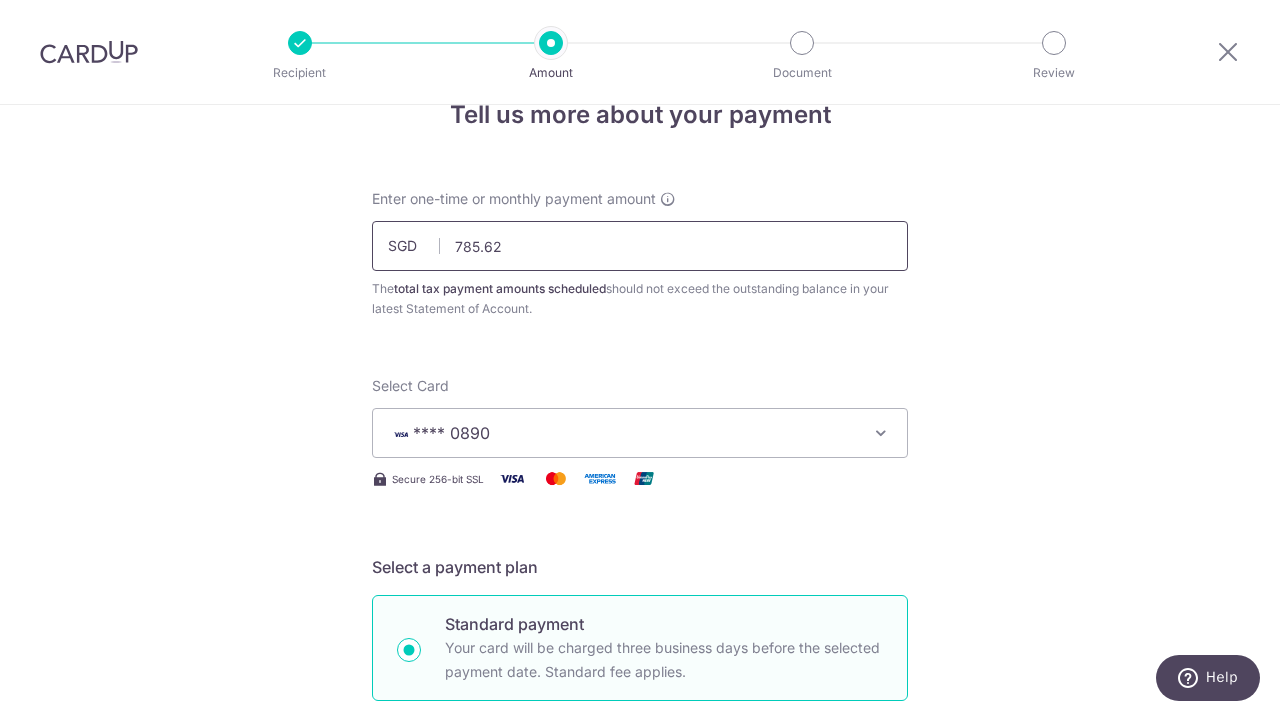 click on "785.62" at bounding box center (640, 246) 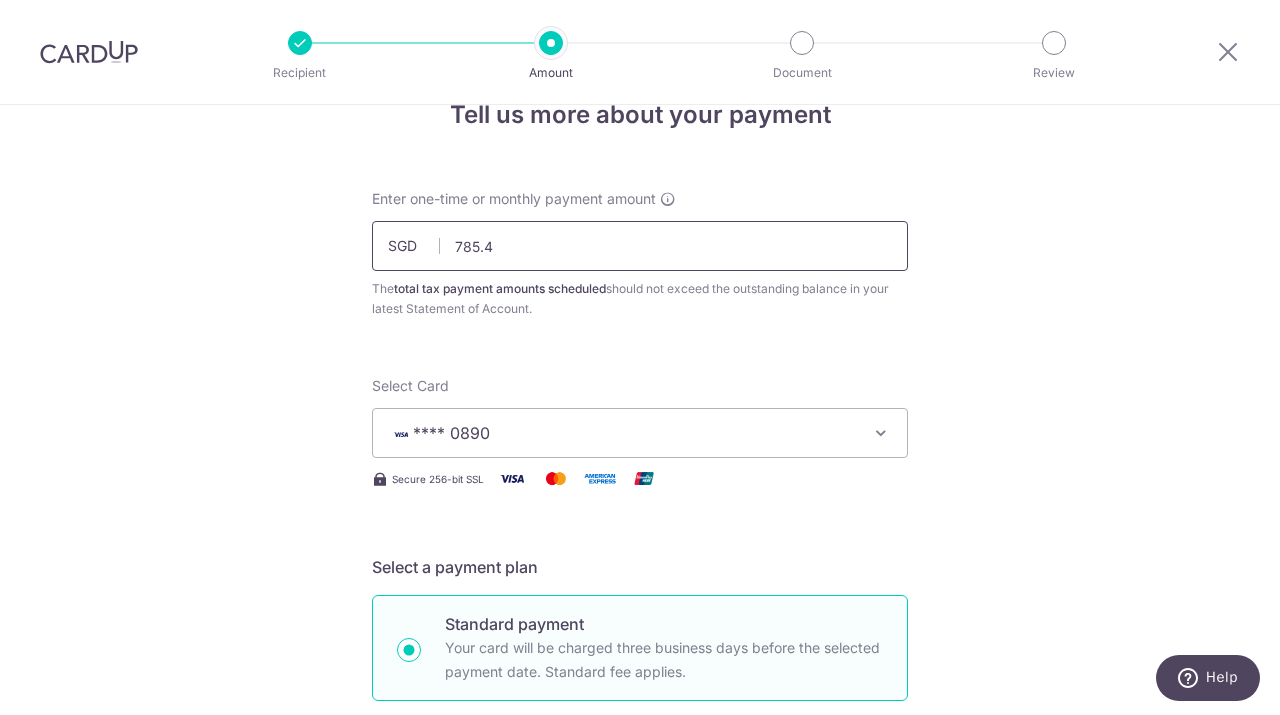 type on "785.46" 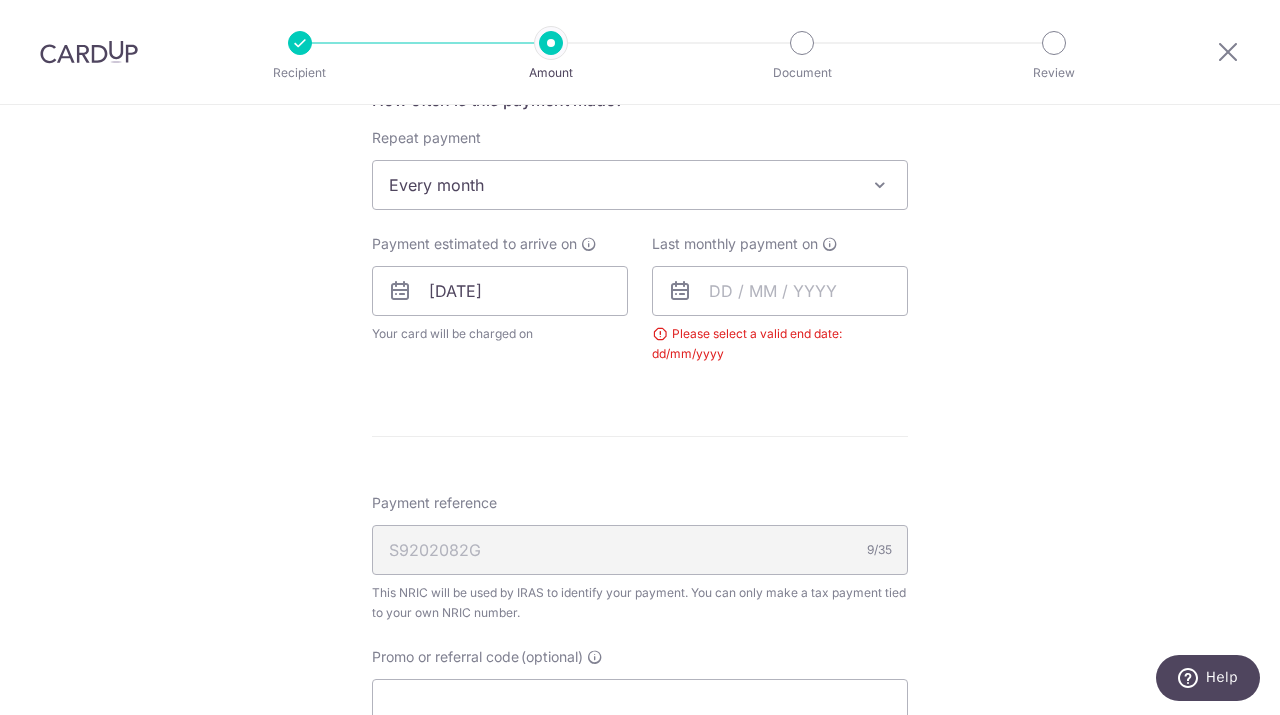 scroll, scrollTop: 837, scrollLeft: 0, axis: vertical 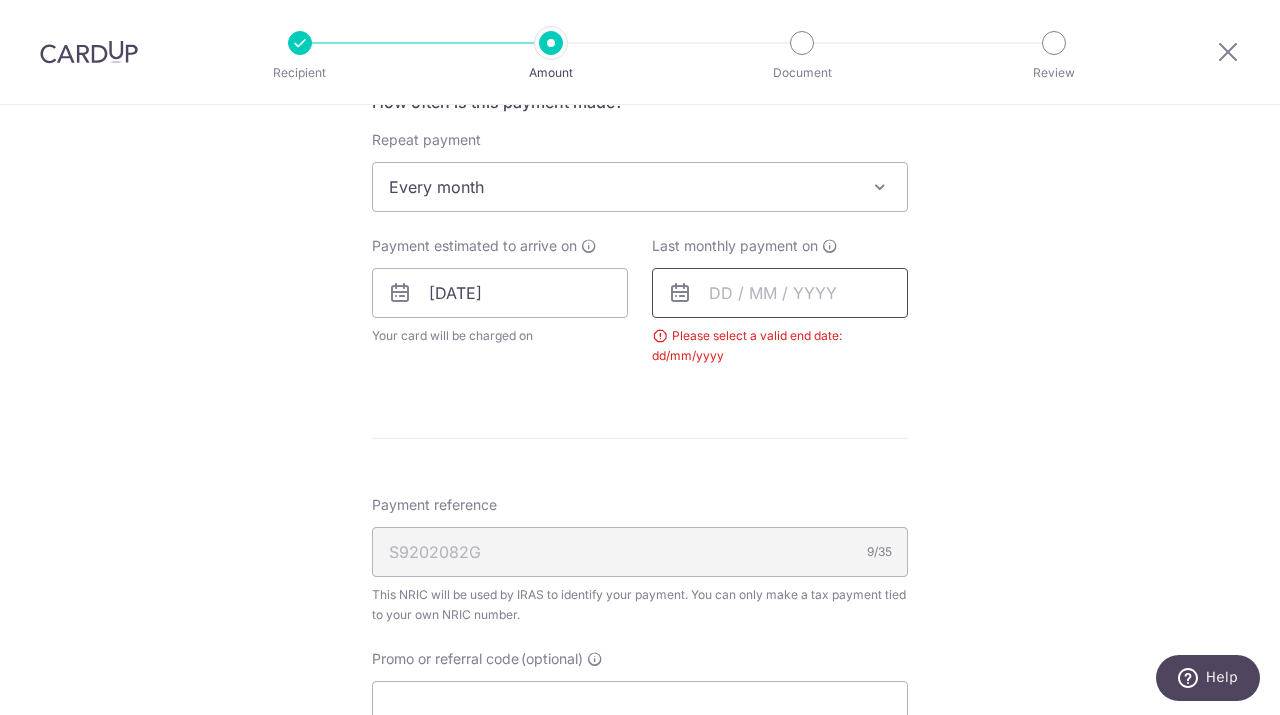 click at bounding box center [780, 293] 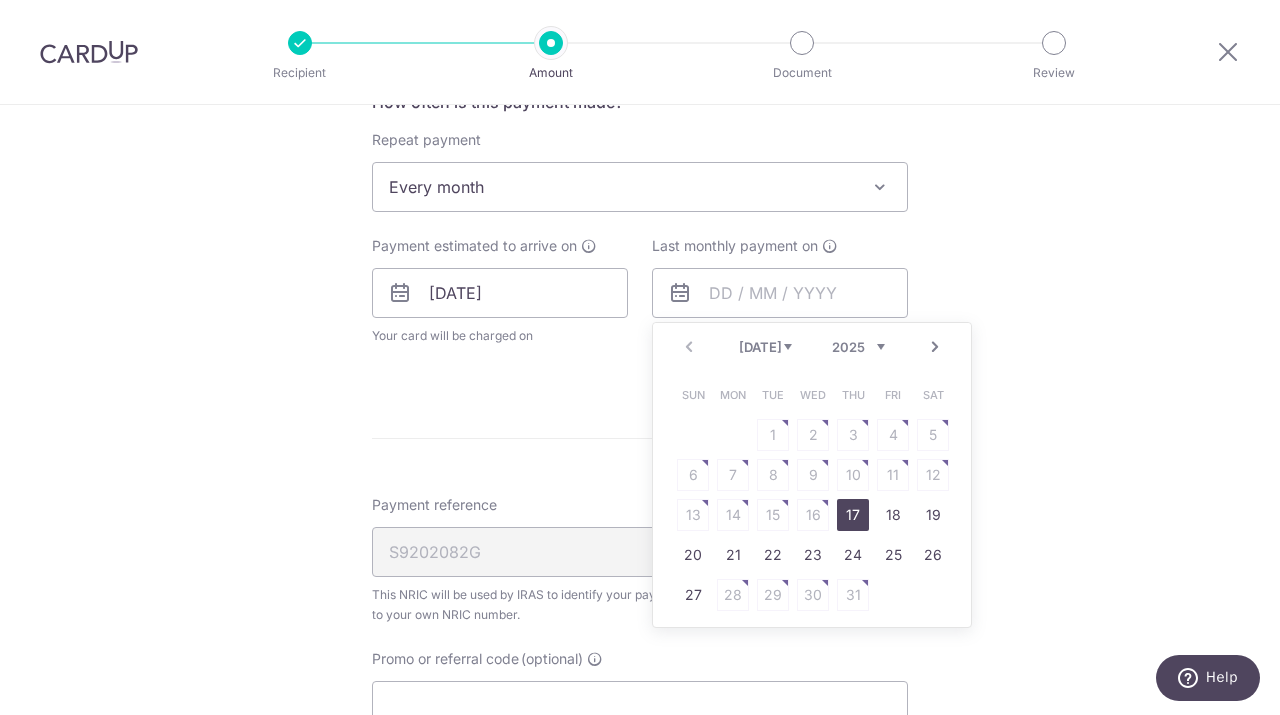 click on "Next" at bounding box center [935, 347] 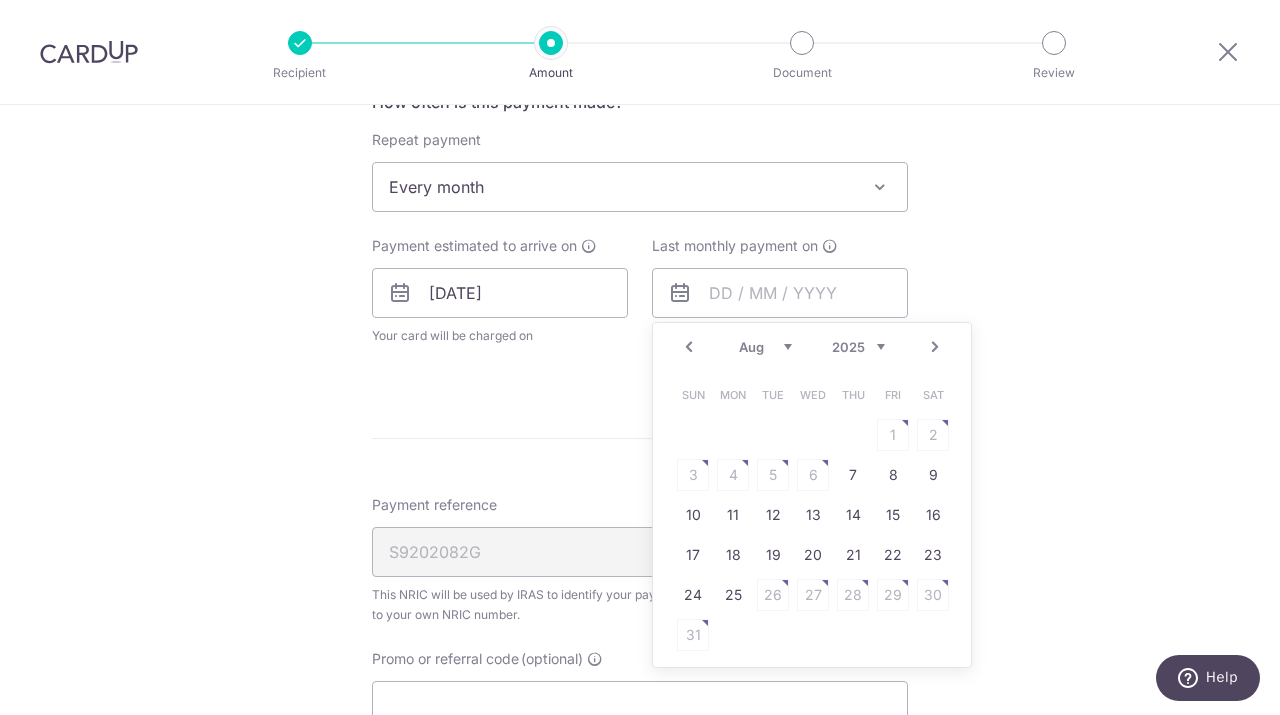 click on "Next" at bounding box center [935, 347] 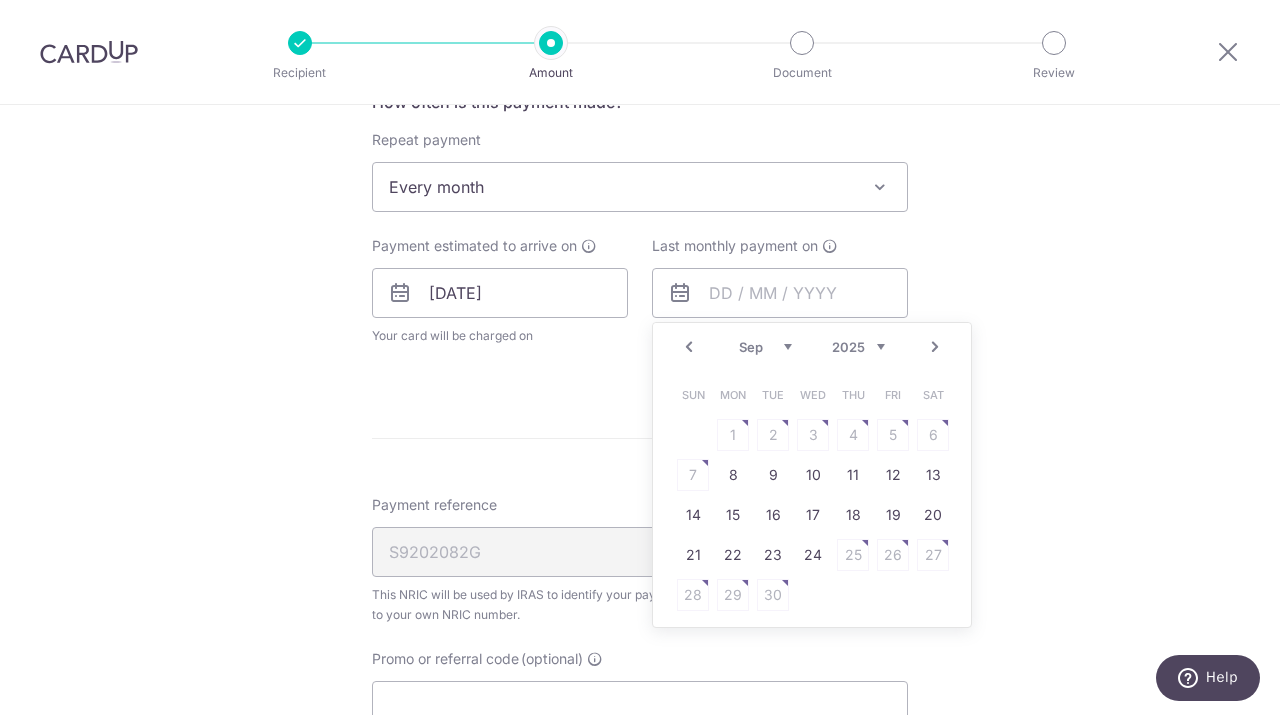 click on "Next" at bounding box center [935, 347] 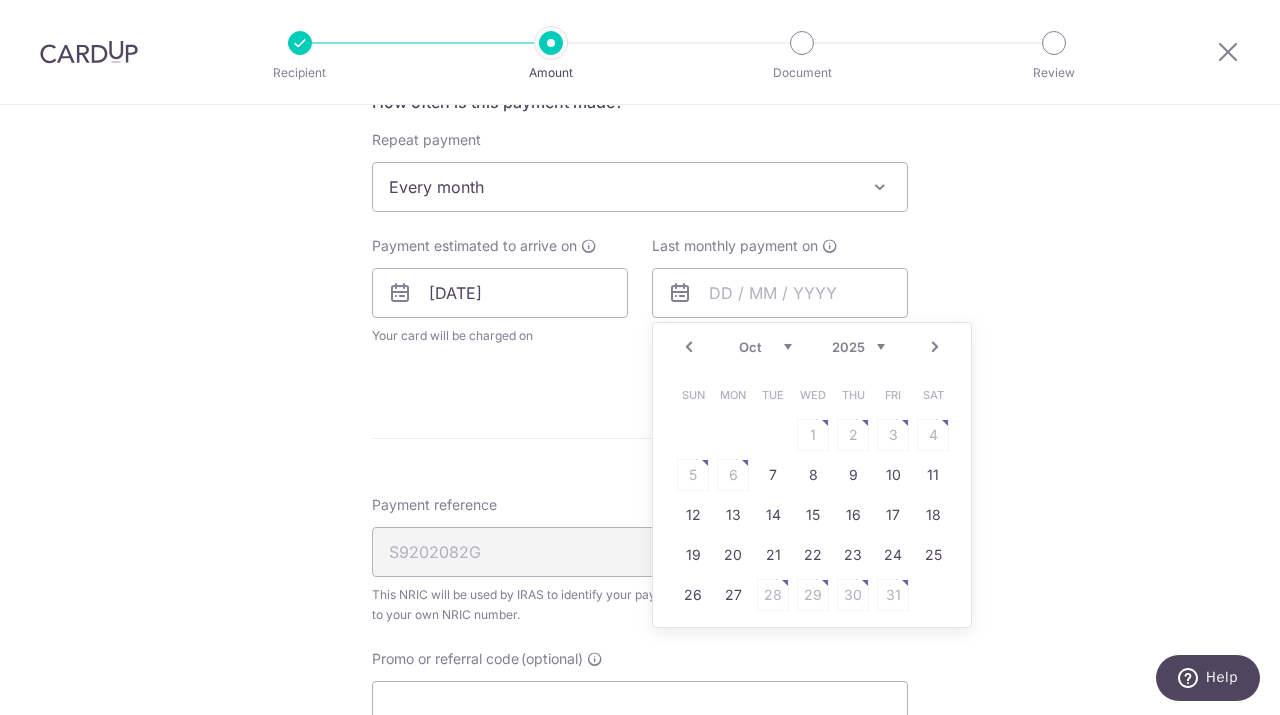 click on "Next" at bounding box center [935, 347] 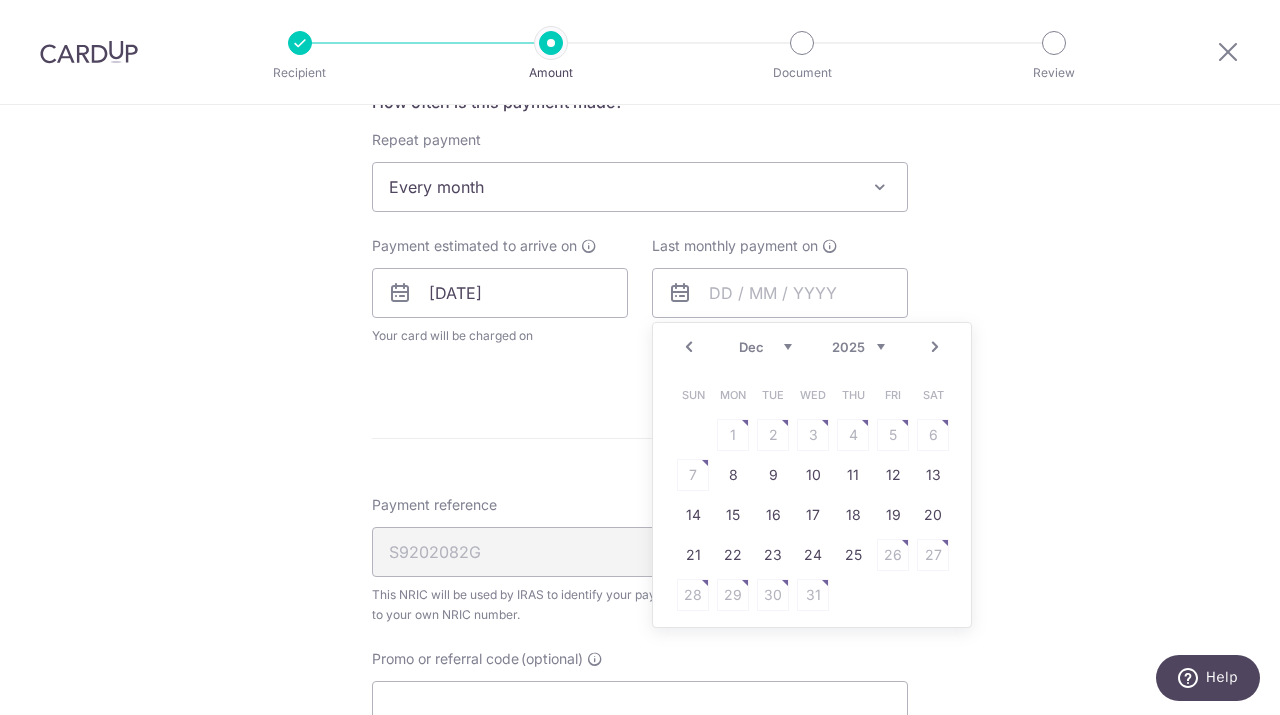 click on "Next" at bounding box center (935, 347) 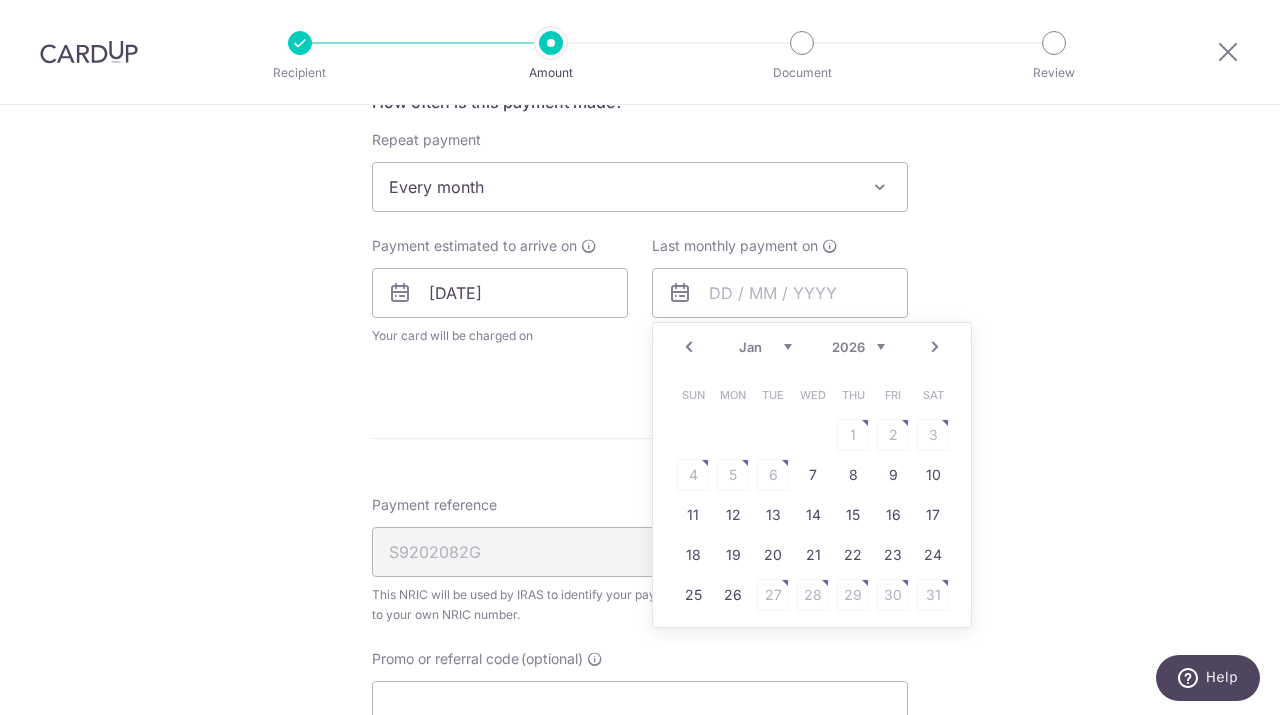 click on "Prev" at bounding box center [689, 347] 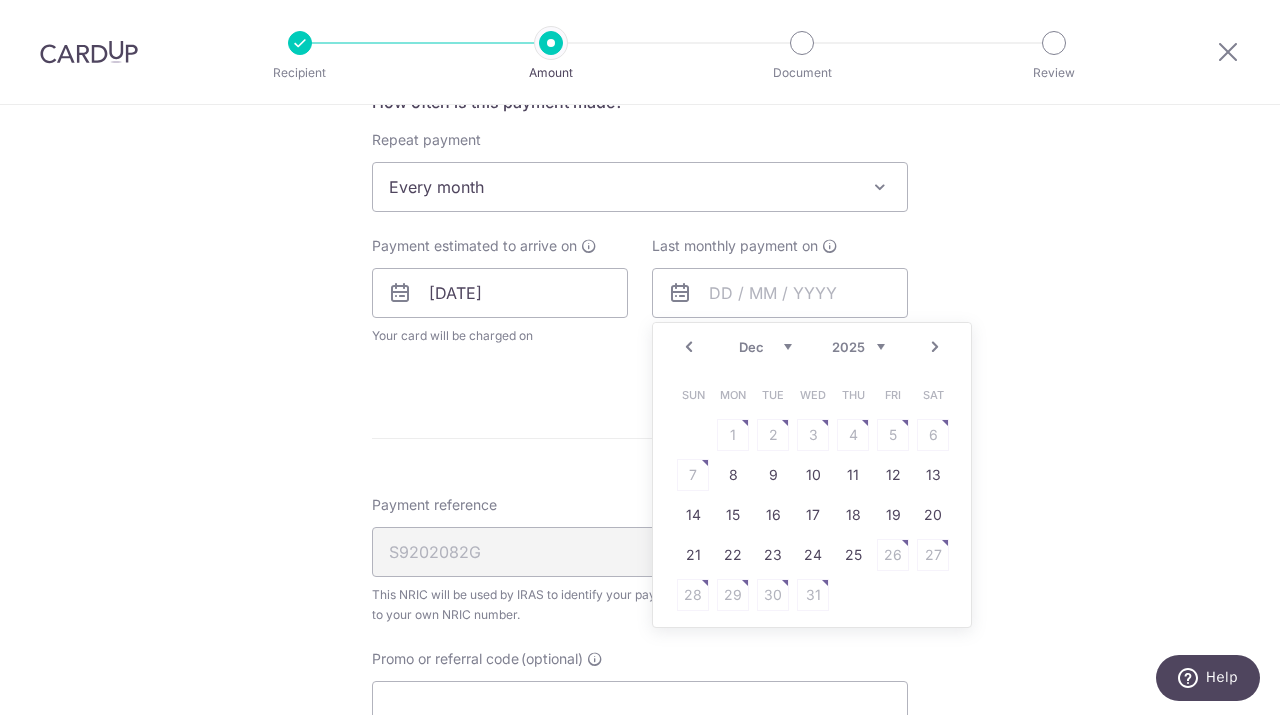 click on "Prev" at bounding box center [689, 347] 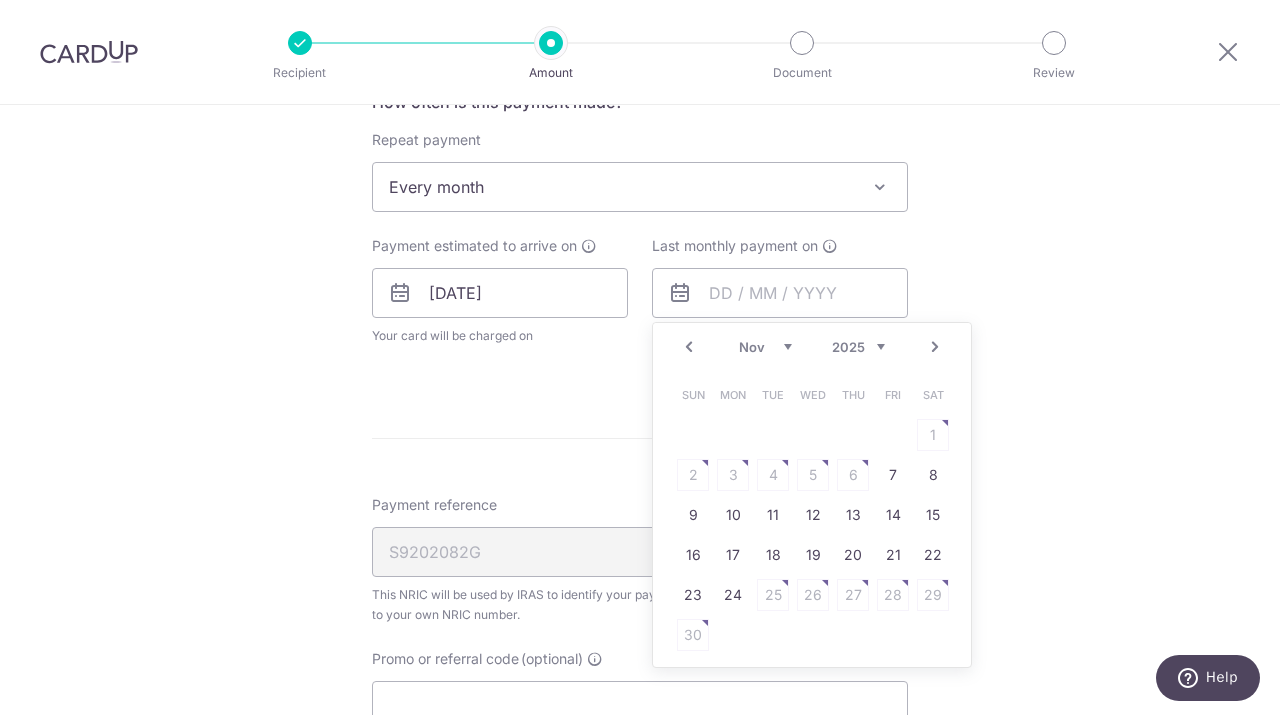 click on "Next" at bounding box center (935, 347) 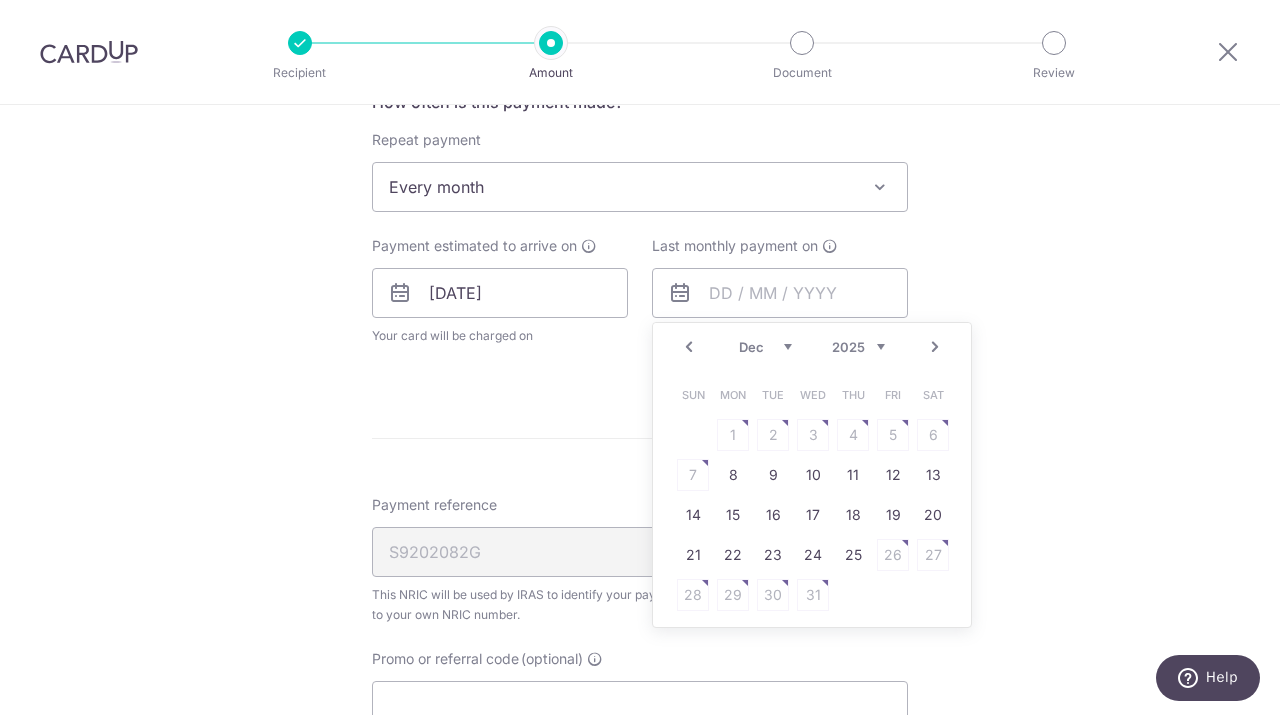 click on "Next" at bounding box center (935, 347) 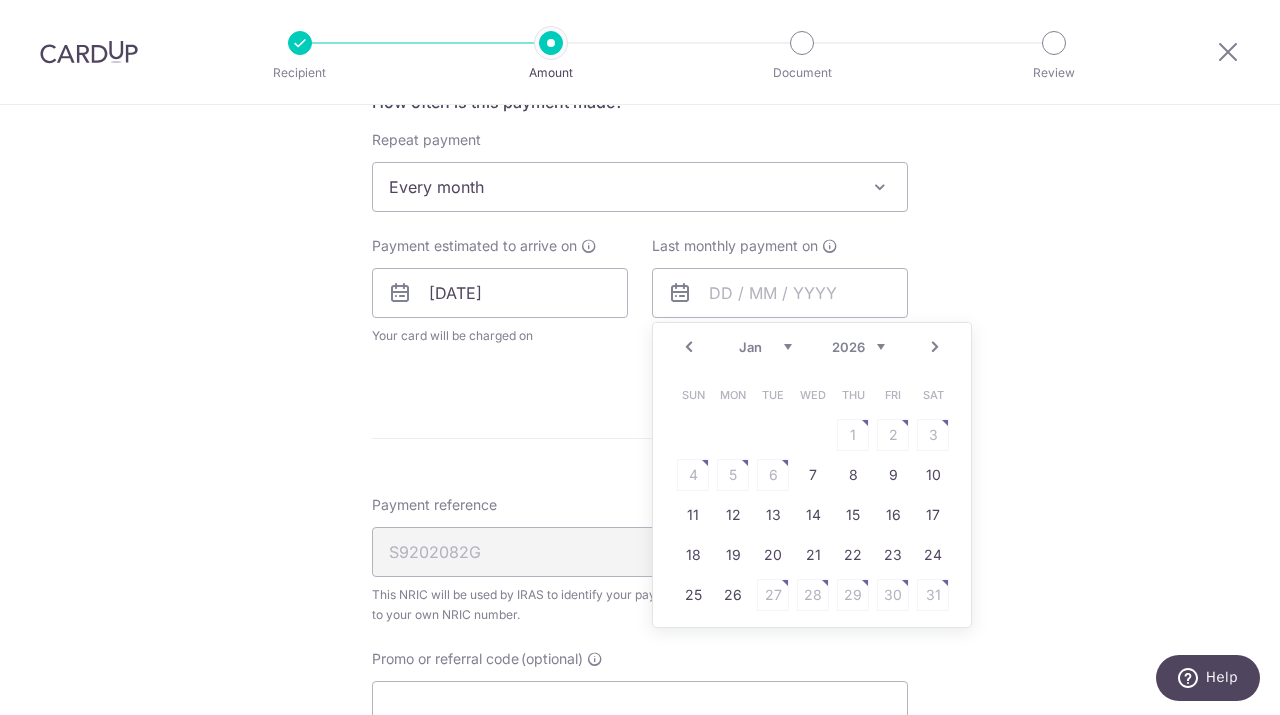 click on "Next" at bounding box center (935, 347) 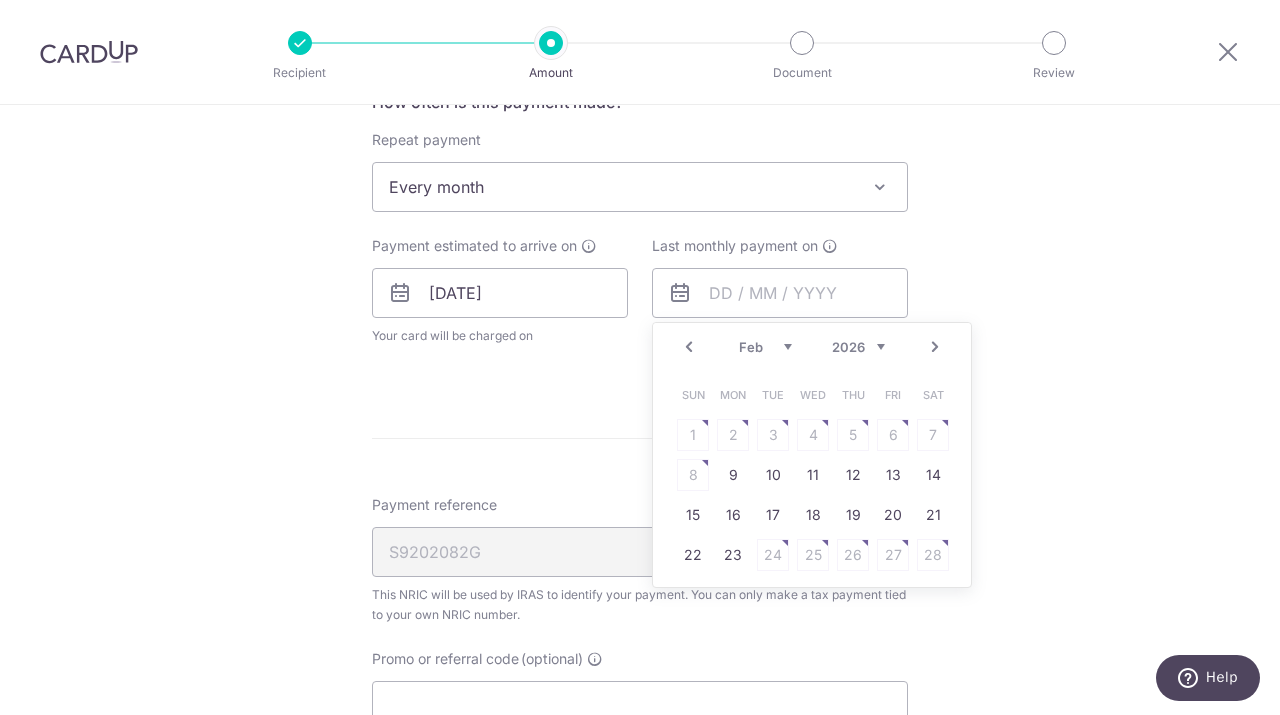 click on "Next" at bounding box center [935, 347] 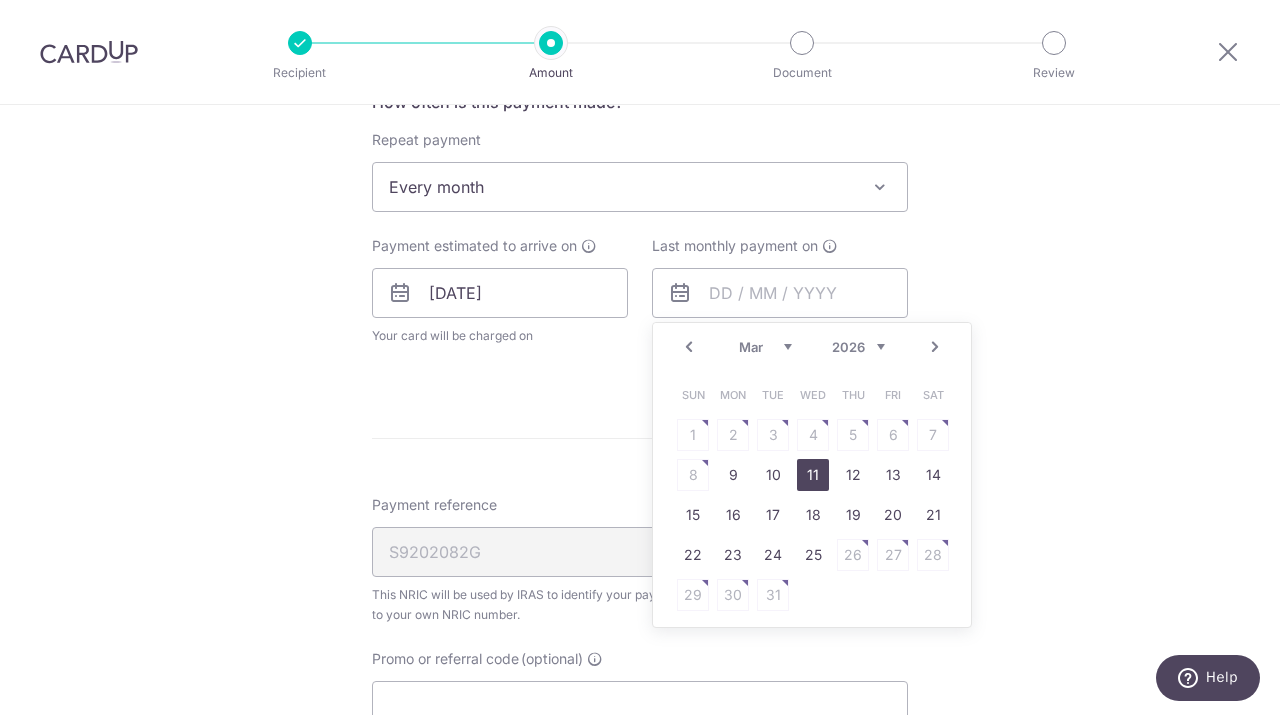 click on "11" at bounding box center (813, 475) 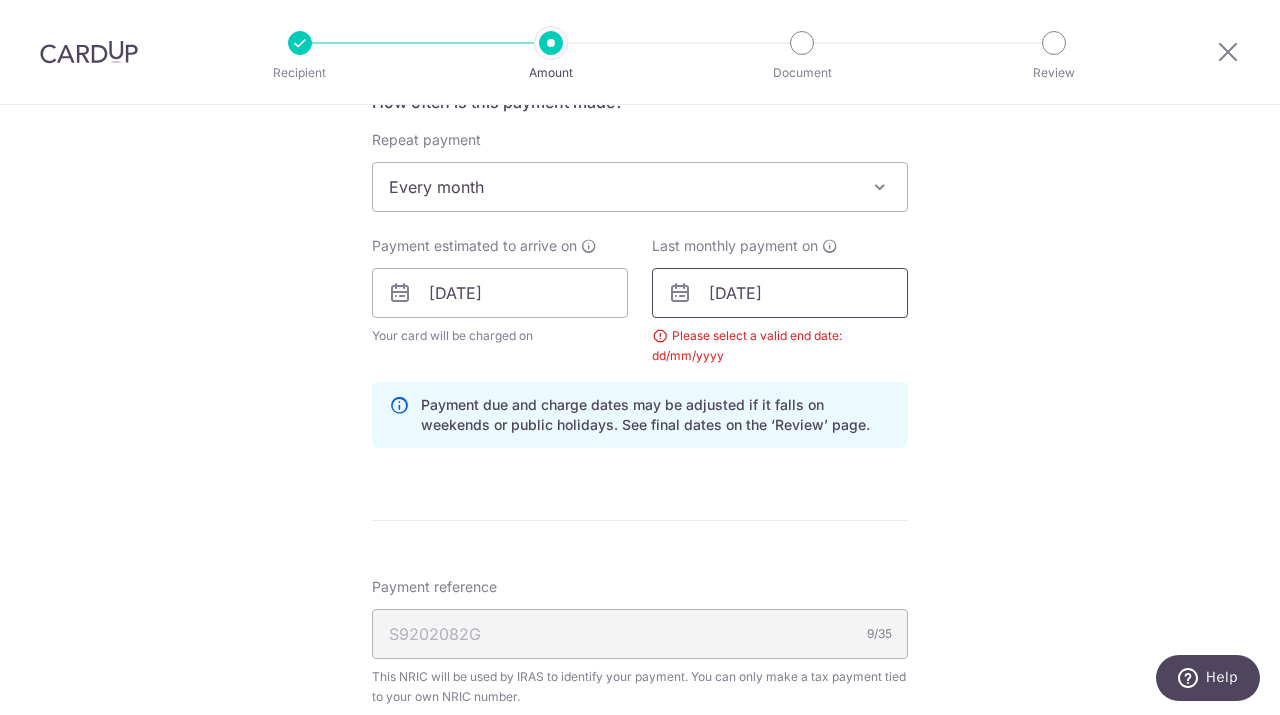 click on "11/03/2026" at bounding box center (780, 293) 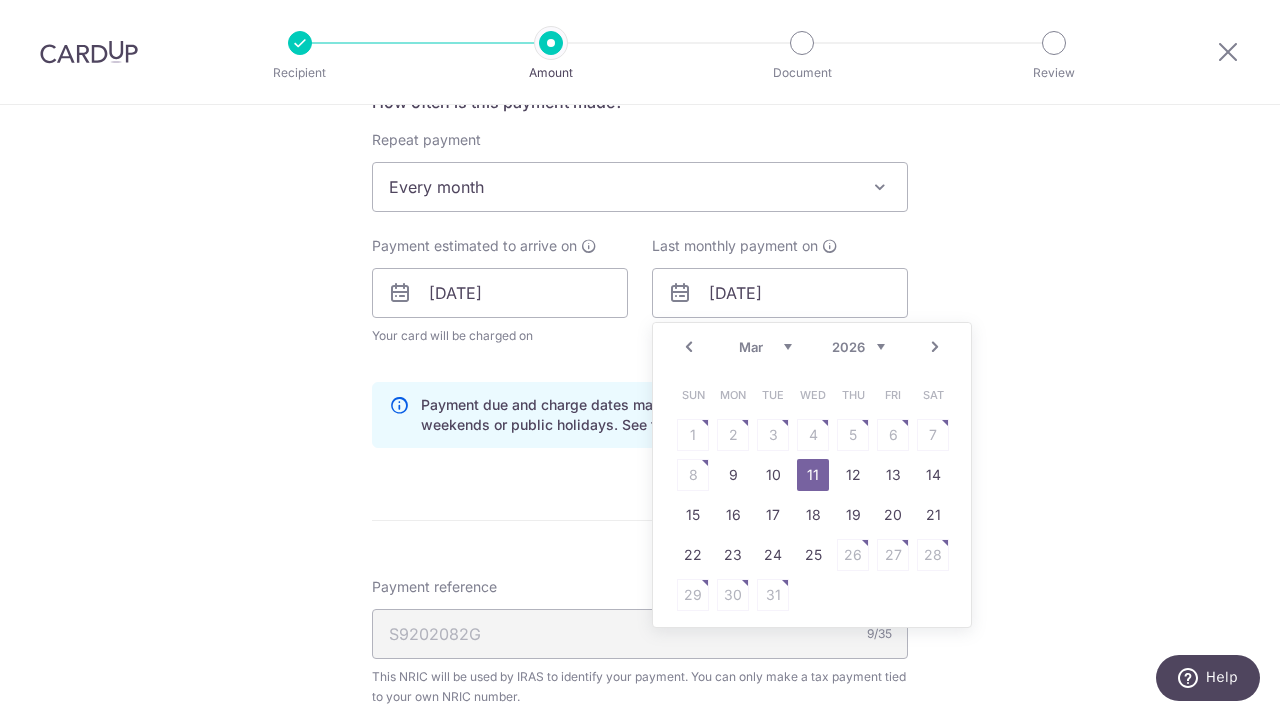 click on "Prev" at bounding box center [689, 347] 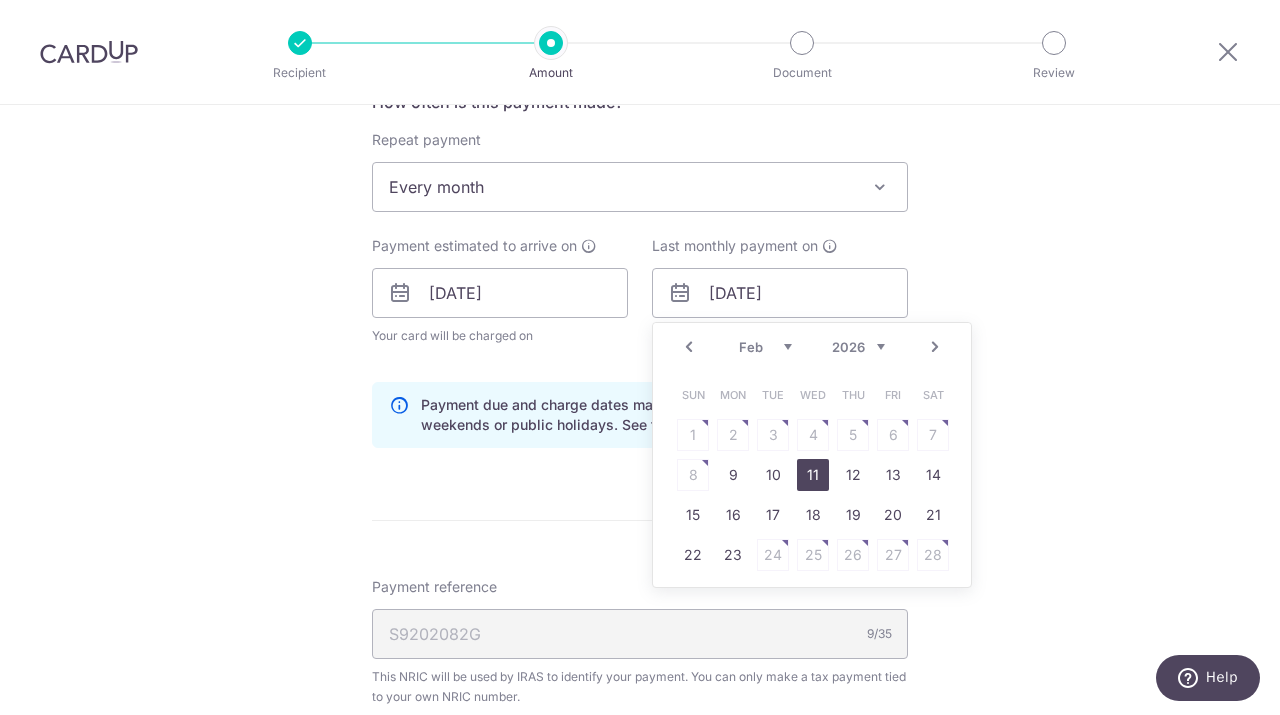 click on "11" at bounding box center [813, 475] 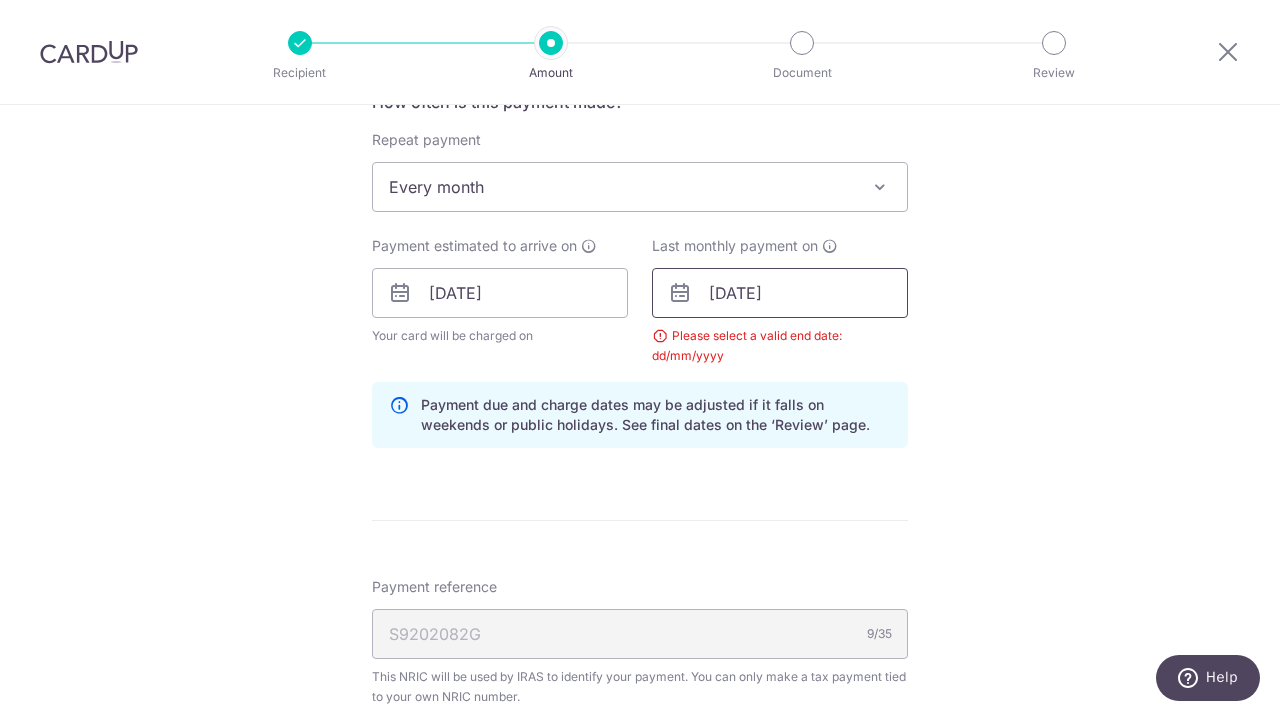click on "[DATE]" at bounding box center (780, 293) 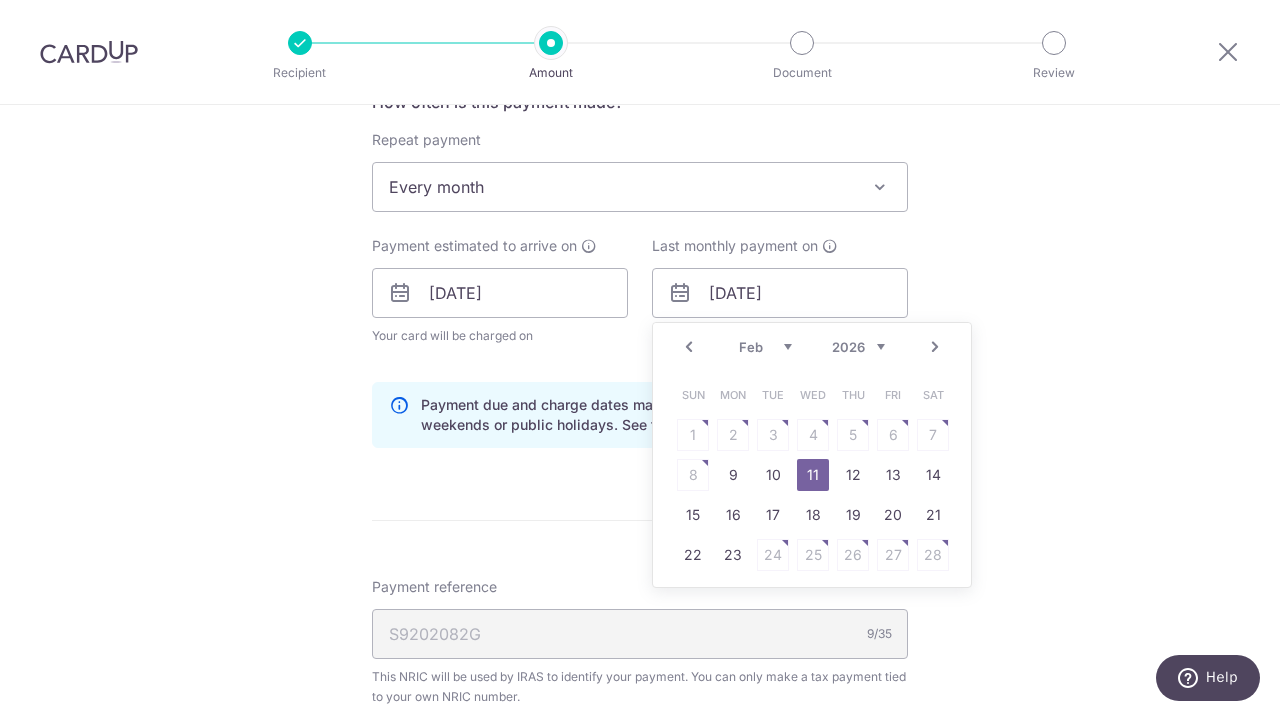 click on "Prev" at bounding box center (689, 347) 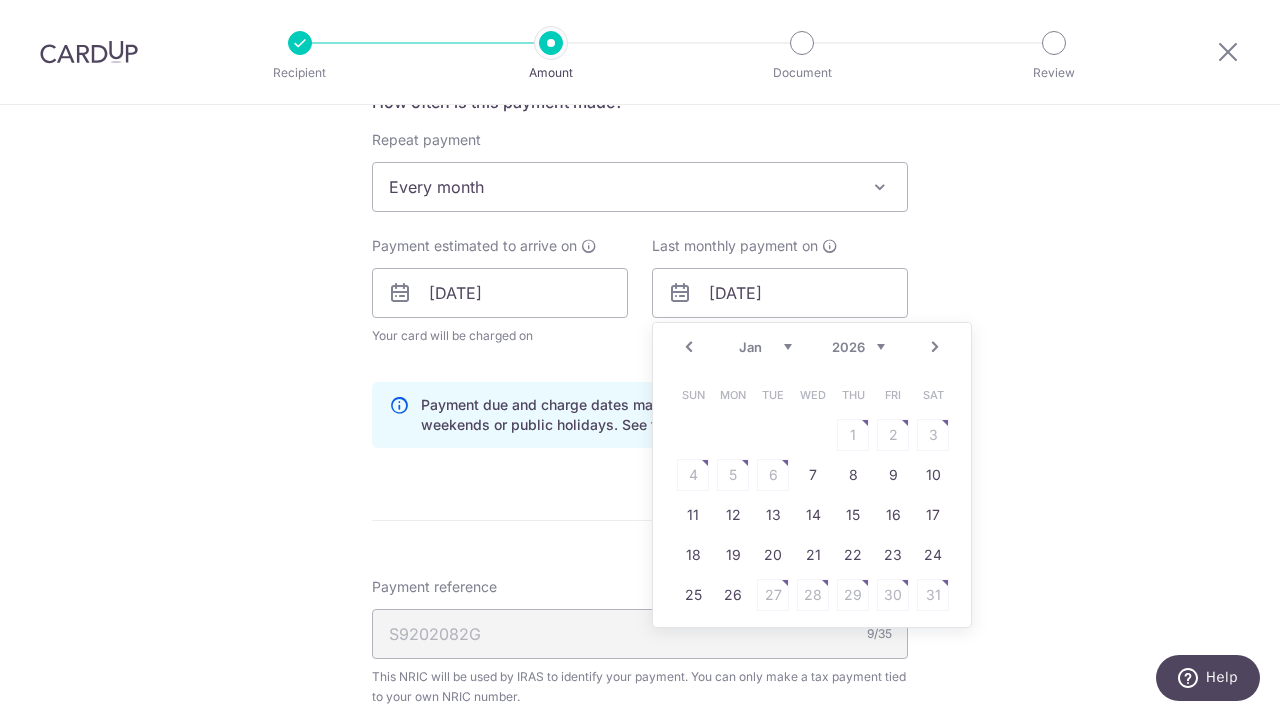 click on "15" at bounding box center (853, 515) 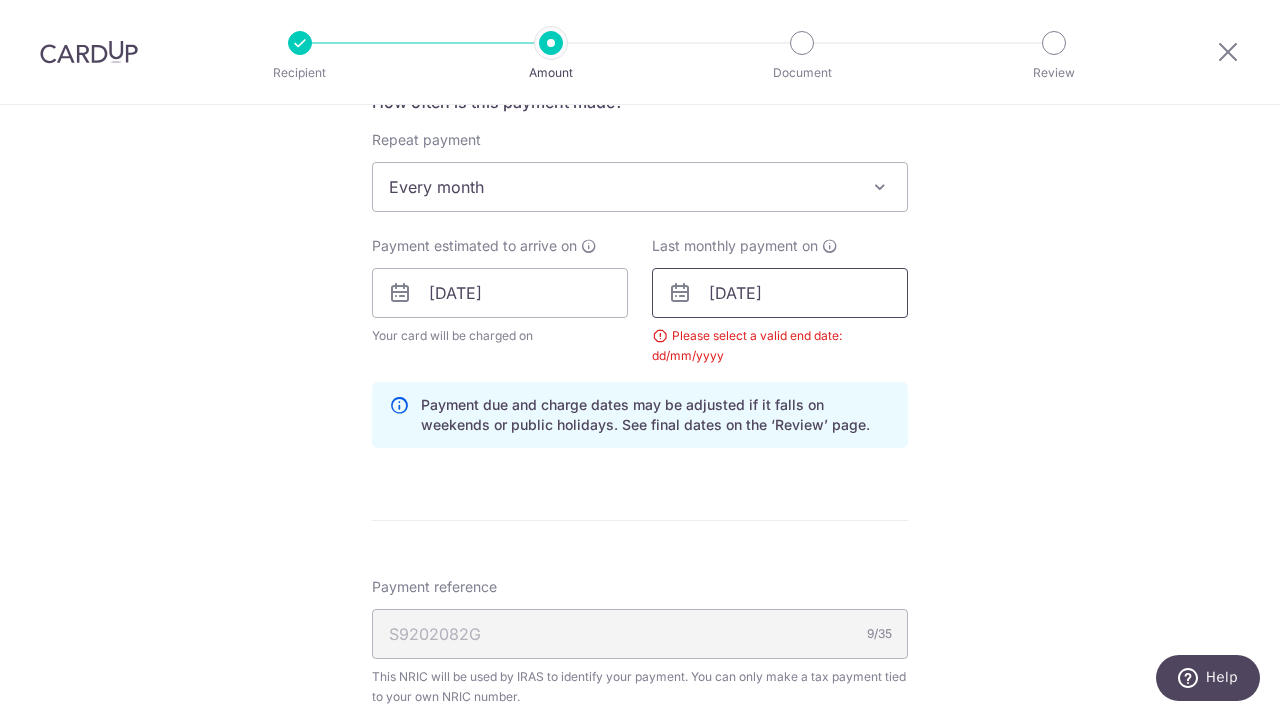 click on "15/01/2026" at bounding box center (780, 293) 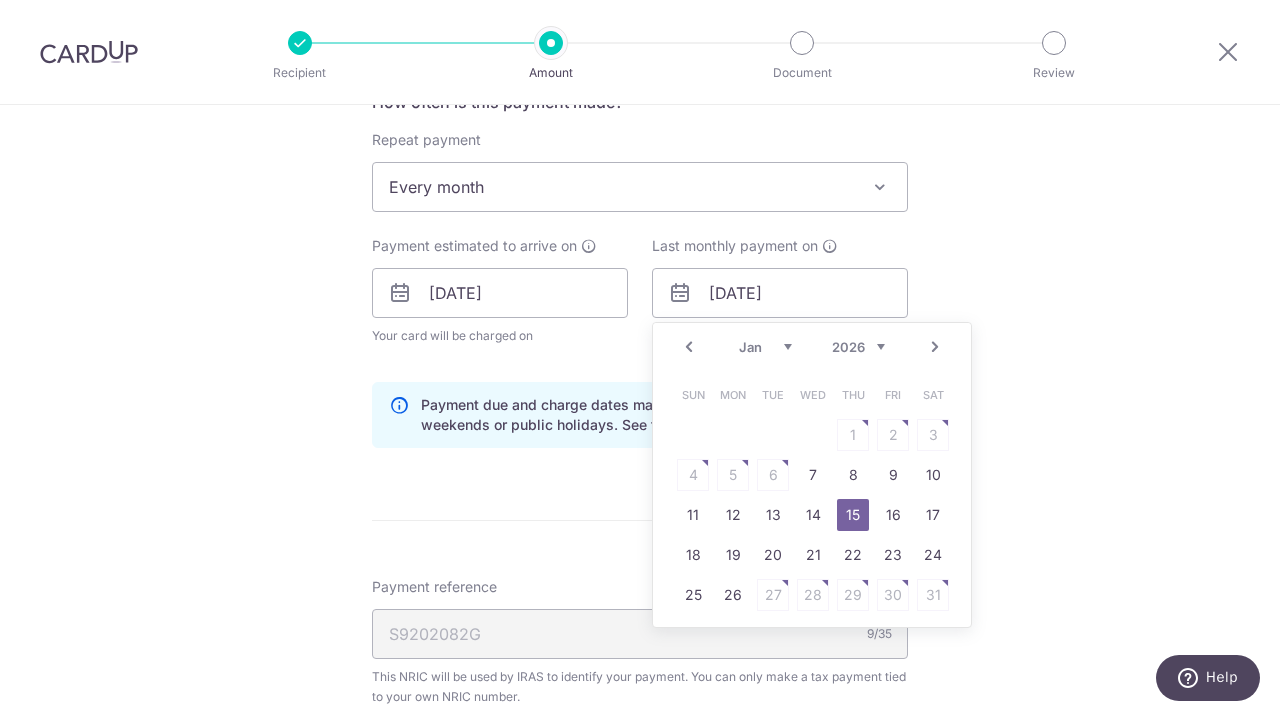 click on "Prev" at bounding box center [689, 347] 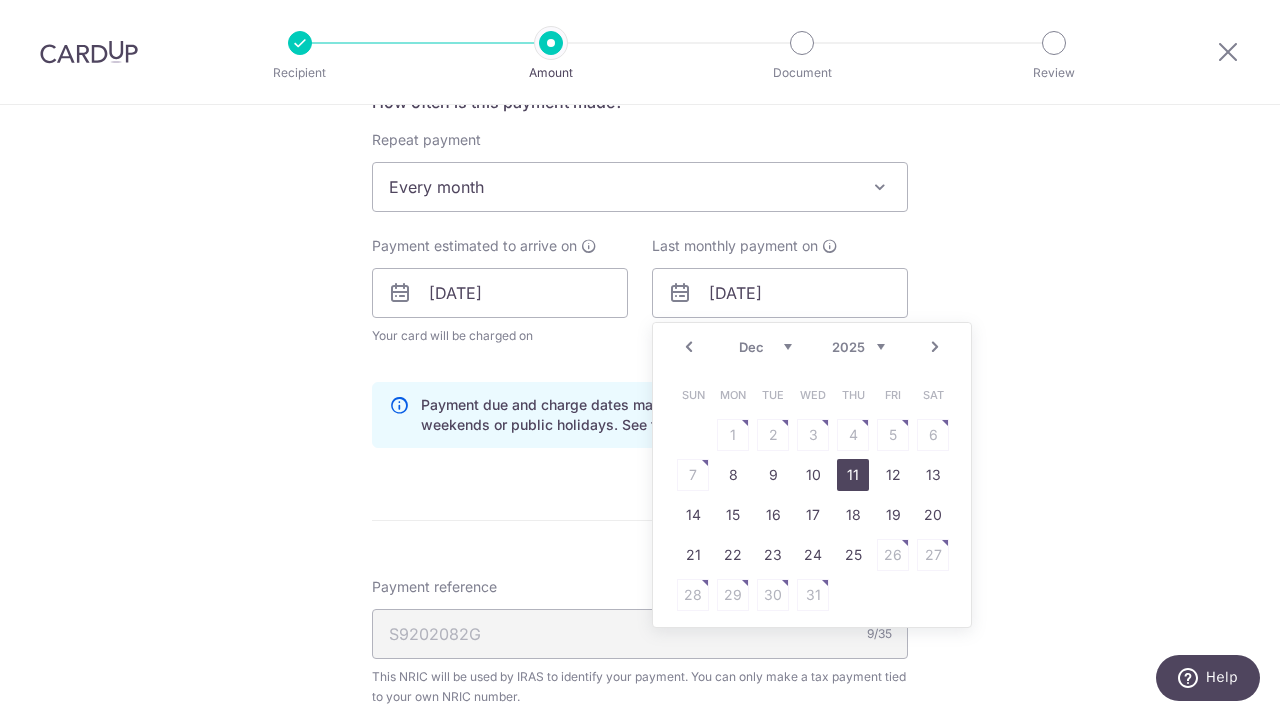 click on "11" at bounding box center (853, 475) 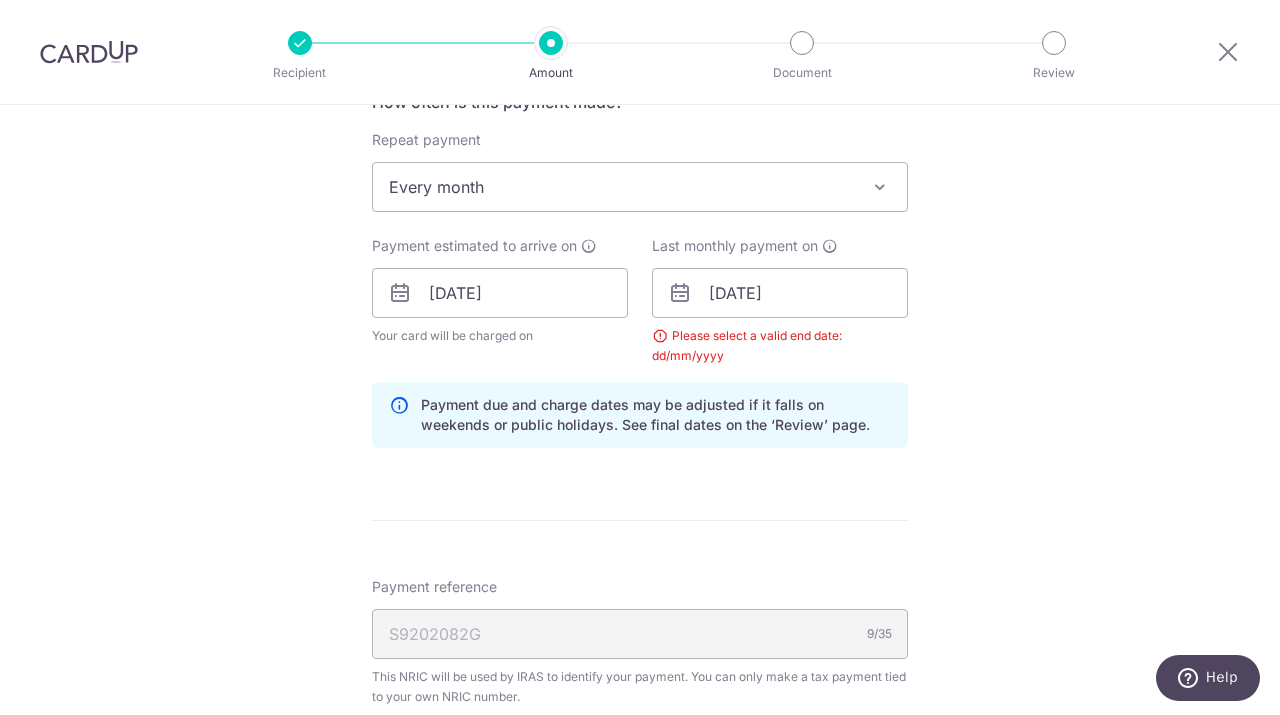 click on "Tell us more about your payment
Enter one-time or monthly payment amount
SGD
785.46
785.46
The  total tax payment amounts scheduled  should not exceed the outstanding balance in your latest Statement of Account.
Select Card
**** 0890
Add credit card
Your Cards
**** 2562
**** 9000
**** 9018
**** 0890
Secure 256-bit SSL" at bounding box center [640, 247] 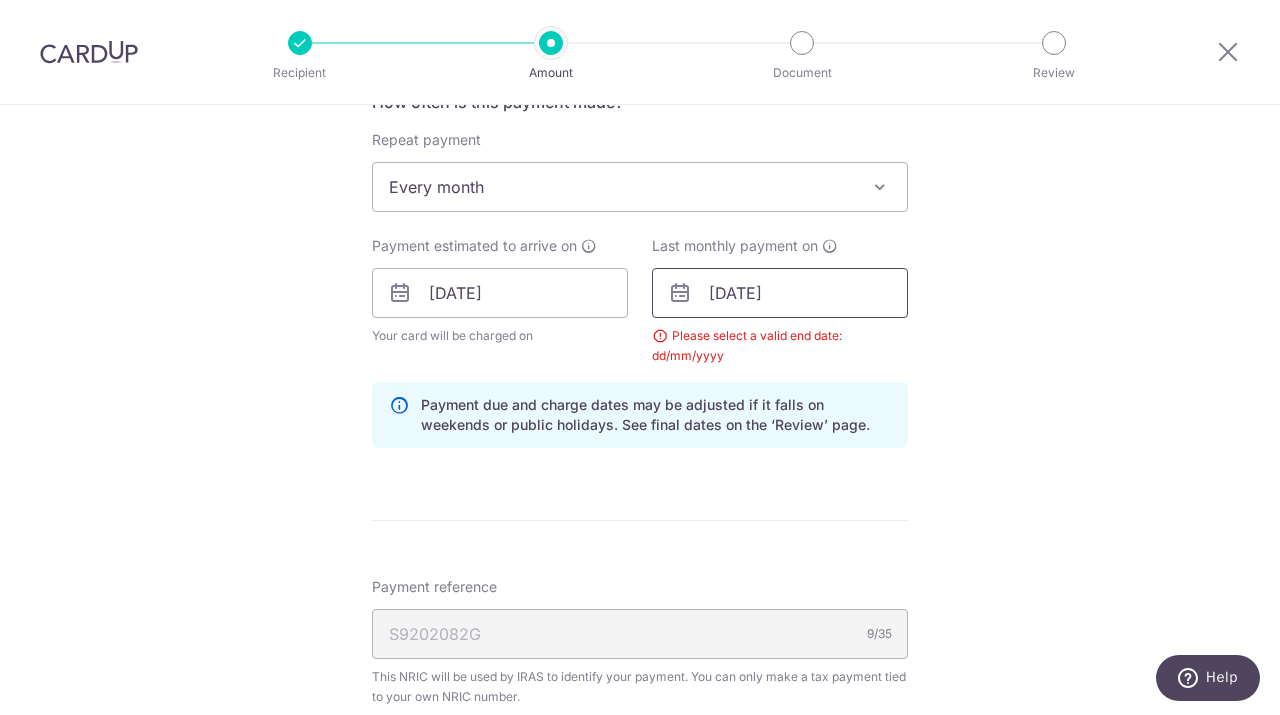 click on "[DATE]" at bounding box center [780, 293] 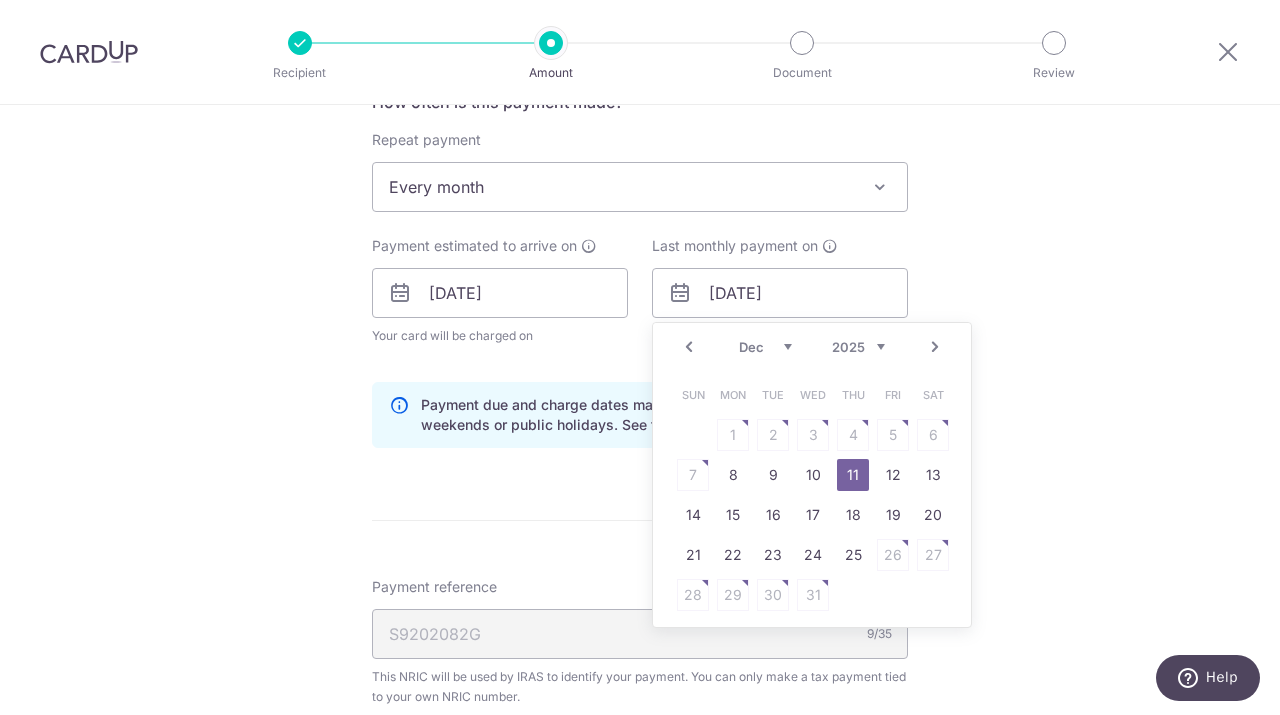 click on "Prev" at bounding box center (689, 347) 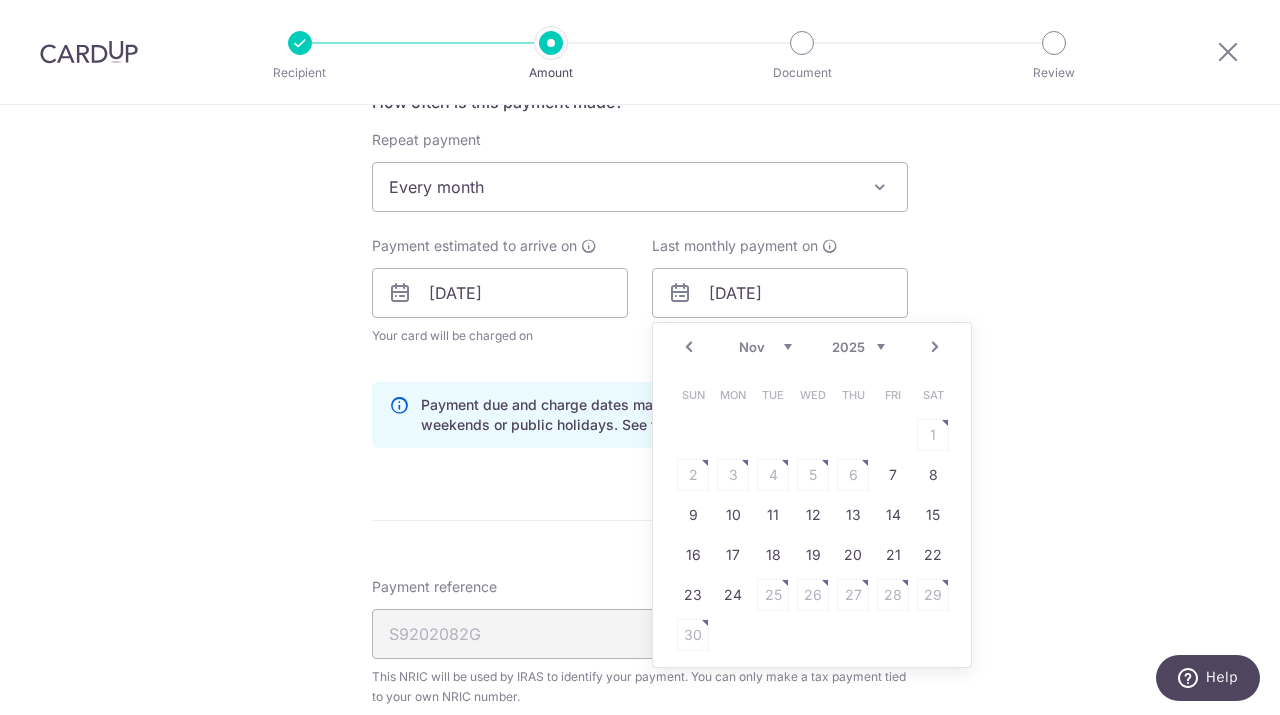 click on "Tell us more about your payment
Enter one-time or monthly payment amount
SGD
785.46
785.46
The  total tax payment amounts scheduled  should not exceed the outstanding balance in your latest Statement of Account.
Select Card
**** 0890
Add credit card
Your Cards
**** 2562
**** 9000
**** 9018
**** 0890
Secure 256-bit SSL" at bounding box center (640, 247) 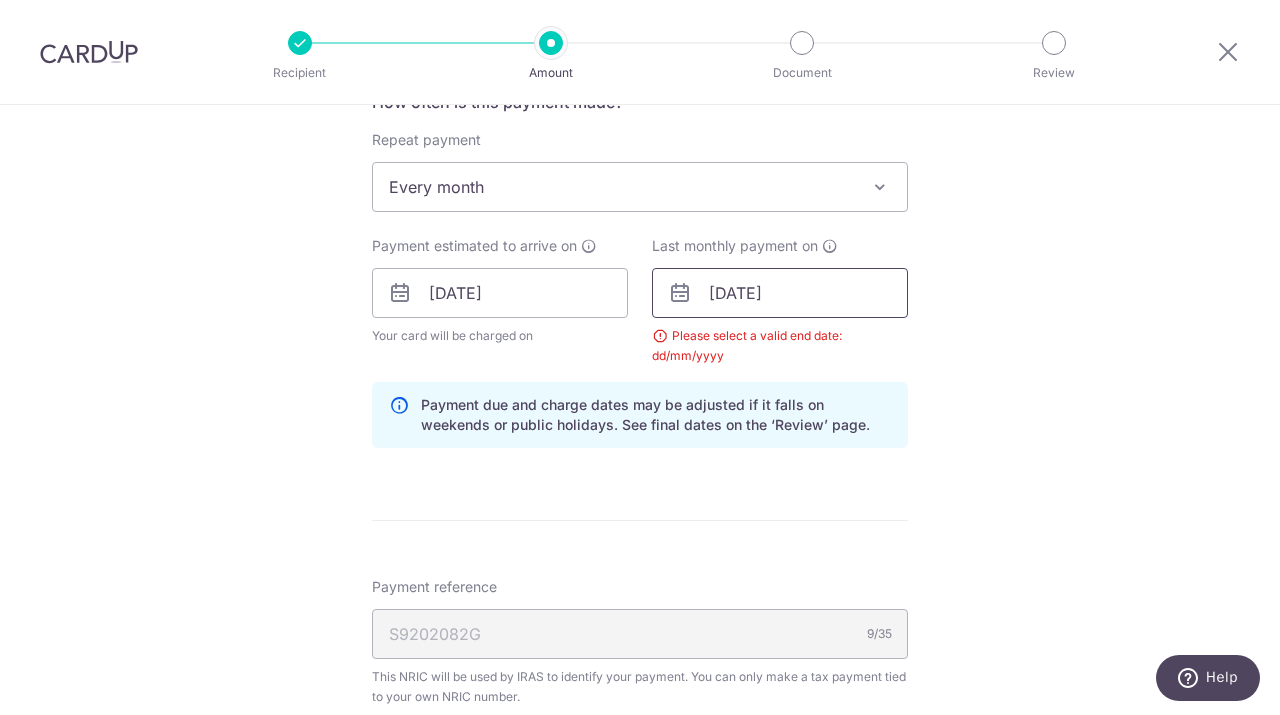 click on "11/12/2025" at bounding box center [780, 293] 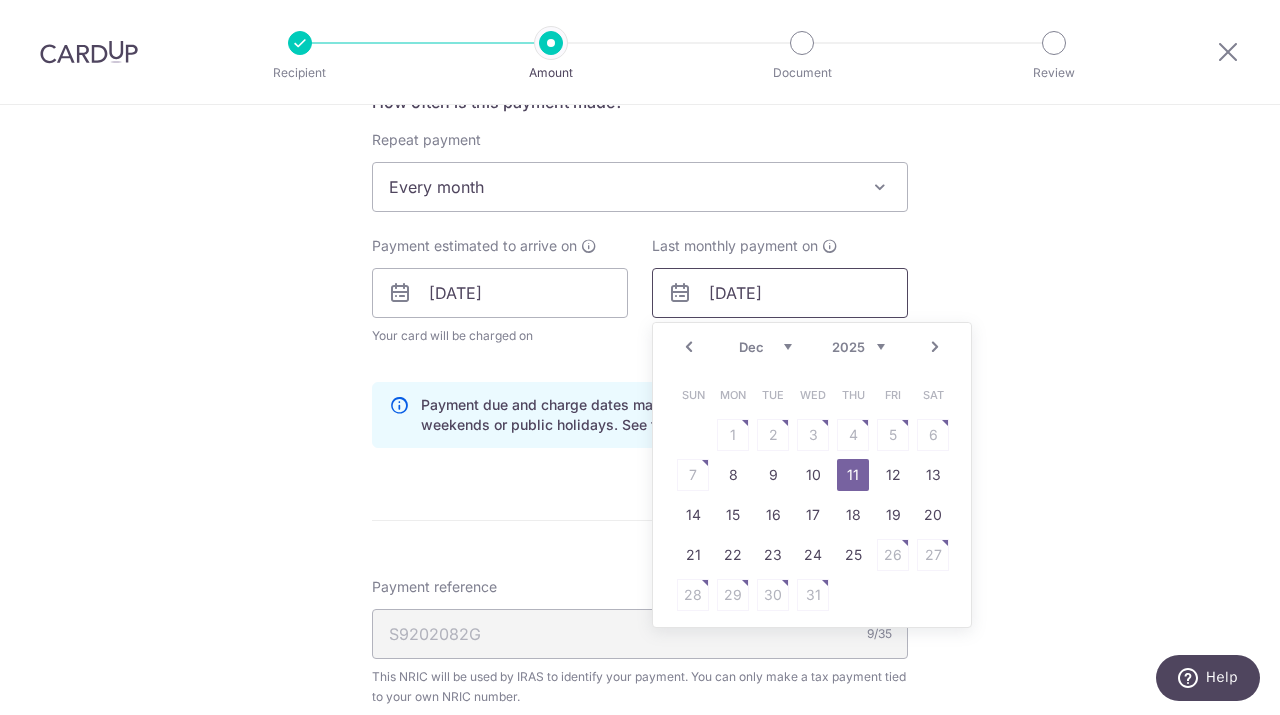 click on "11/12/2025" at bounding box center (780, 293) 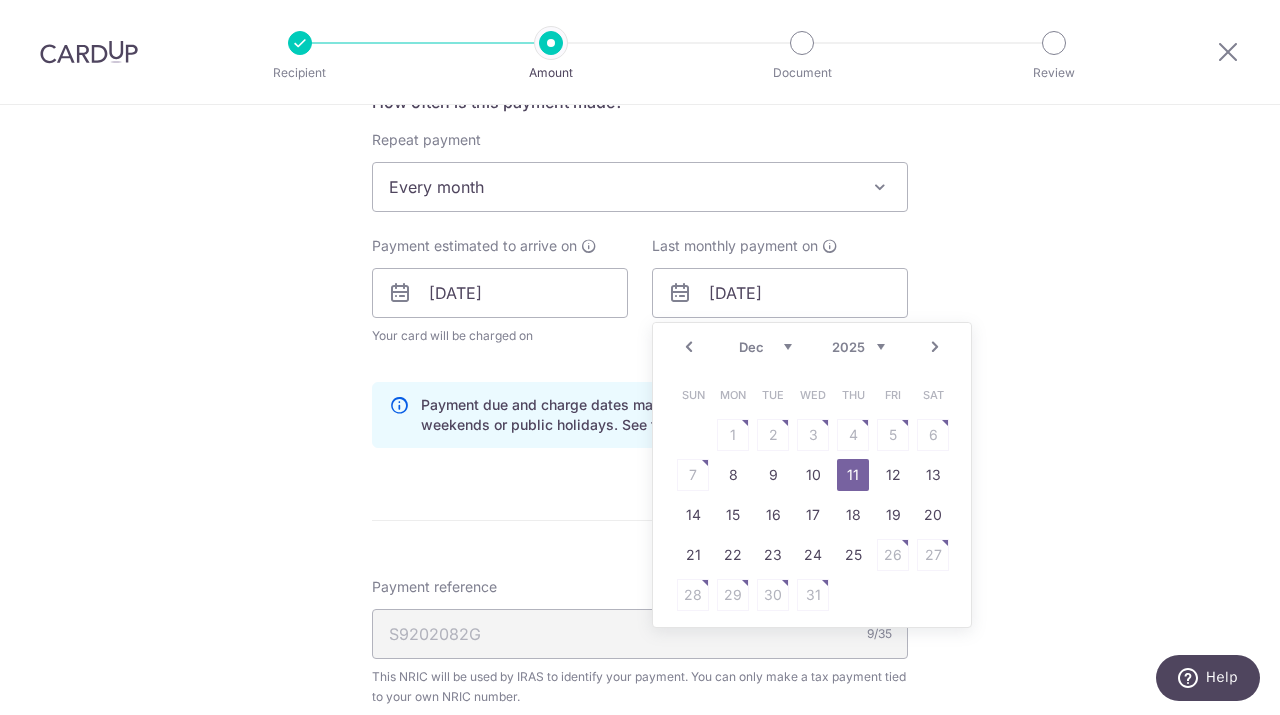 click on "Tell us more about your payment
Enter one-time or monthly payment amount
SGD
785.46
785.46
The  total tax payment amounts scheduled  should not exceed the outstanding balance in your latest Statement of Account.
Select Card
**** 0890
Add credit card
Your Cards
**** 2562
**** 9000
**** 9018
**** 0890
Secure 256-bit SSL" at bounding box center (640, 247) 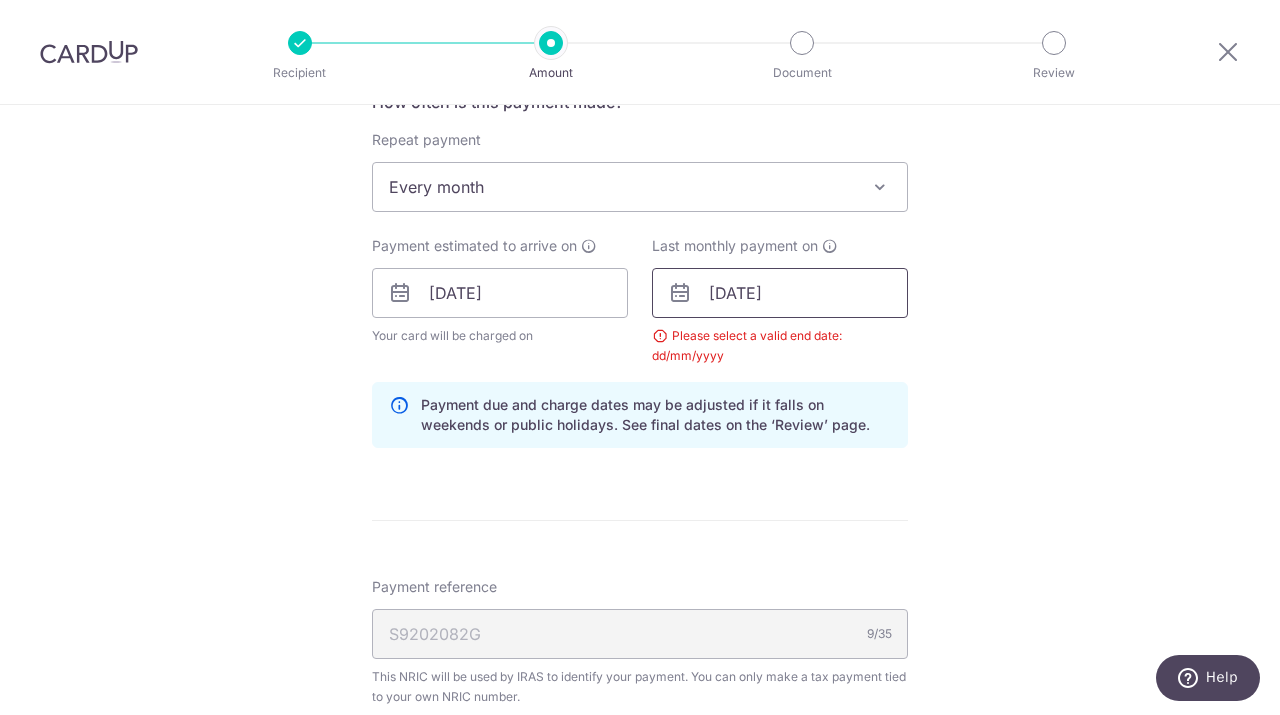click on "11/12/2025" at bounding box center [780, 293] 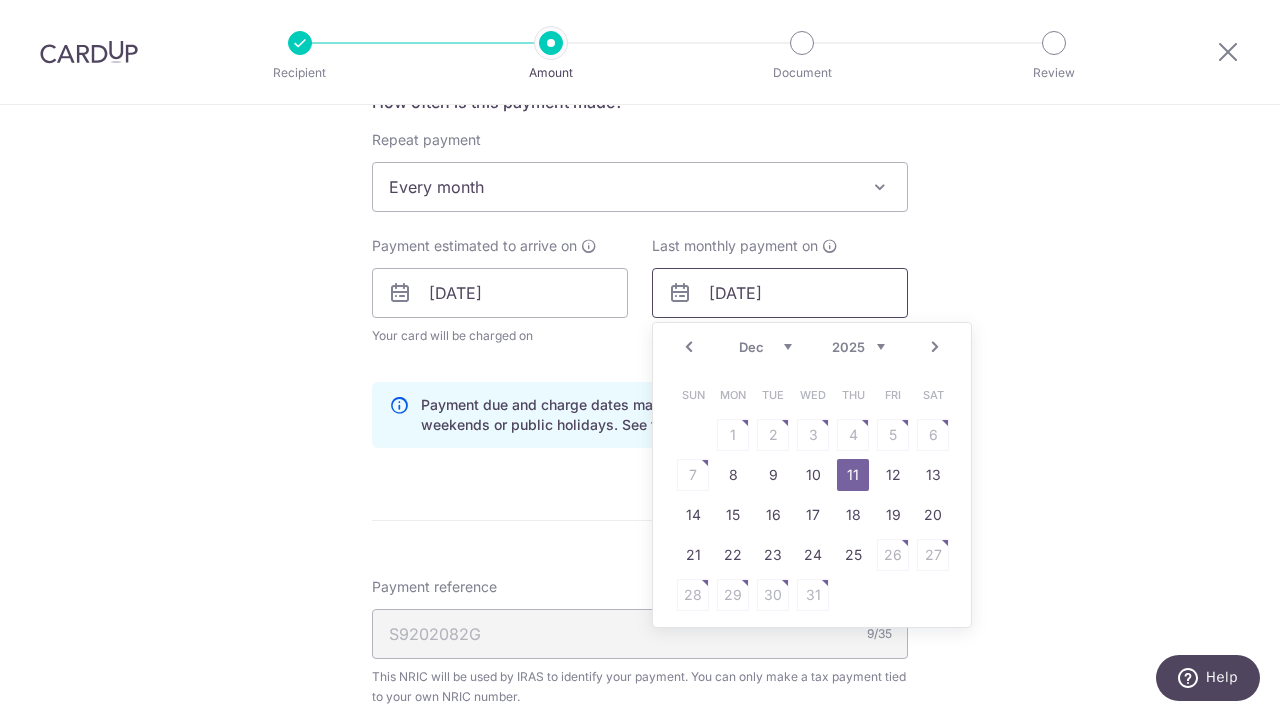 click on "11/12/2025" at bounding box center (780, 293) 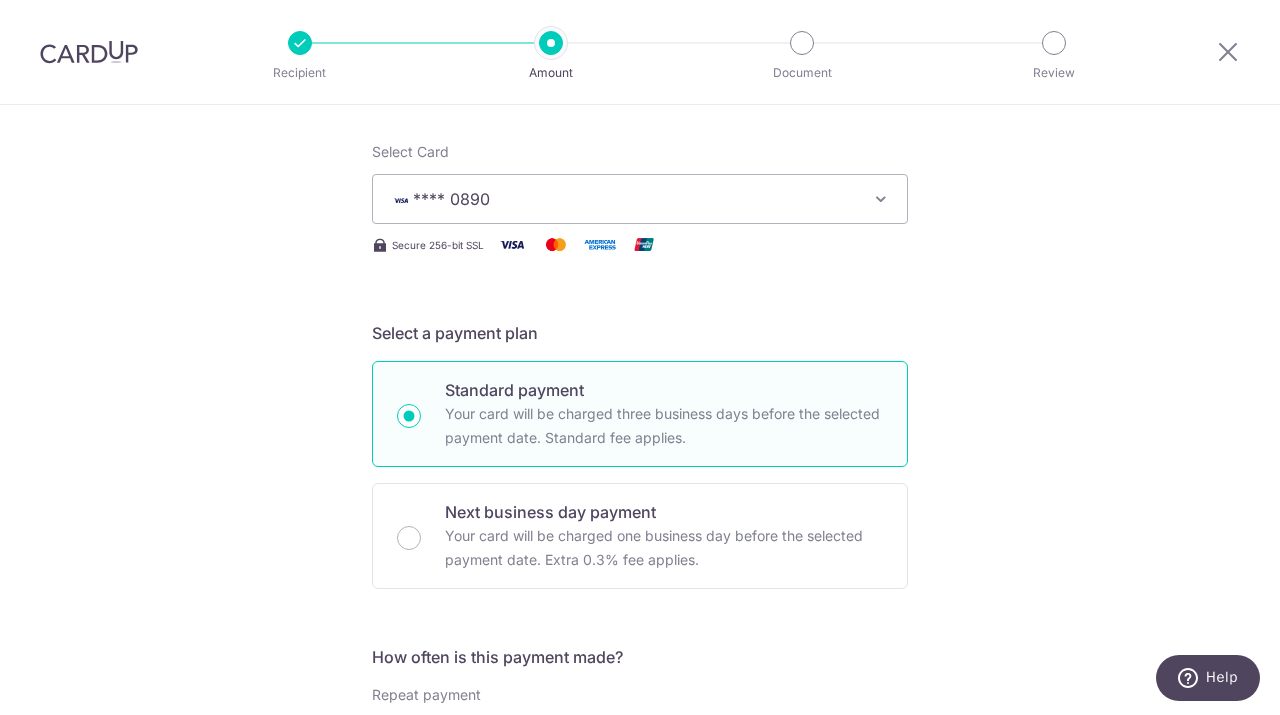 scroll, scrollTop: 0, scrollLeft: 0, axis: both 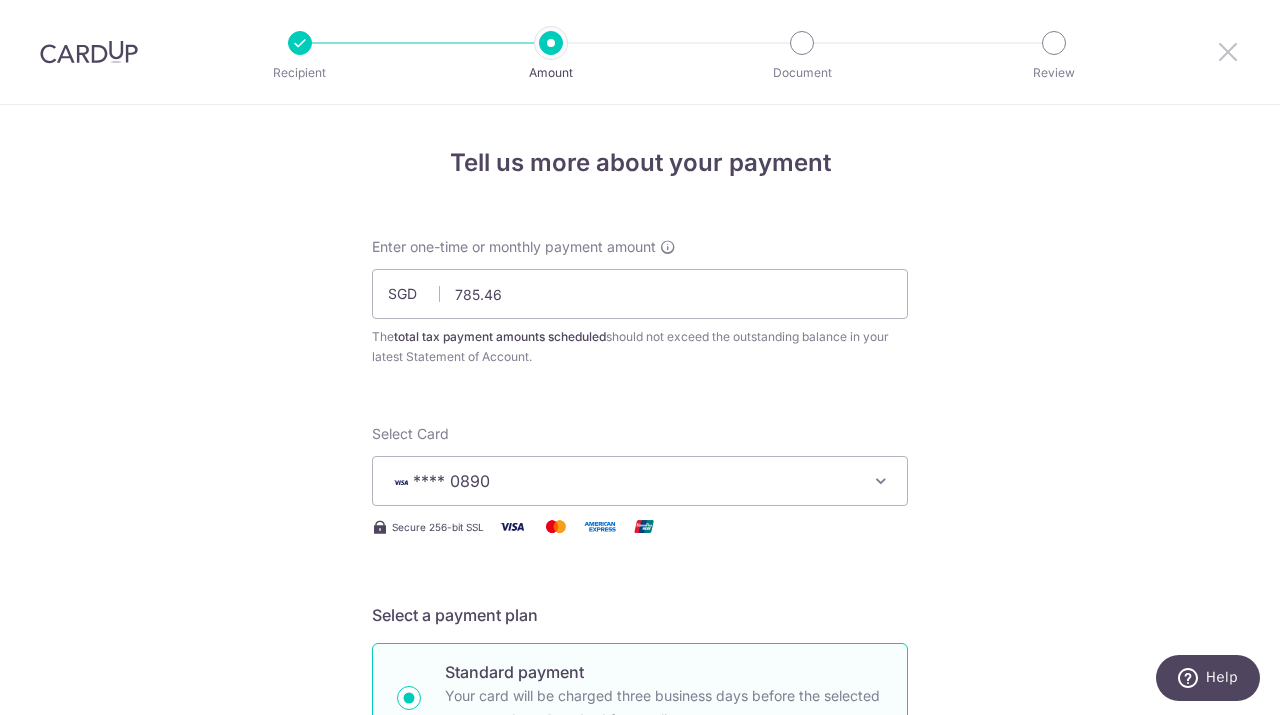 click at bounding box center [1228, 51] 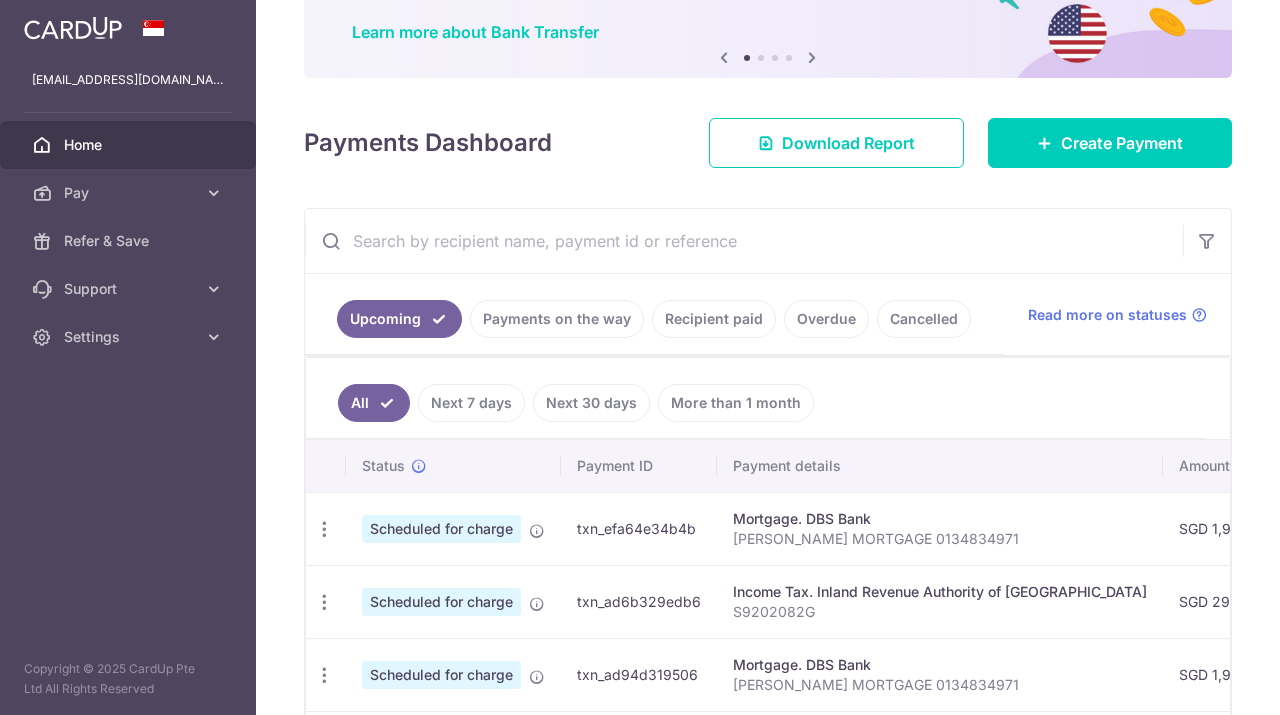 scroll, scrollTop: 182, scrollLeft: 0, axis: vertical 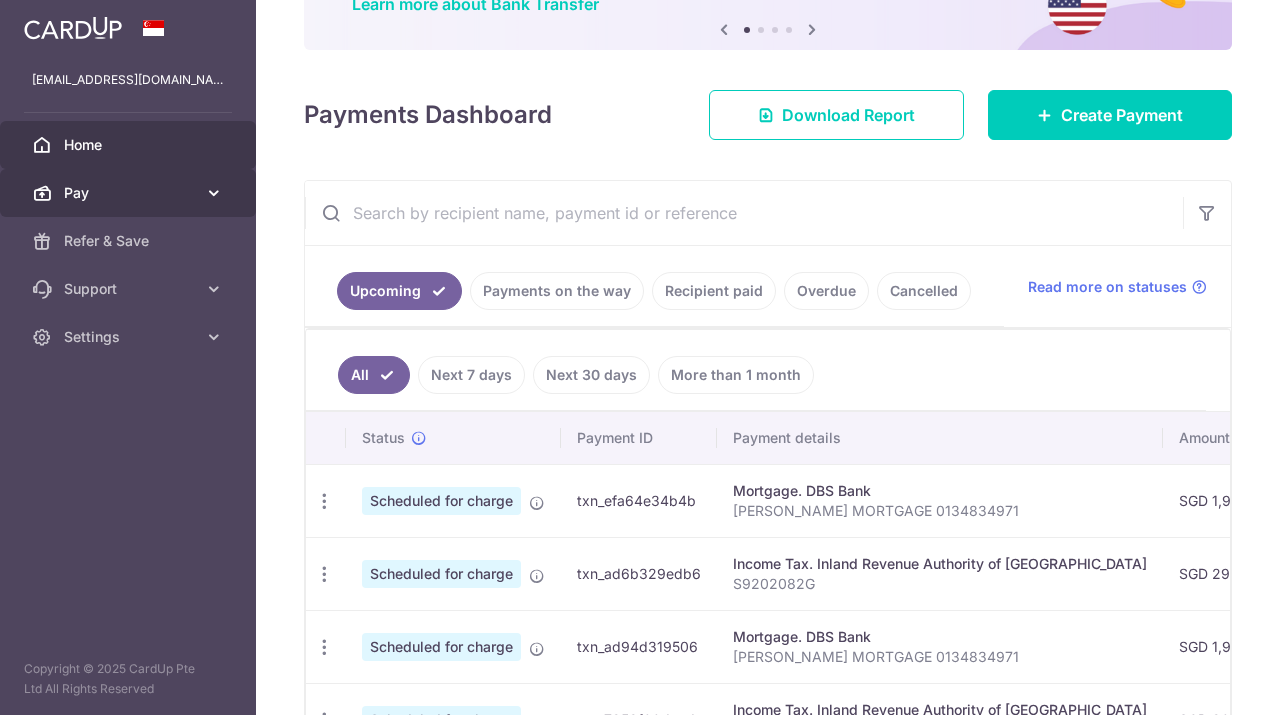 click on "Pay" at bounding box center [130, 193] 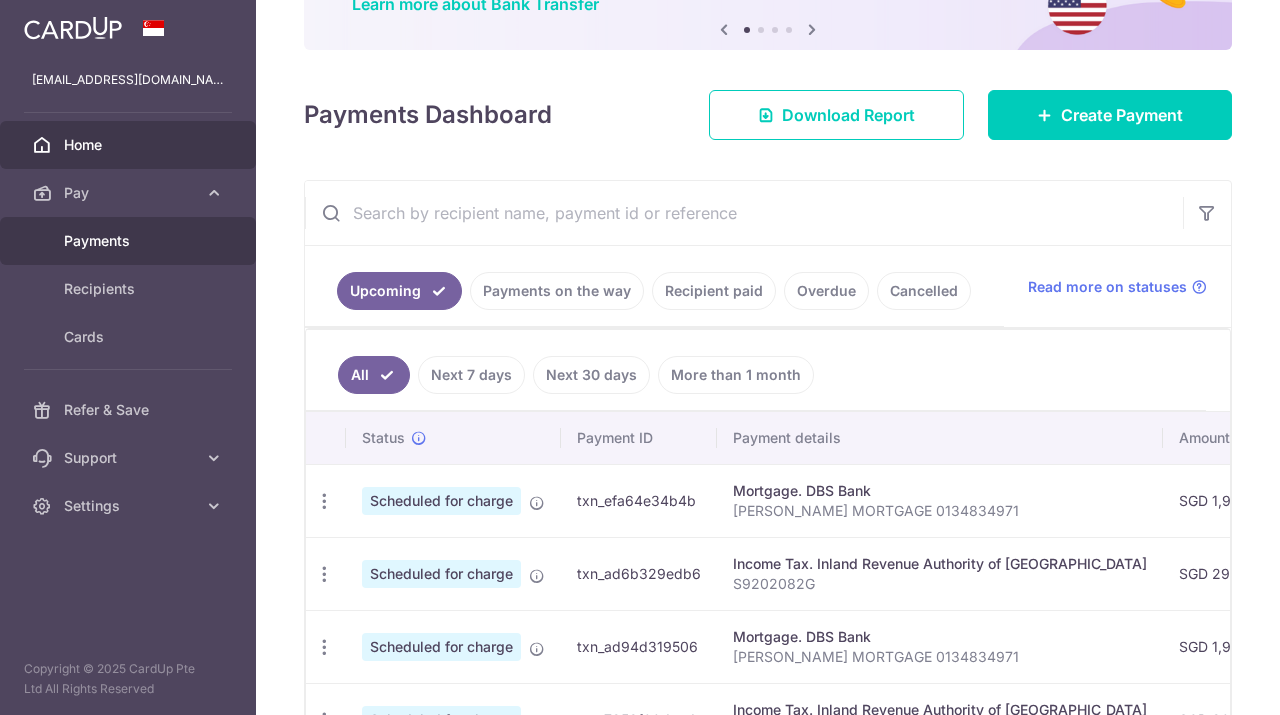 click on "Payments" at bounding box center (130, 241) 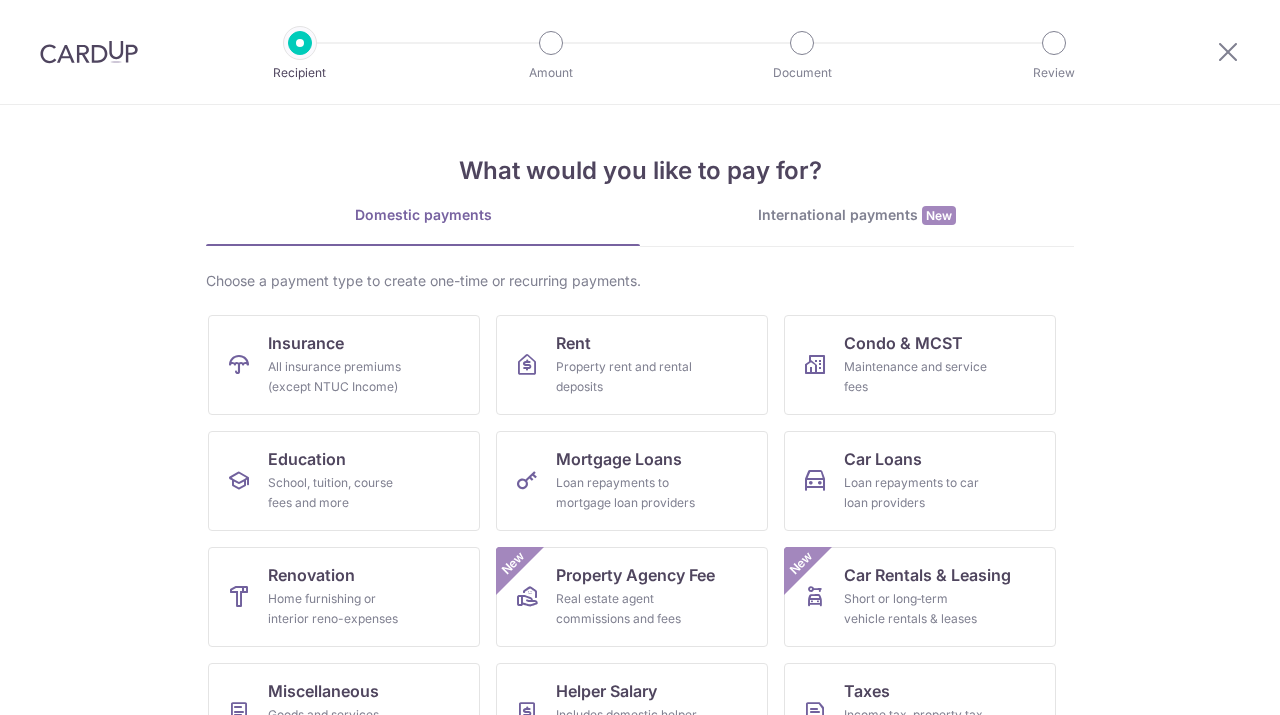 scroll, scrollTop: 0, scrollLeft: 0, axis: both 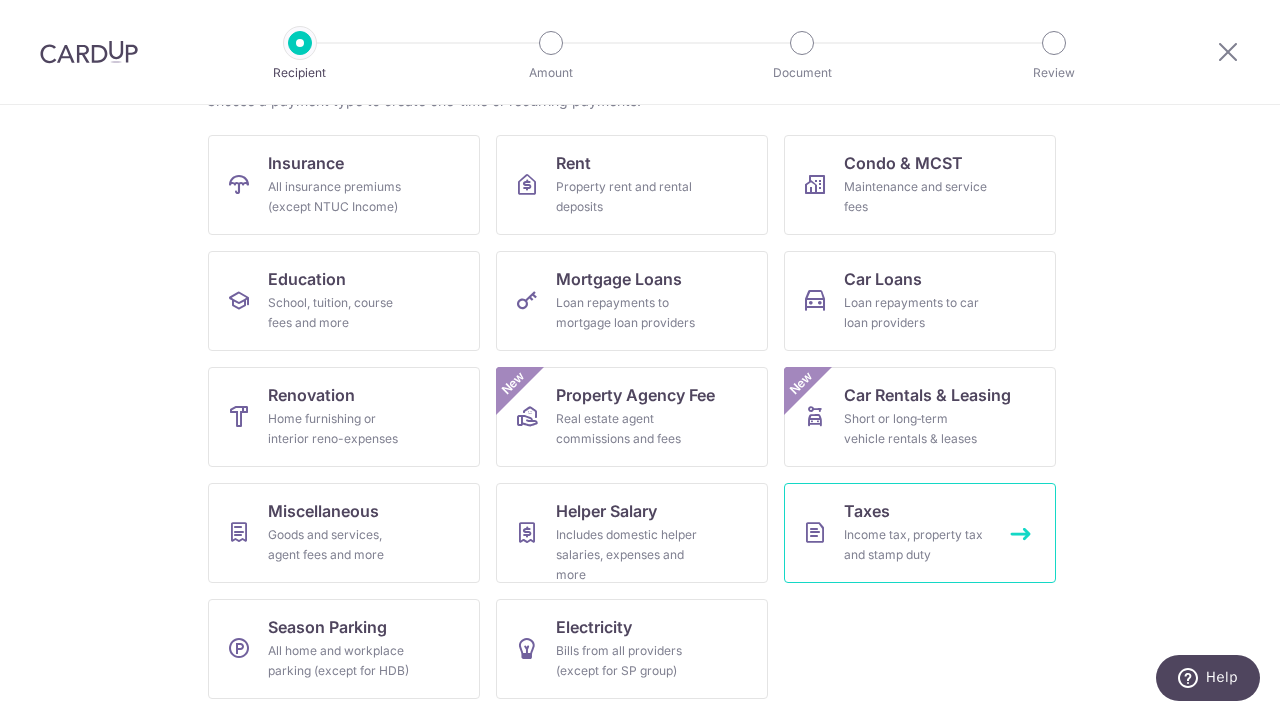 click on "Income tax, property tax and stamp duty" at bounding box center [916, 545] 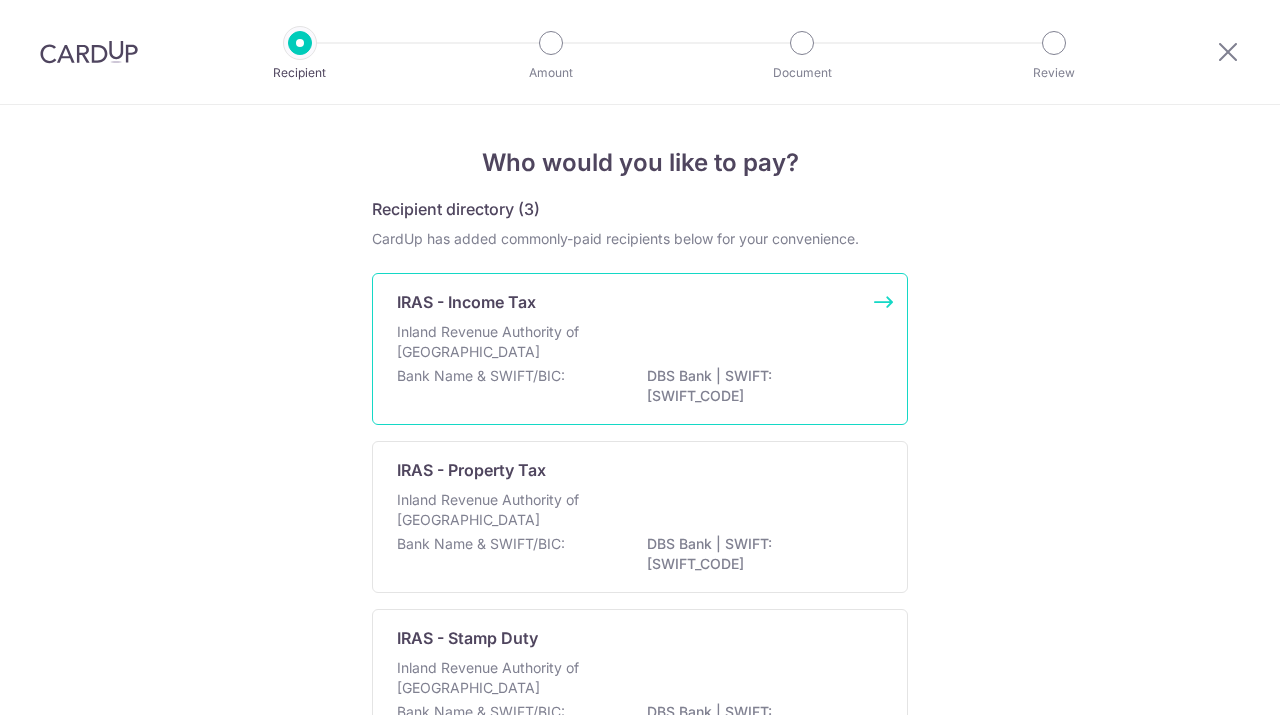 scroll, scrollTop: 0, scrollLeft: 0, axis: both 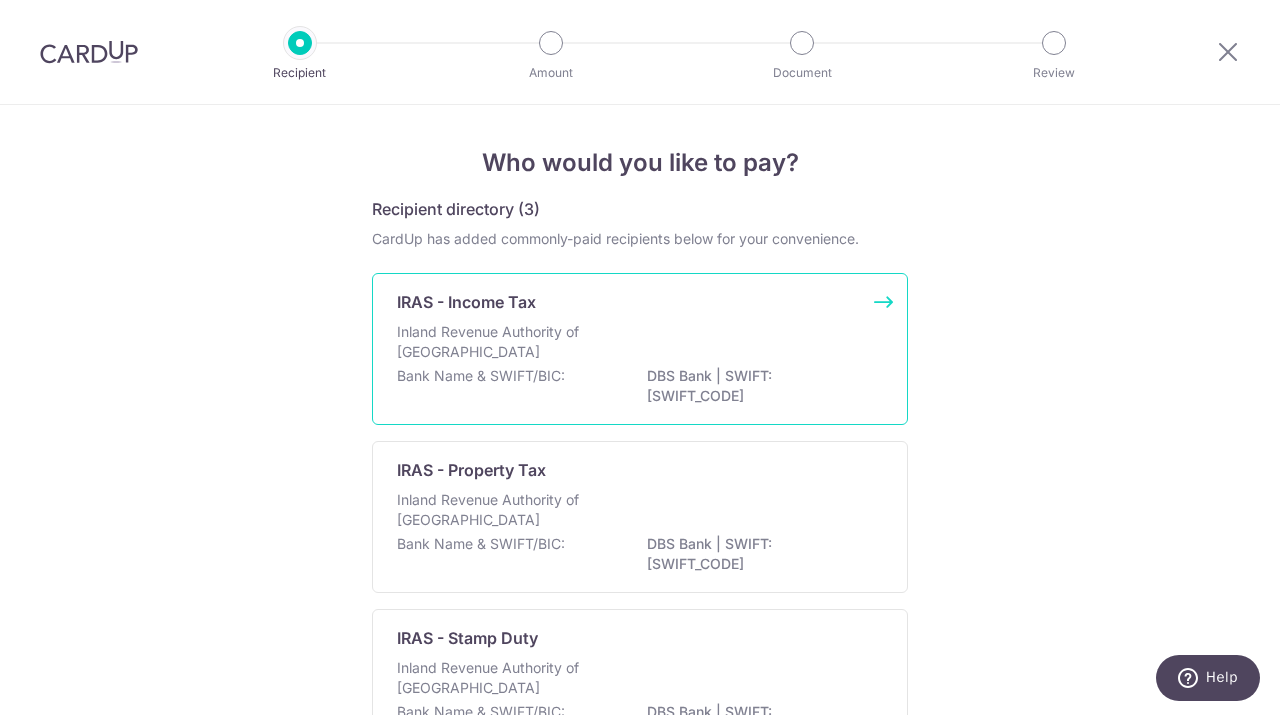 click on "IRAS - Income Tax
Inland Revenue Authority of [GEOGRAPHIC_DATA]
Bank Name & SWIFT/BIC:
DBS Bank | SWIFT: [SWIFT_CODE]" at bounding box center (640, 349) 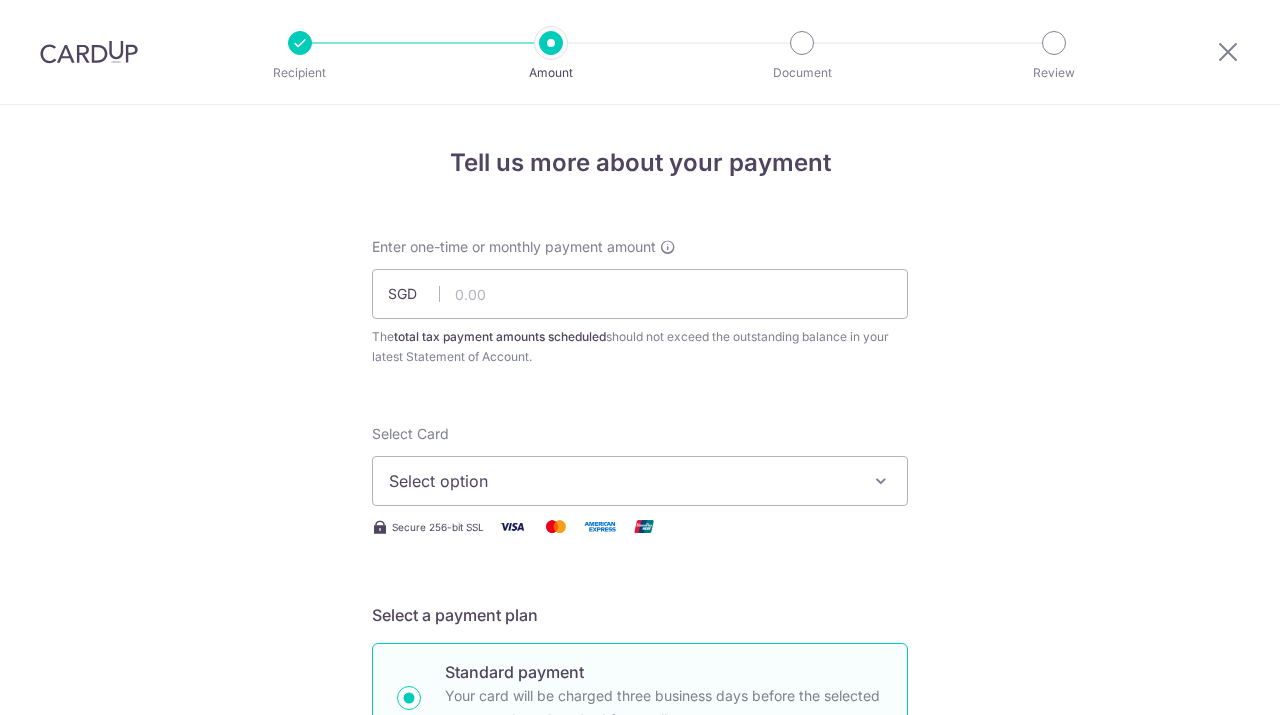 scroll, scrollTop: 0, scrollLeft: 0, axis: both 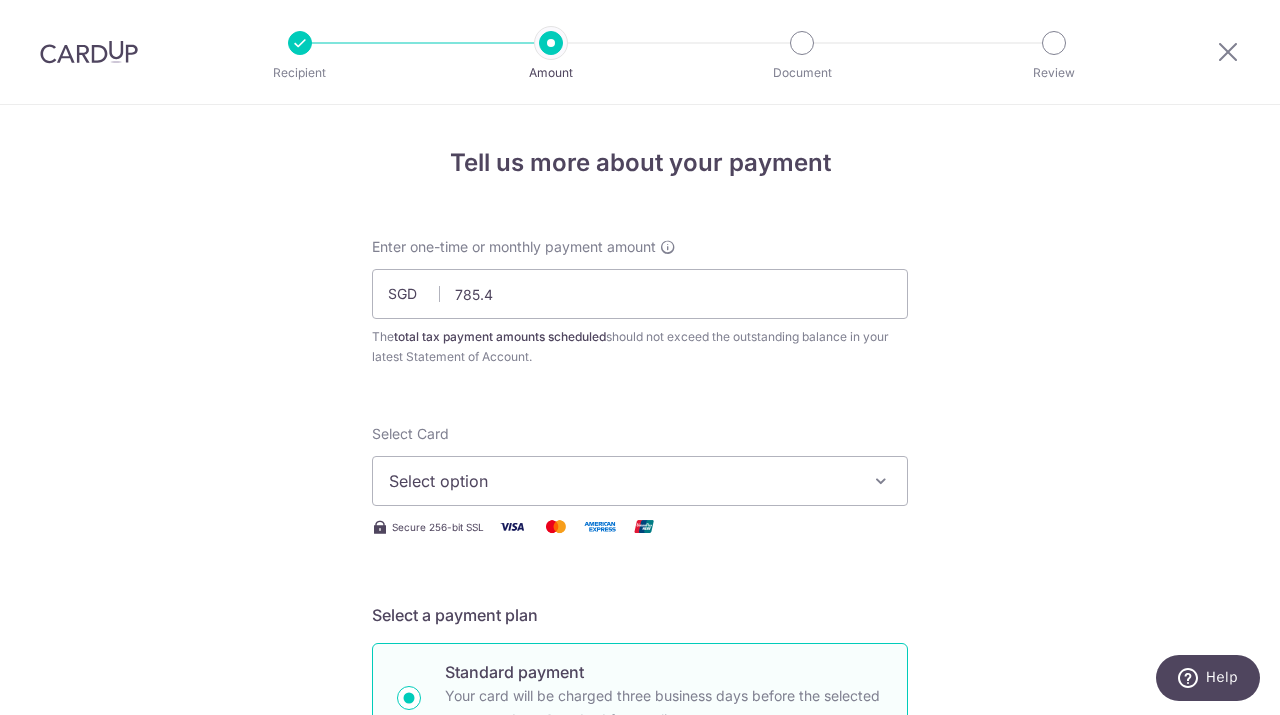type on "785.46" 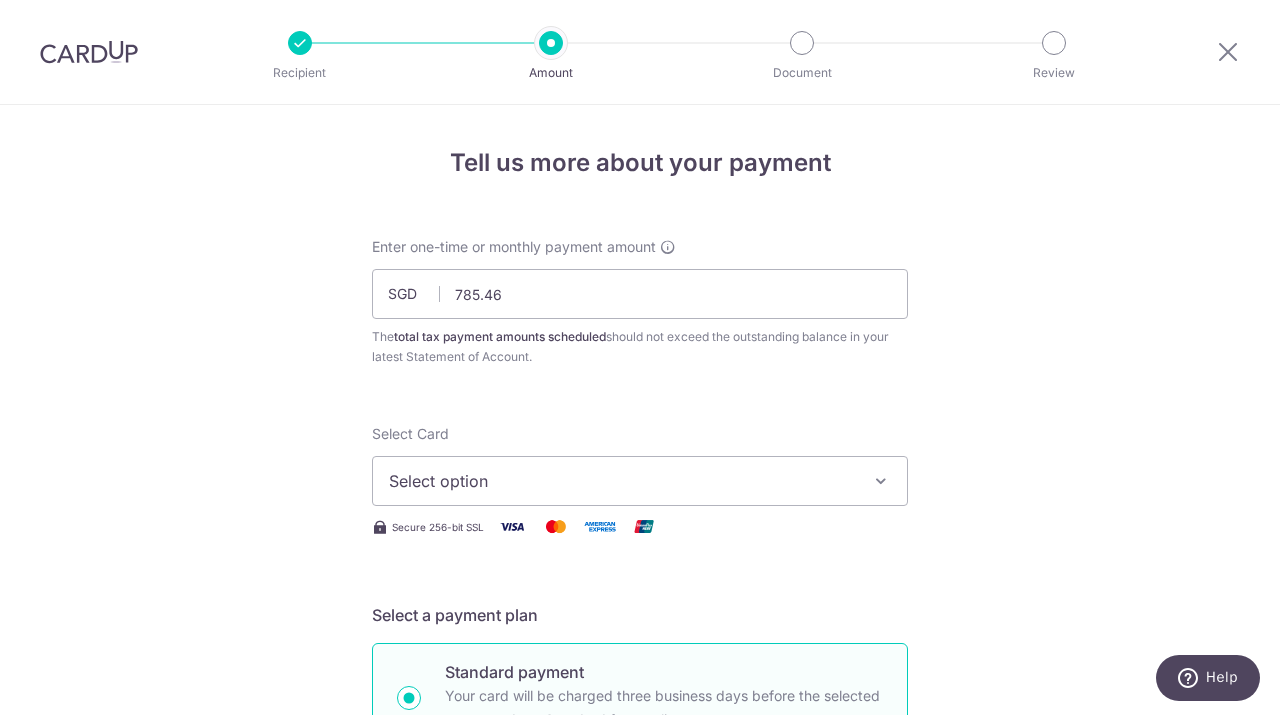 click on "Select option" at bounding box center (622, 481) 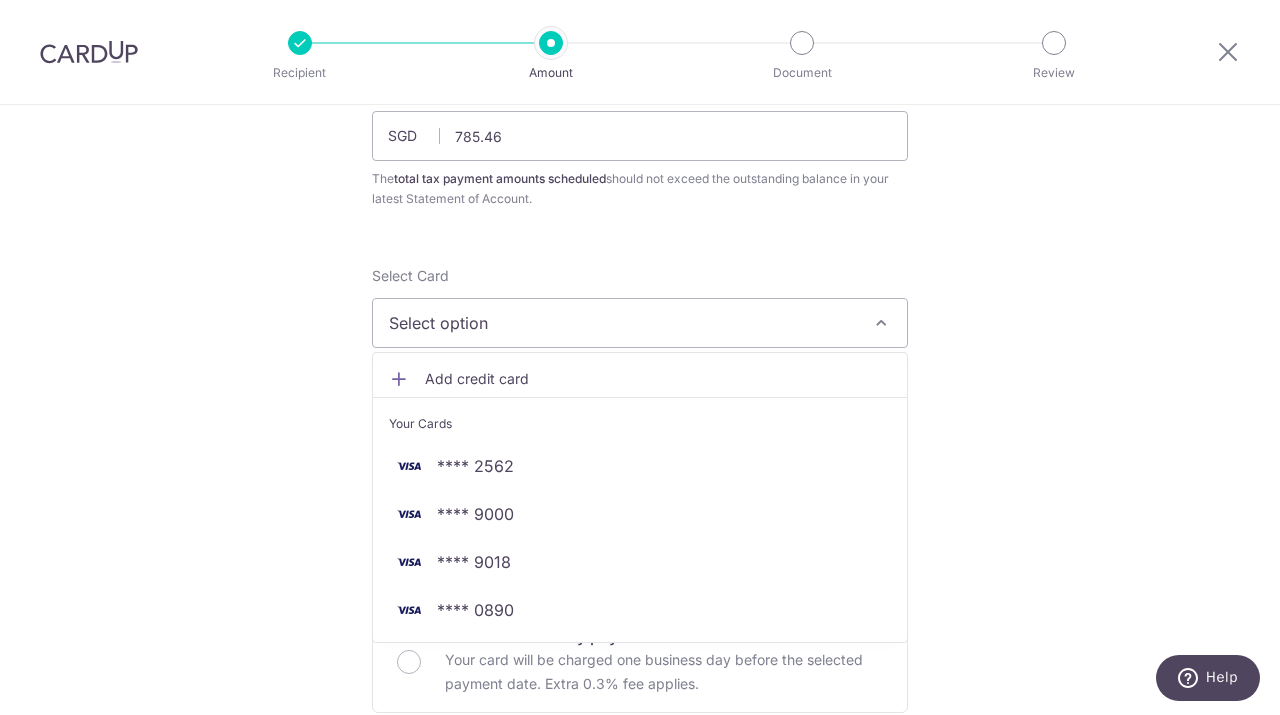 scroll, scrollTop: 191, scrollLeft: 0, axis: vertical 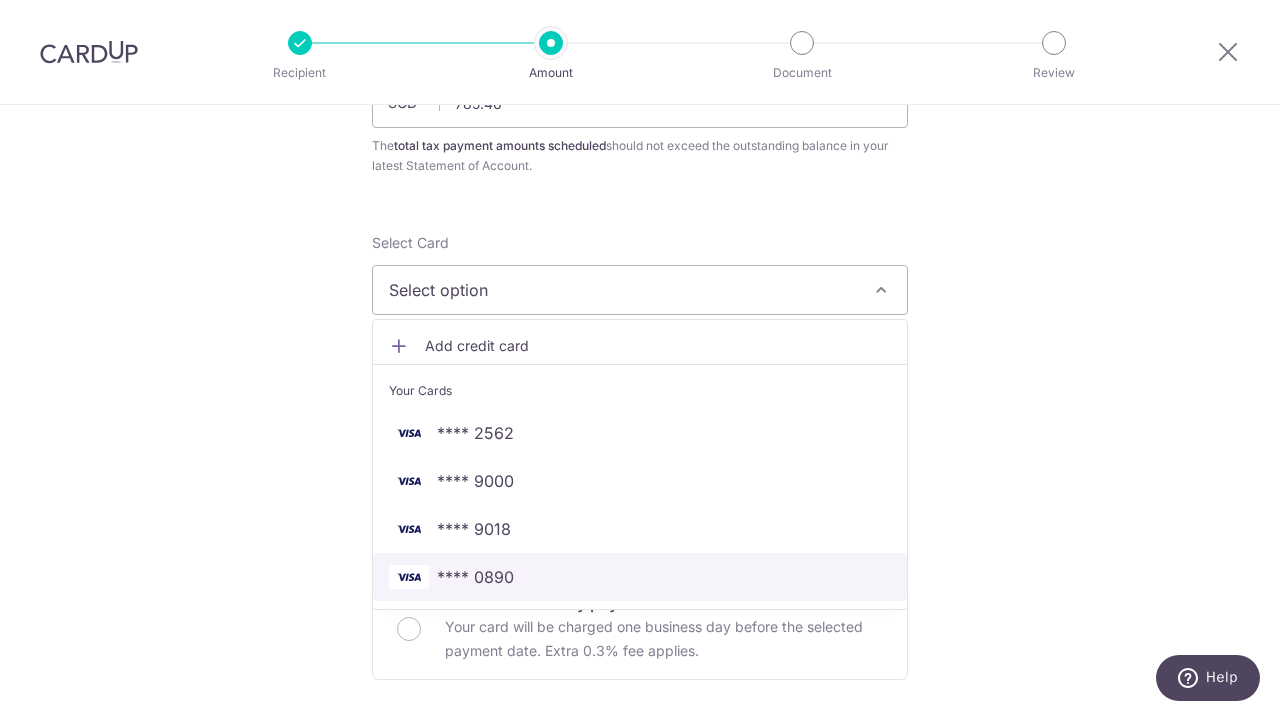 click on "**** 0890" at bounding box center [640, 577] 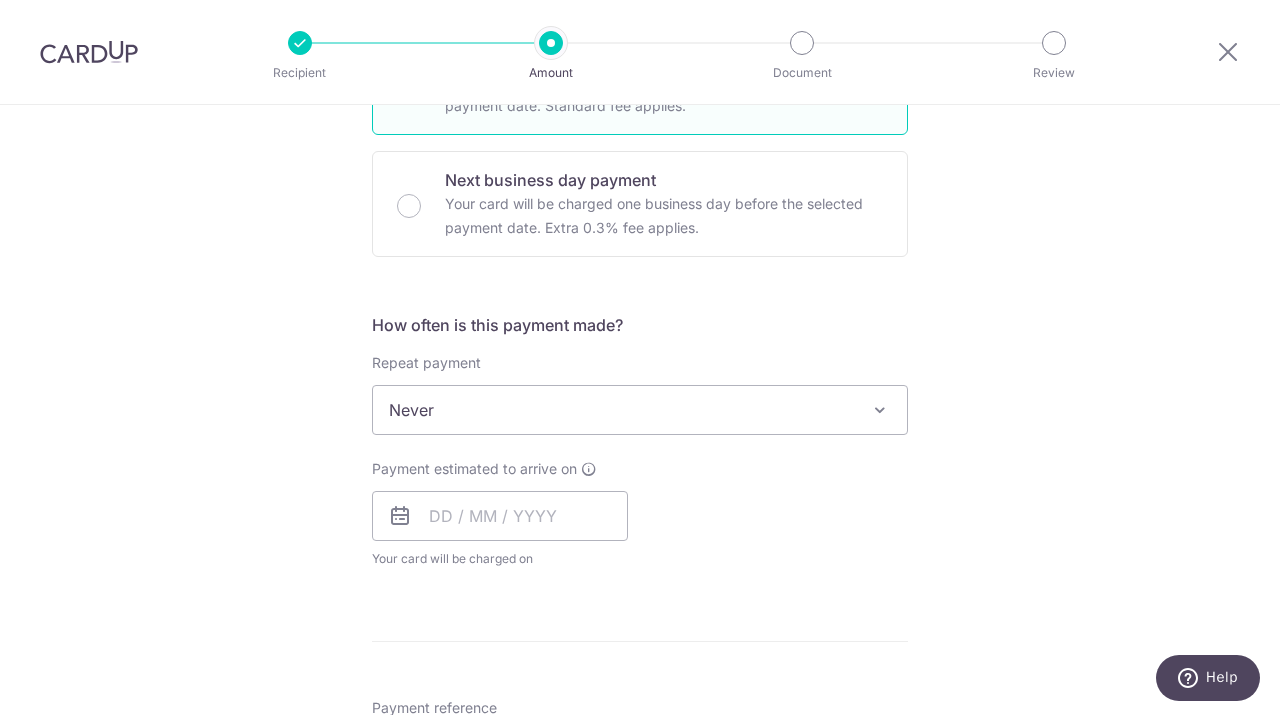 scroll, scrollTop: 617, scrollLeft: 0, axis: vertical 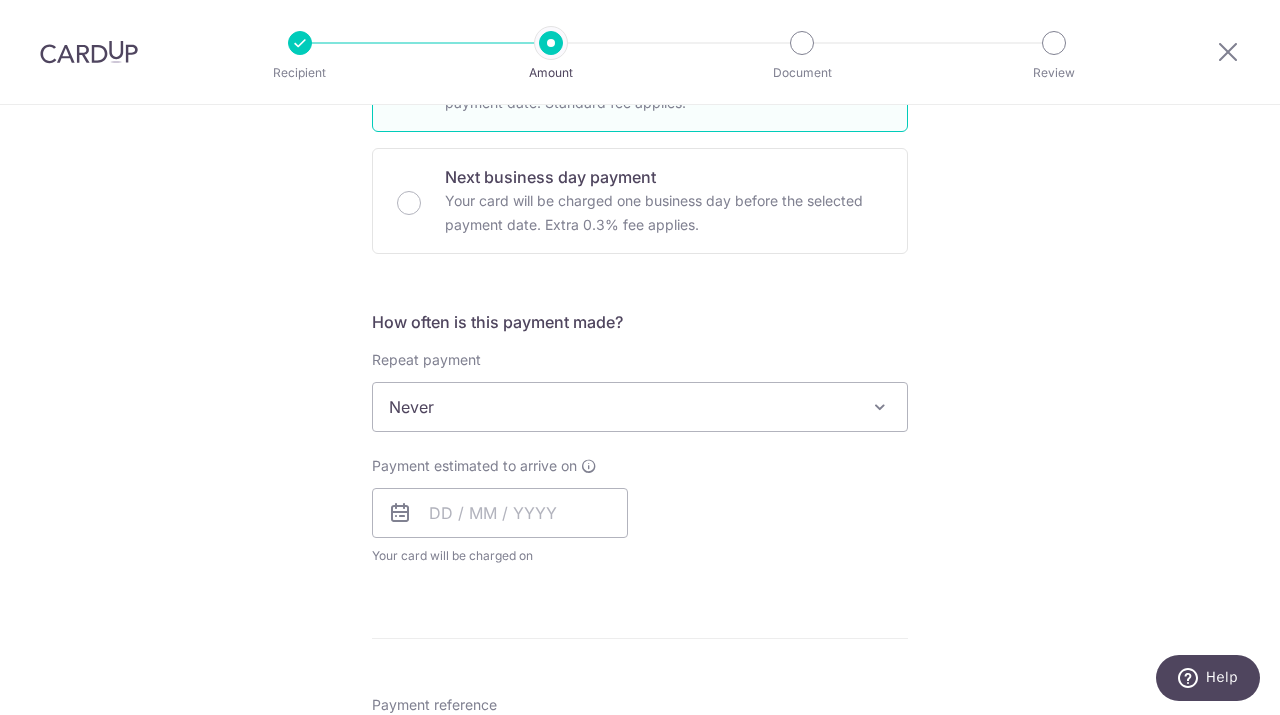 click on "Never" at bounding box center [640, 407] 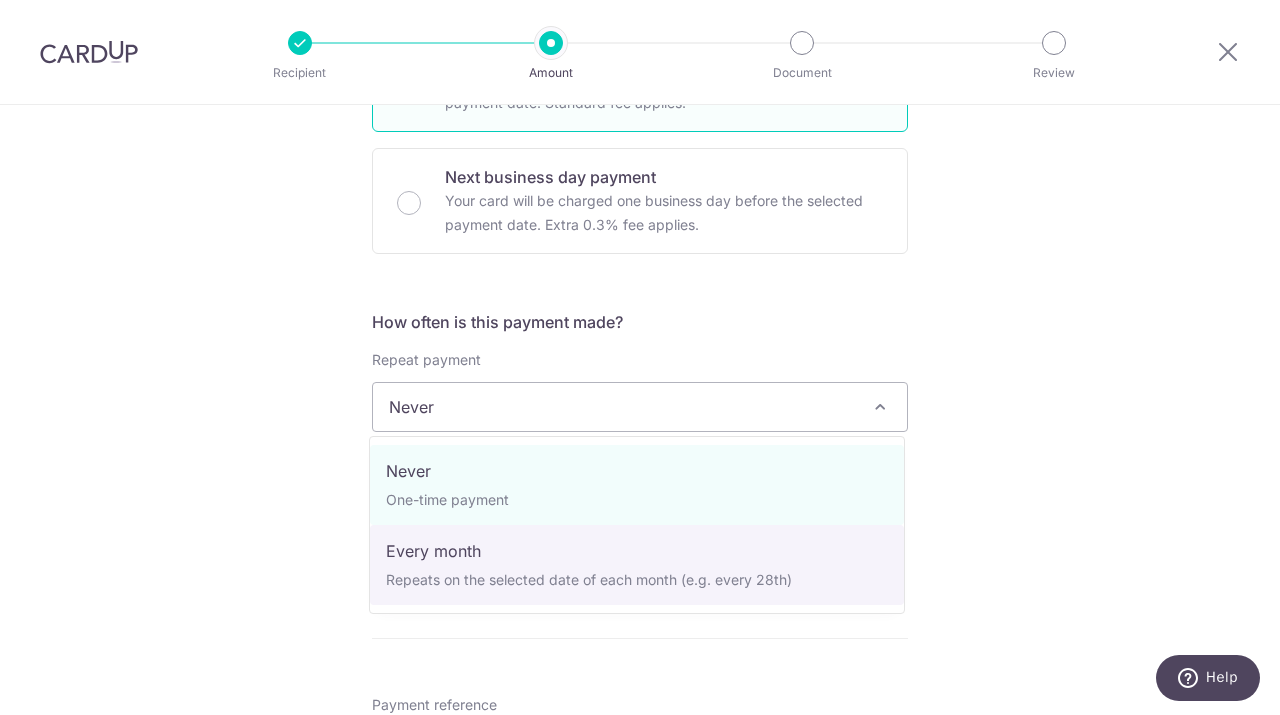 select on "3" 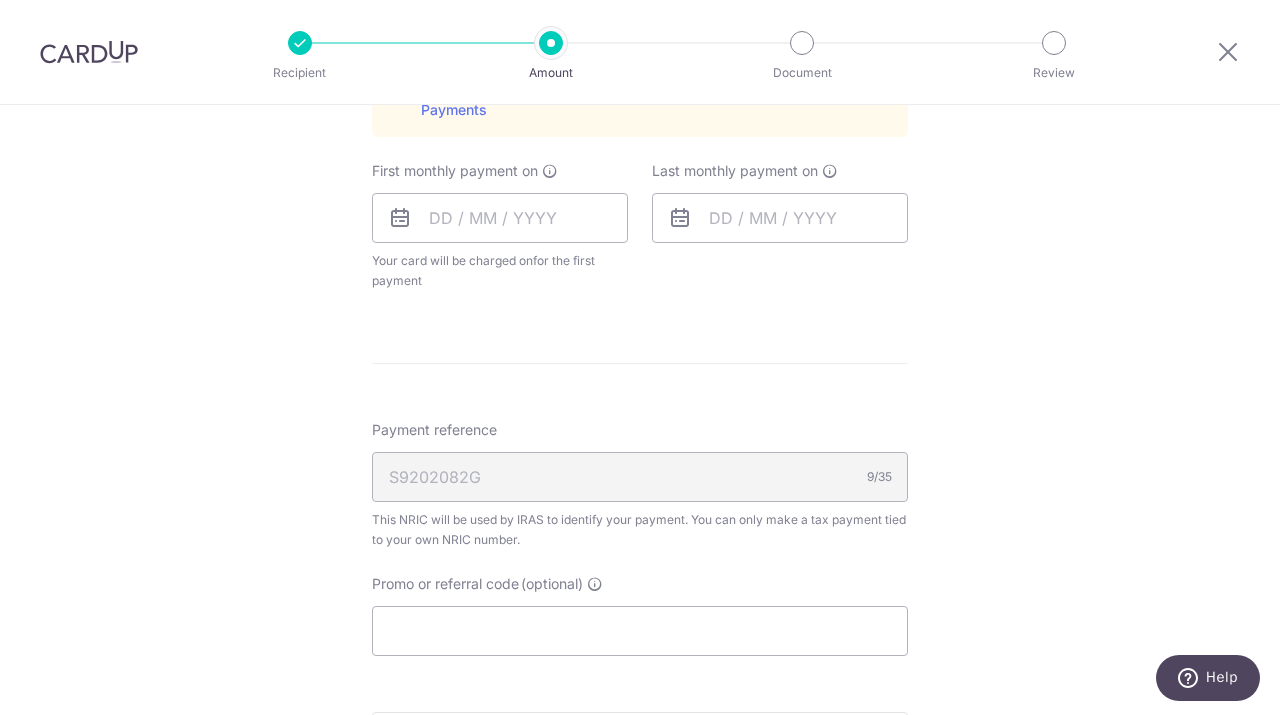 scroll, scrollTop: 1144, scrollLeft: 0, axis: vertical 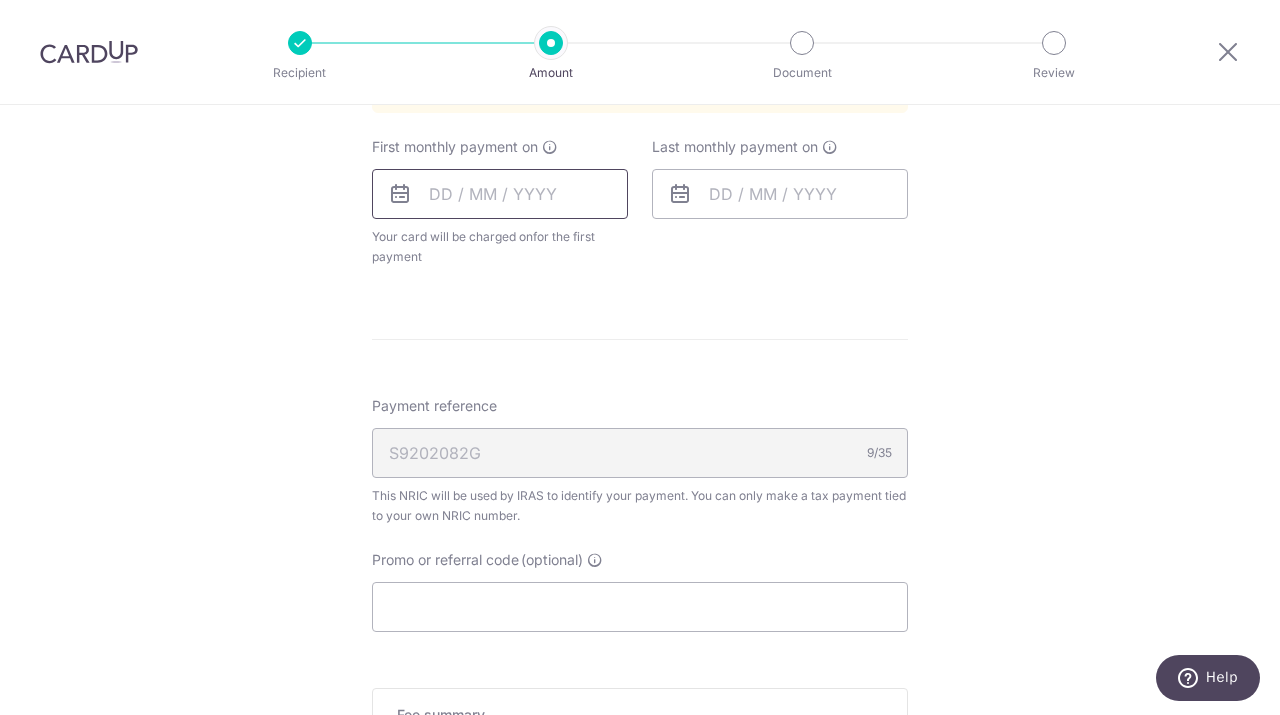 click at bounding box center [500, 194] 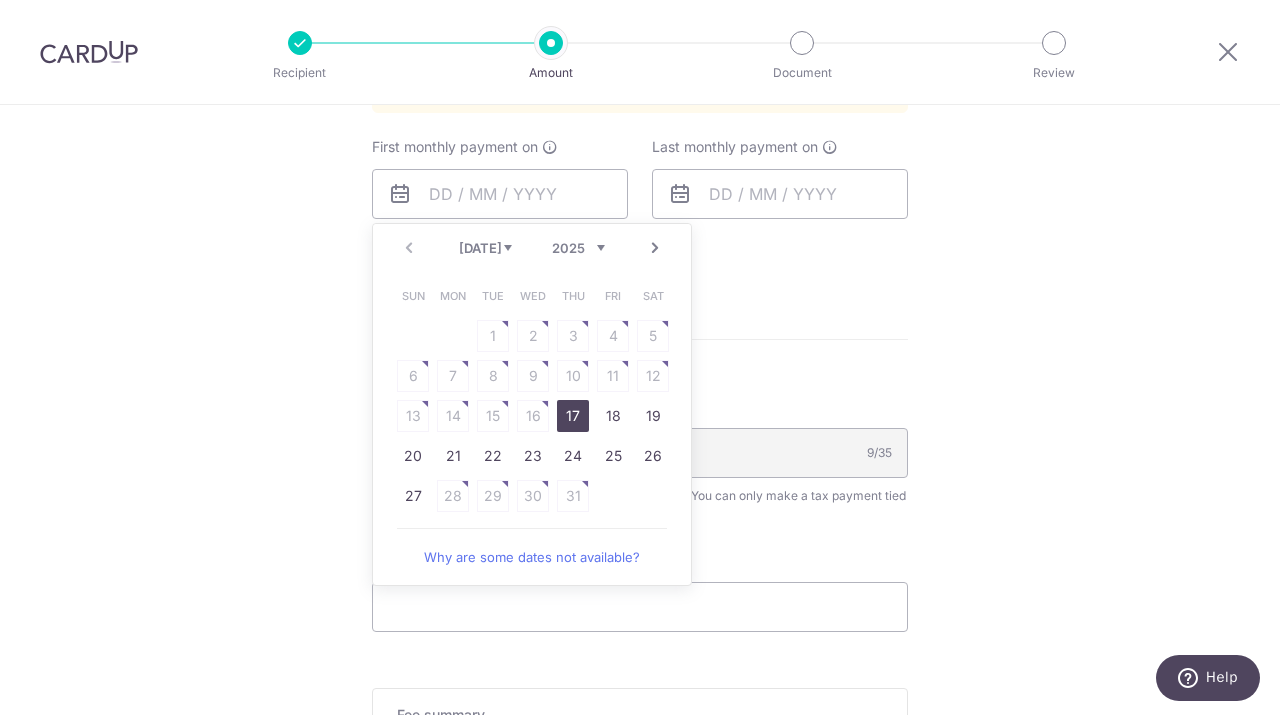 click on "17" at bounding box center [573, 416] 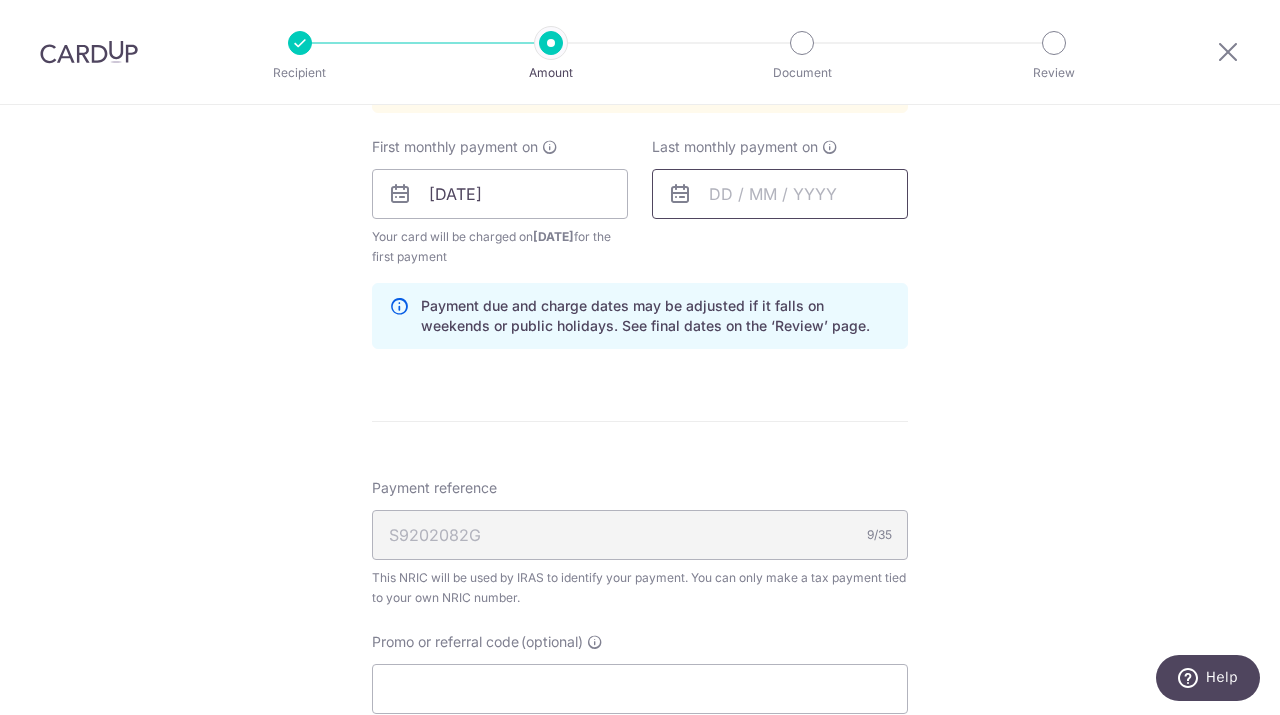 click at bounding box center (780, 194) 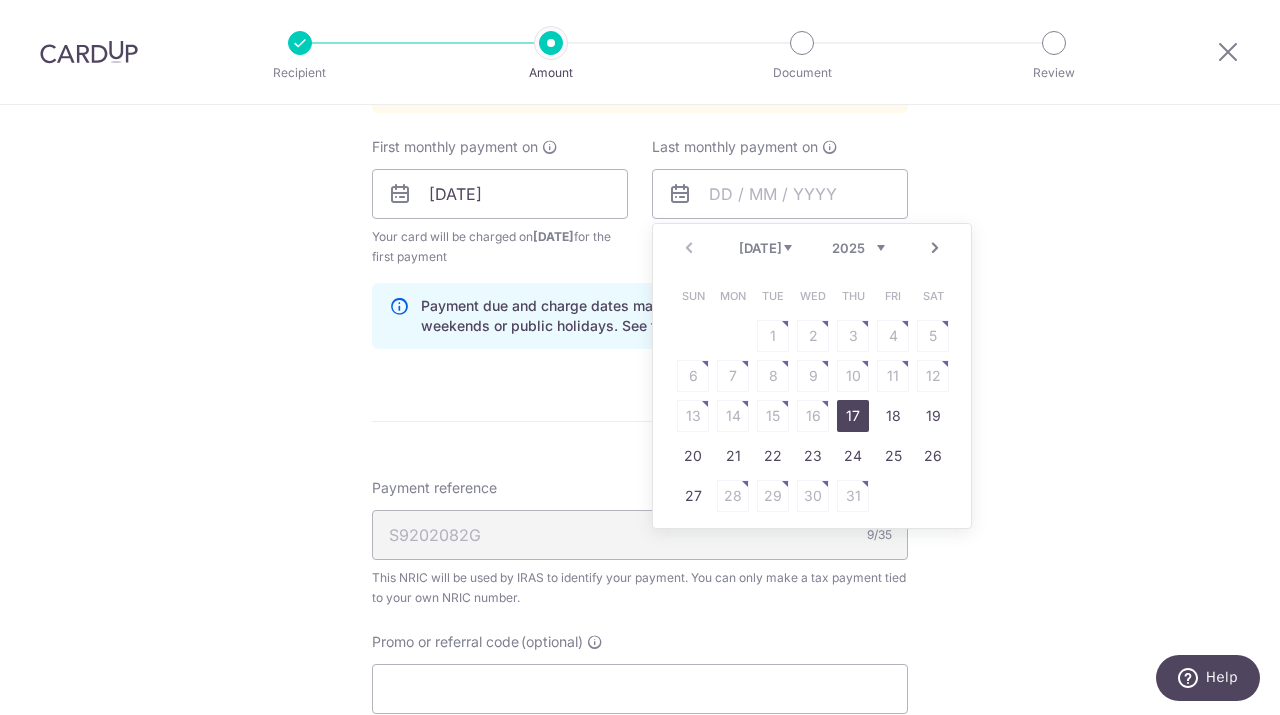click on "Next" at bounding box center (935, 248) 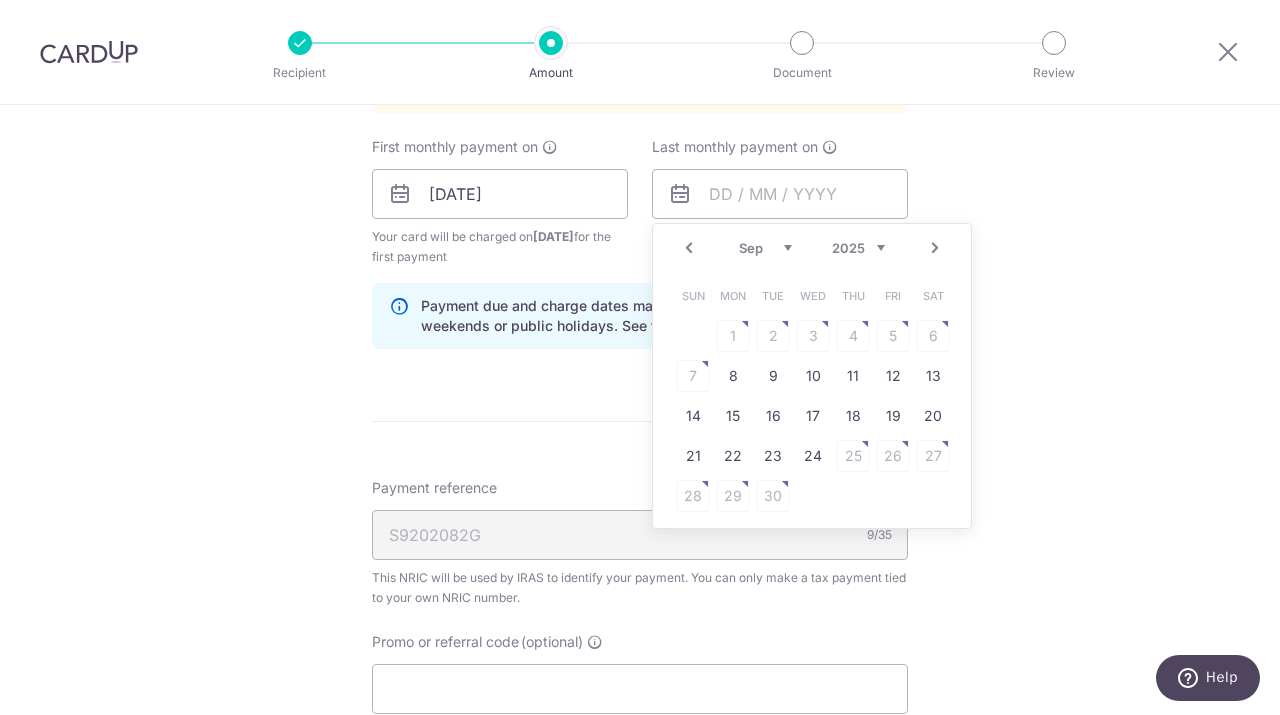 click on "Next" at bounding box center (935, 248) 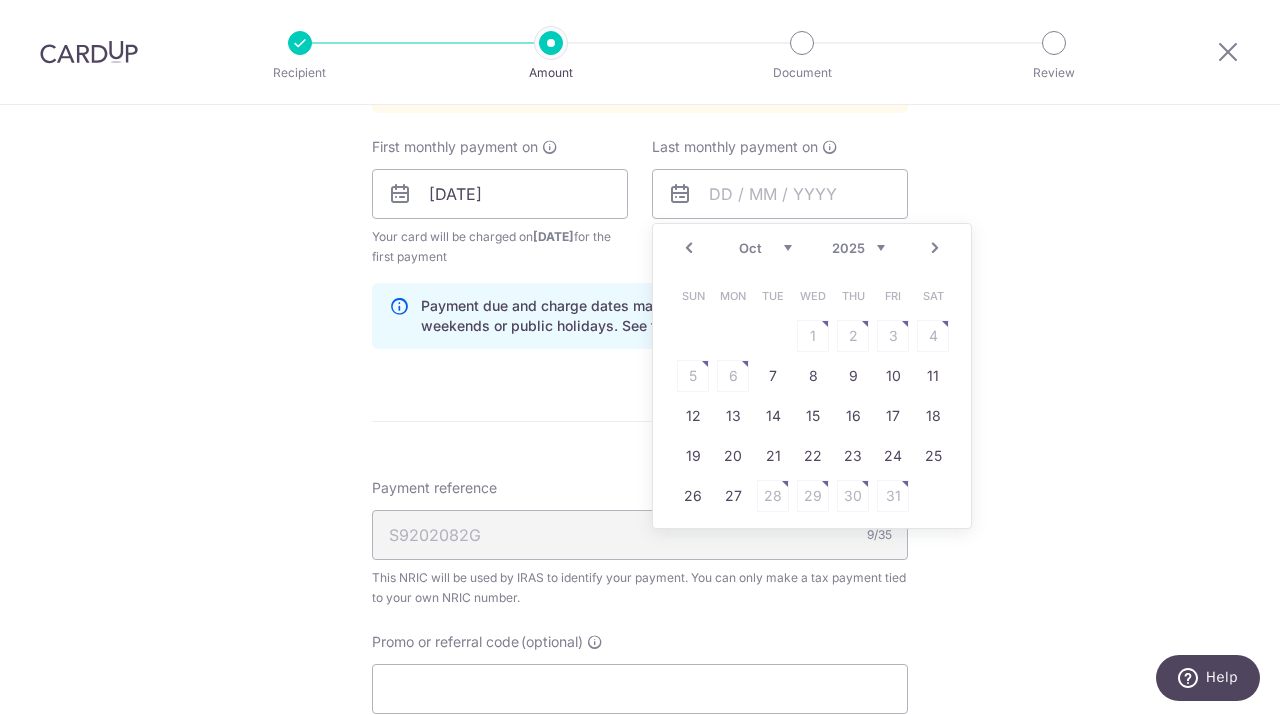click on "Next" at bounding box center [935, 248] 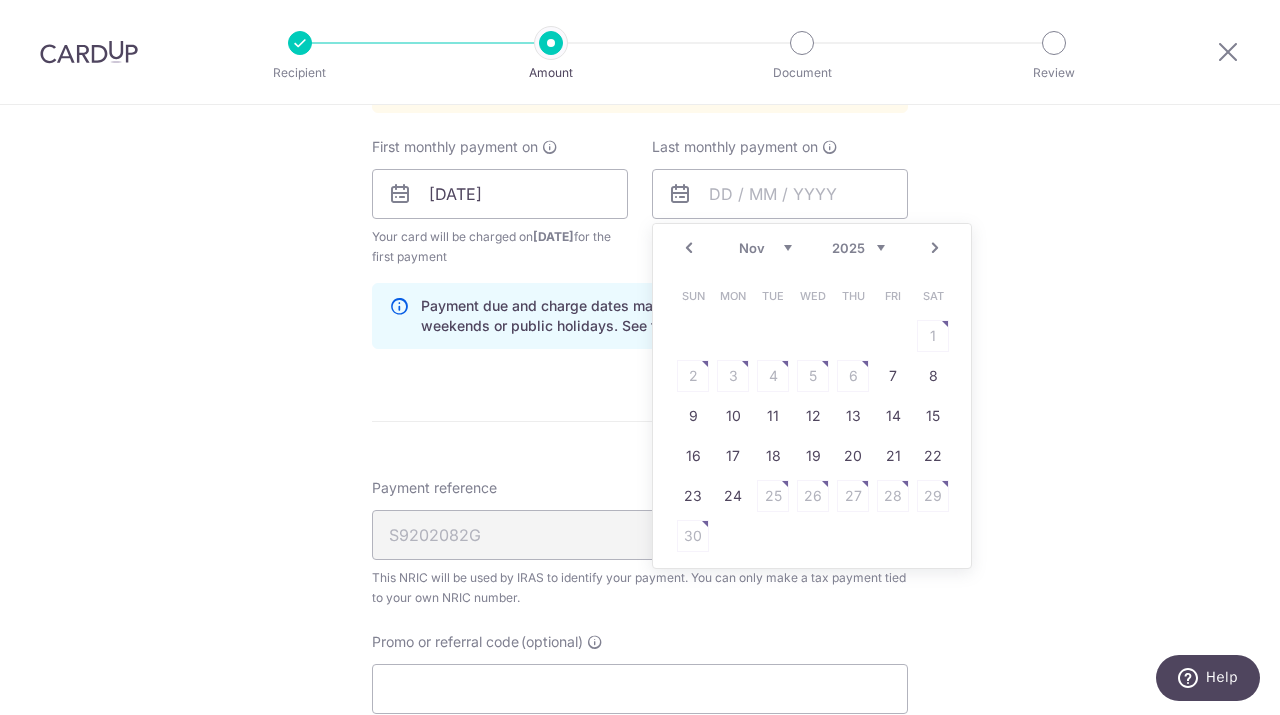 click on "Next" at bounding box center (935, 248) 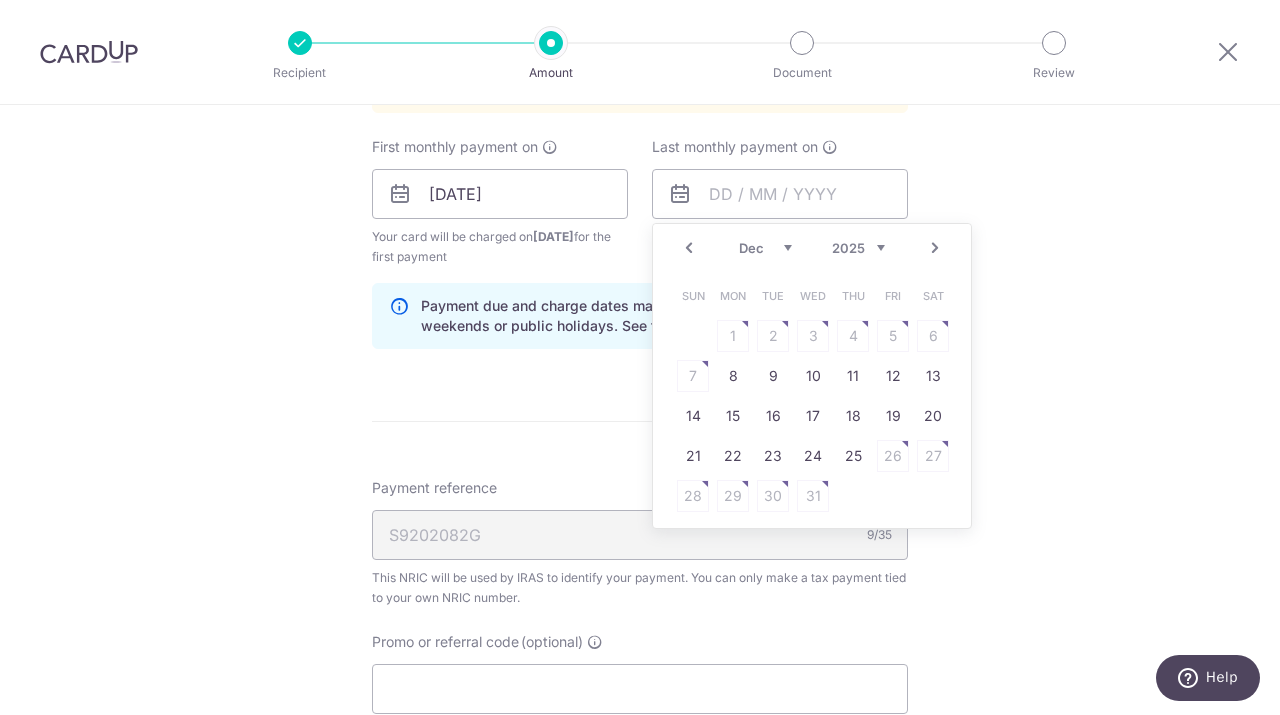 click on "Next" at bounding box center (935, 248) 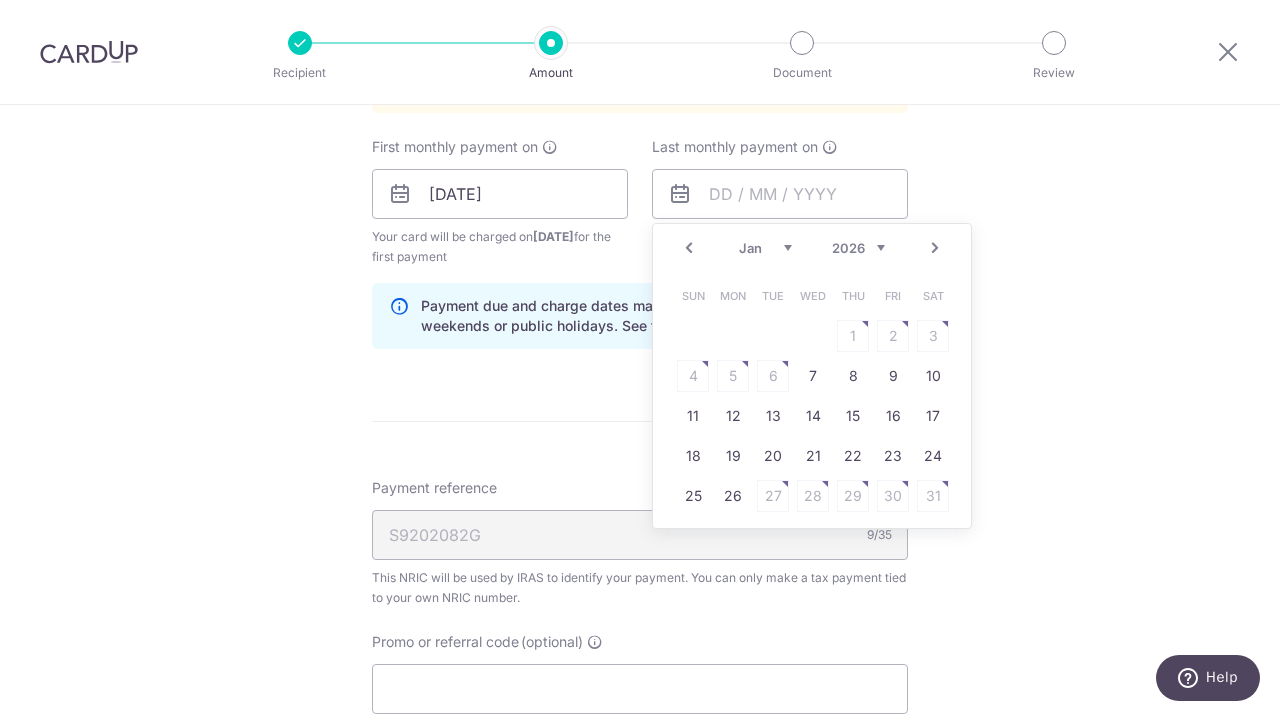 click on "Next" at bounding box center [935, 248] 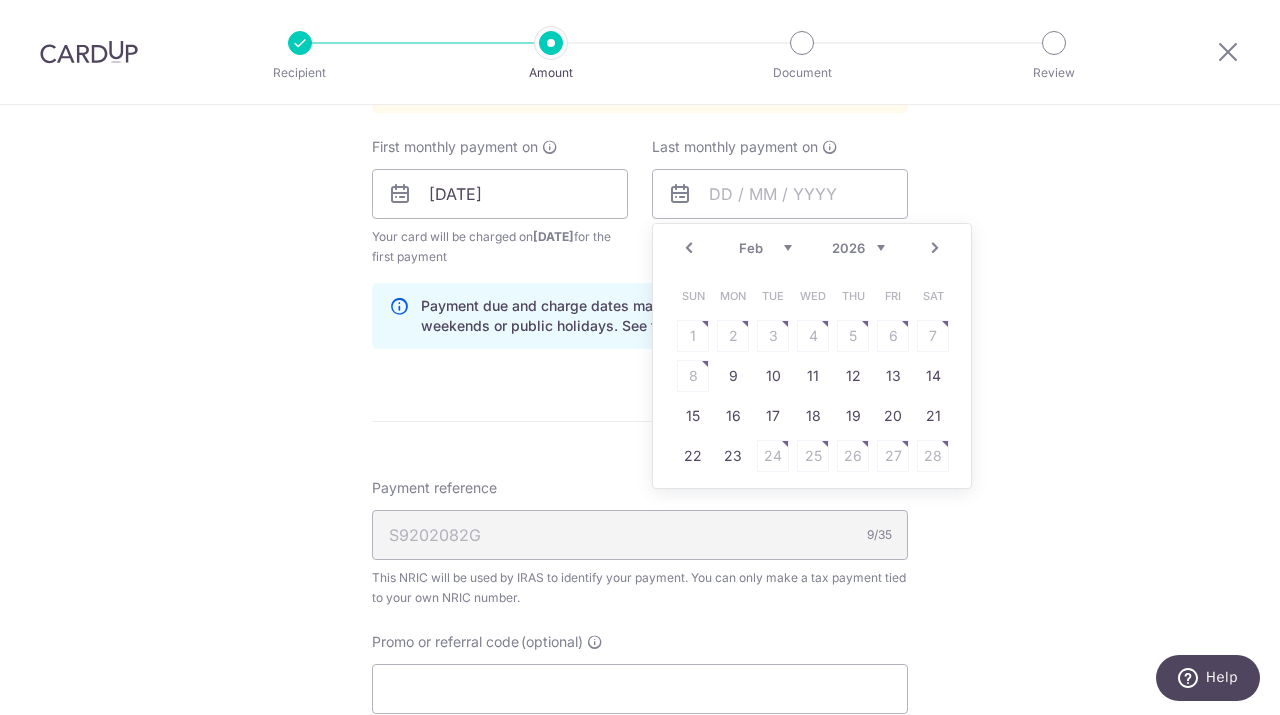 click on "Next" at bounding box center (935, 248) 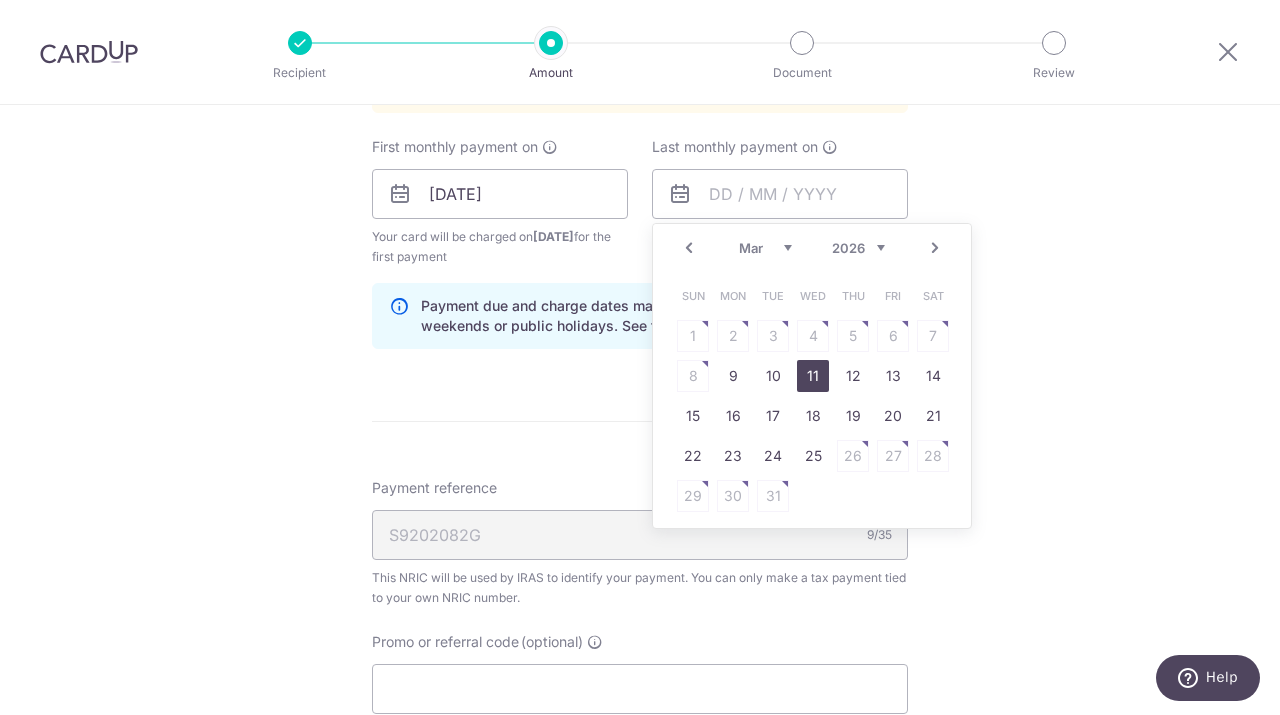 click on "11" at bounding box center [813, 376] 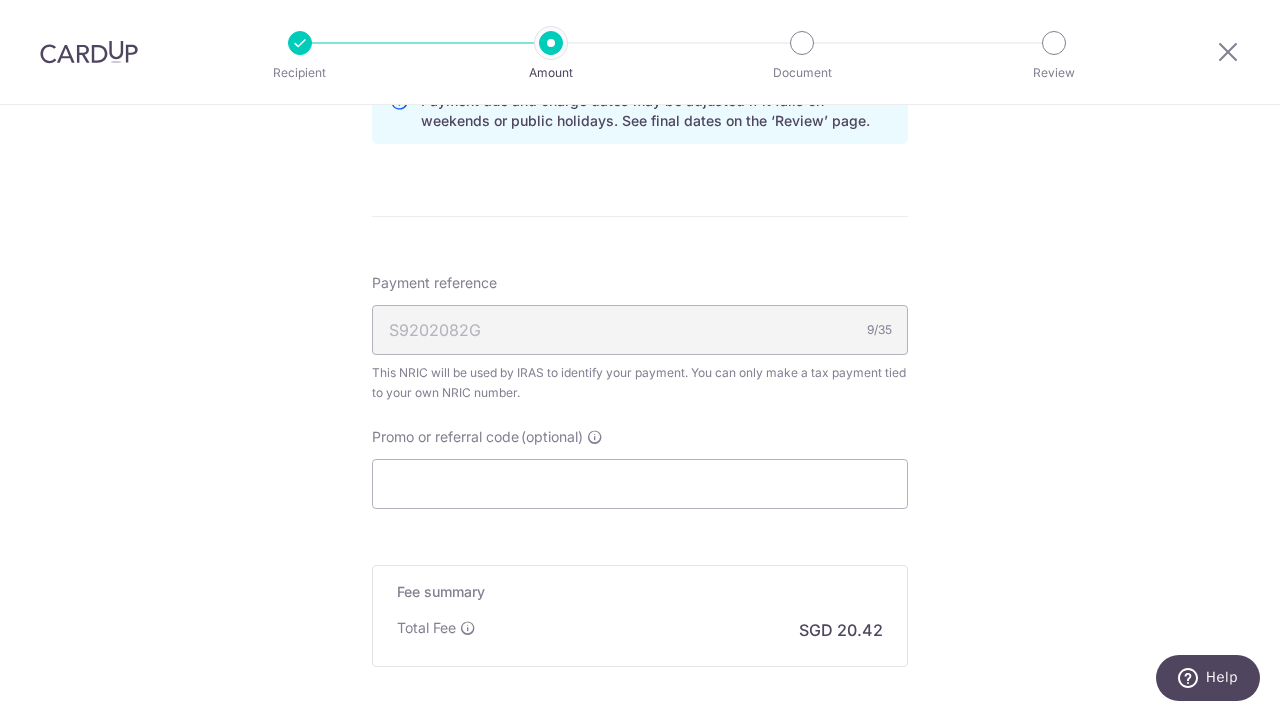 scroll, scrollTop: 1378, scrollLeft: 0, axis: vertical 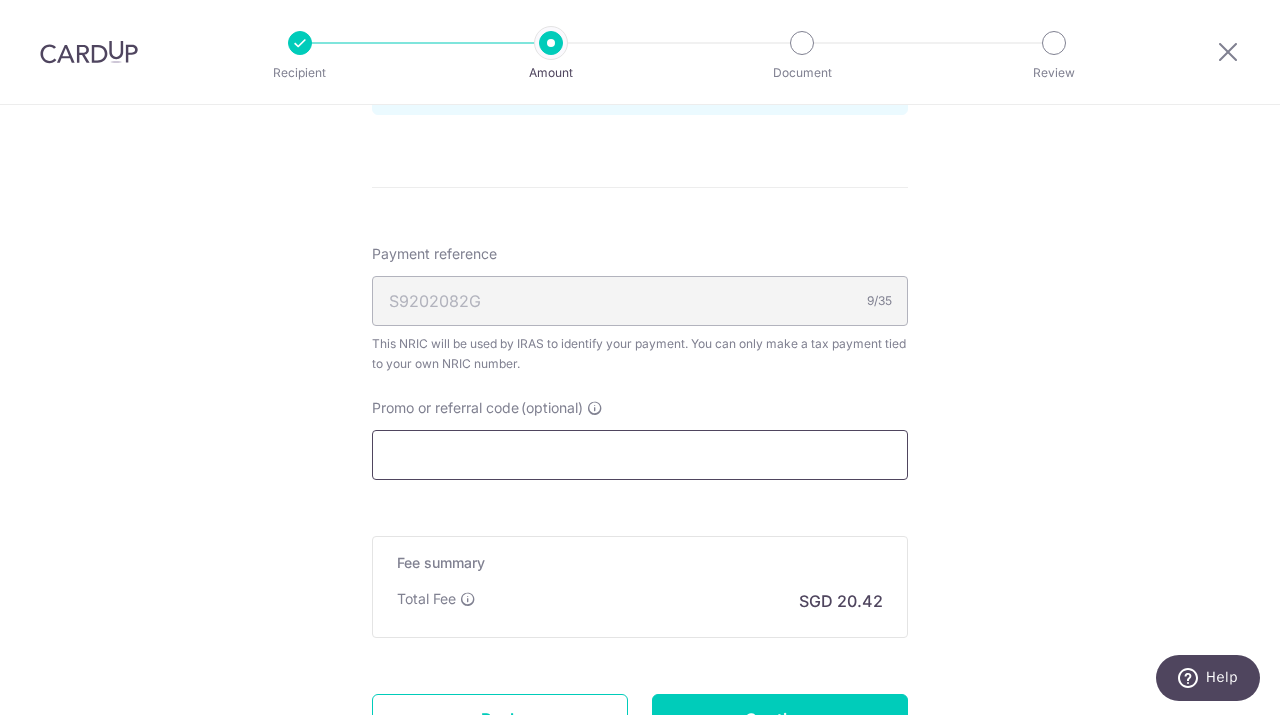 click on "Promo or referral code
(optional)" at bounding box center [640, 455] 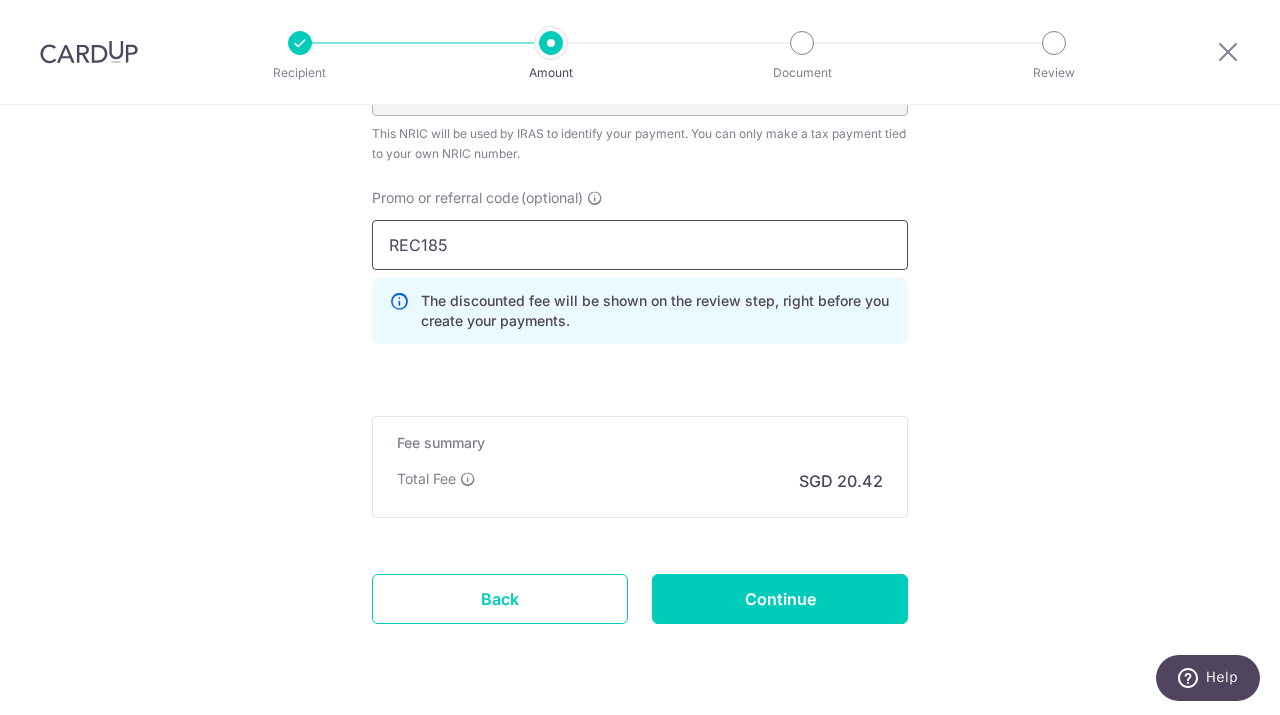 scroll, scrollTop: 1647, scrollLeft: 0, axis: vertical 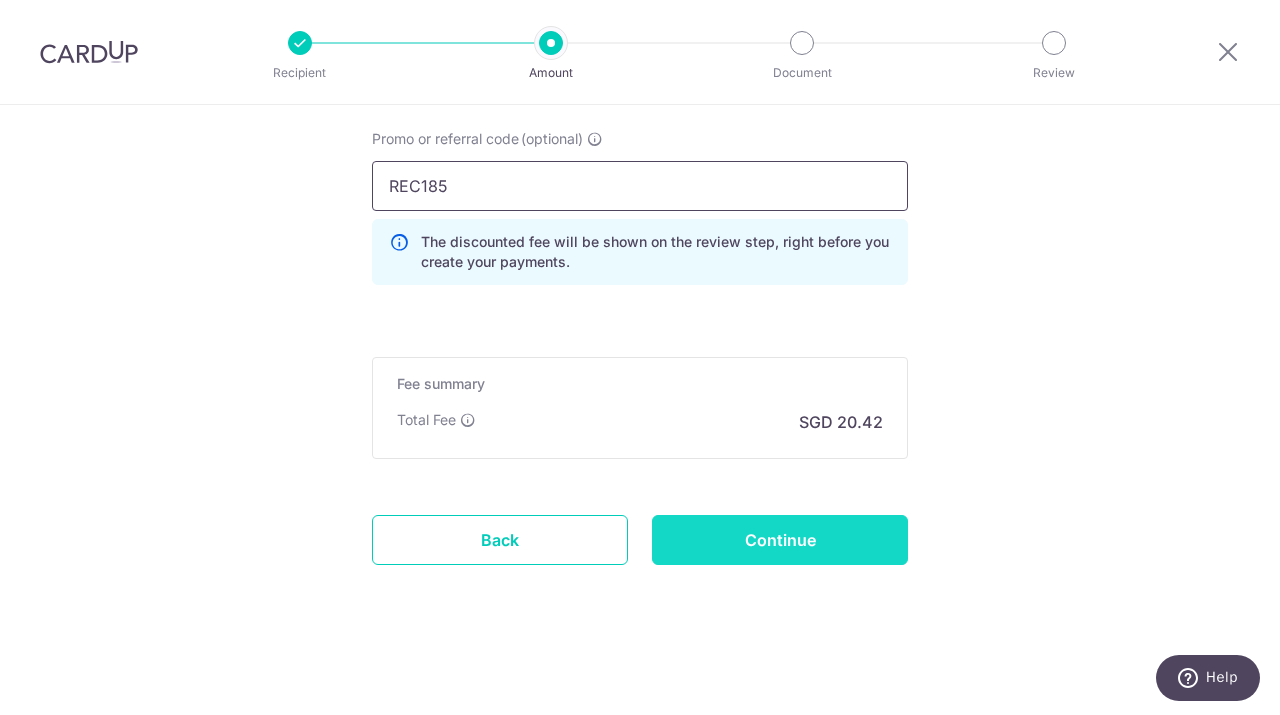 type on "REC185" 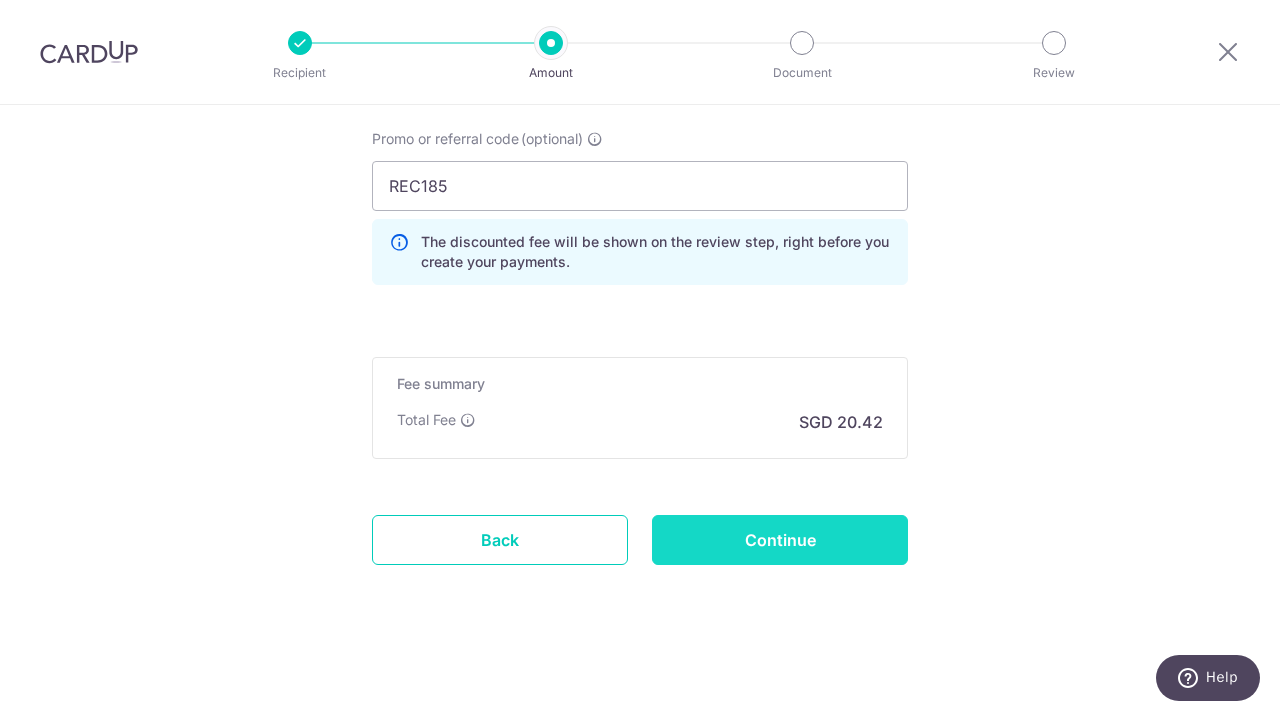 click on "Continue" at bounding box center [780, 540] 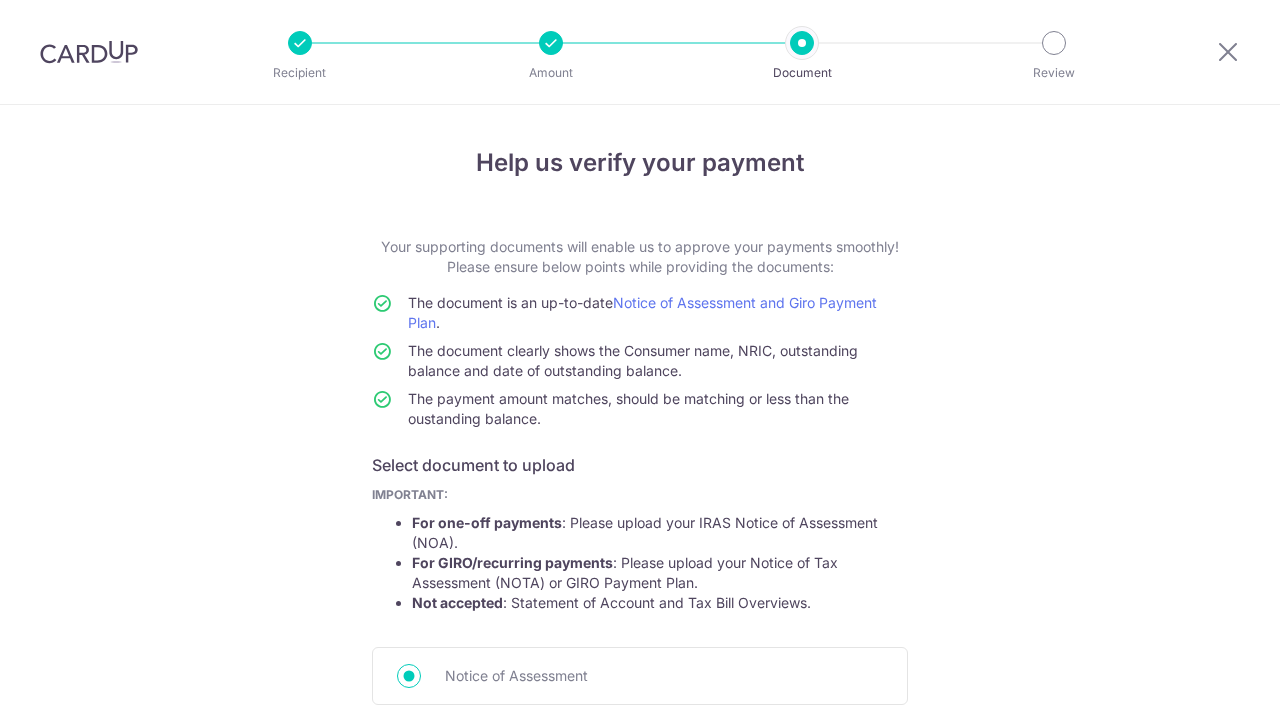 scroll, scrollTop: 0, scrollLeft: 0, axis: both 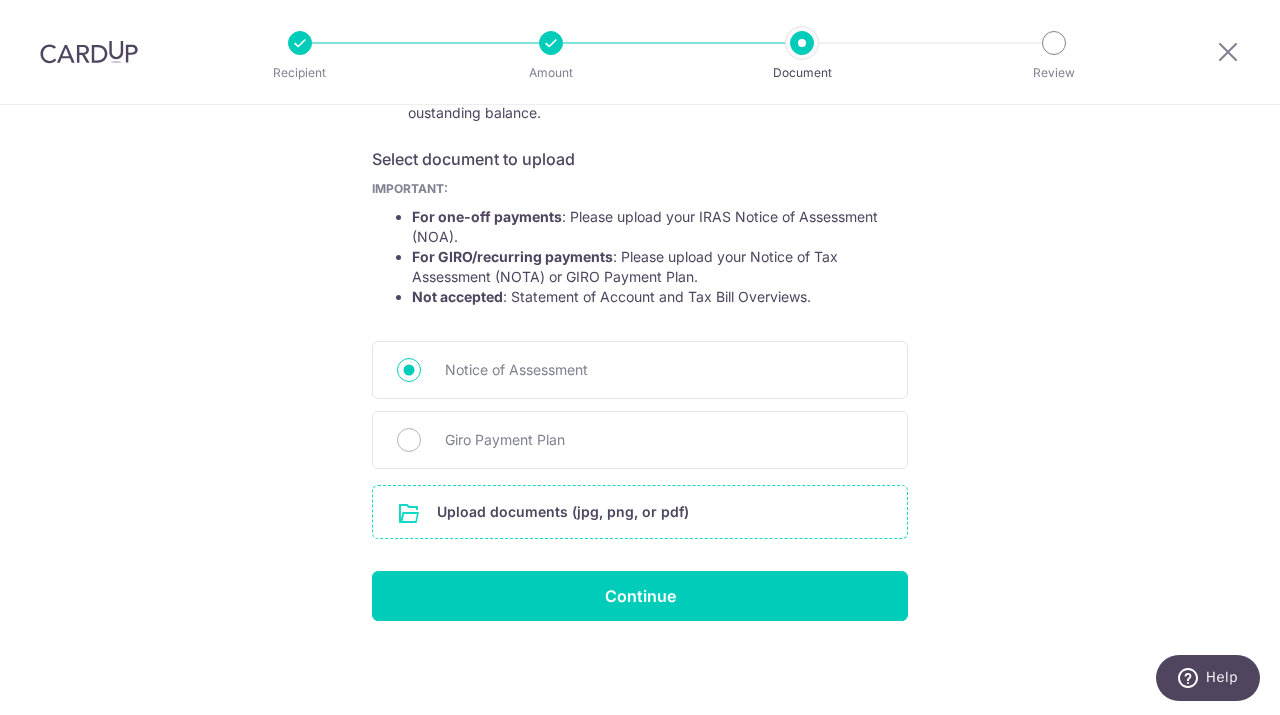 click at bounding box center (640, 512) 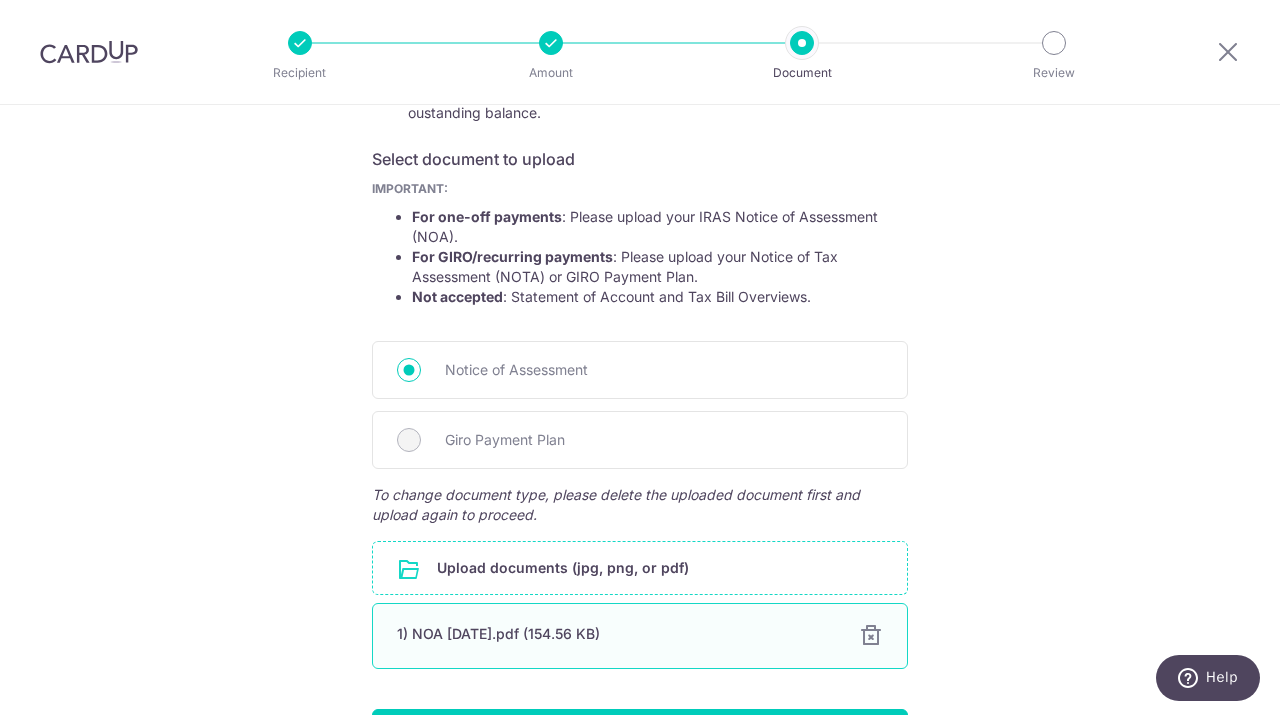 click on "1) NOA 2025-04-07.pdf (154.56 KB)" at bounding box center [616, 634] 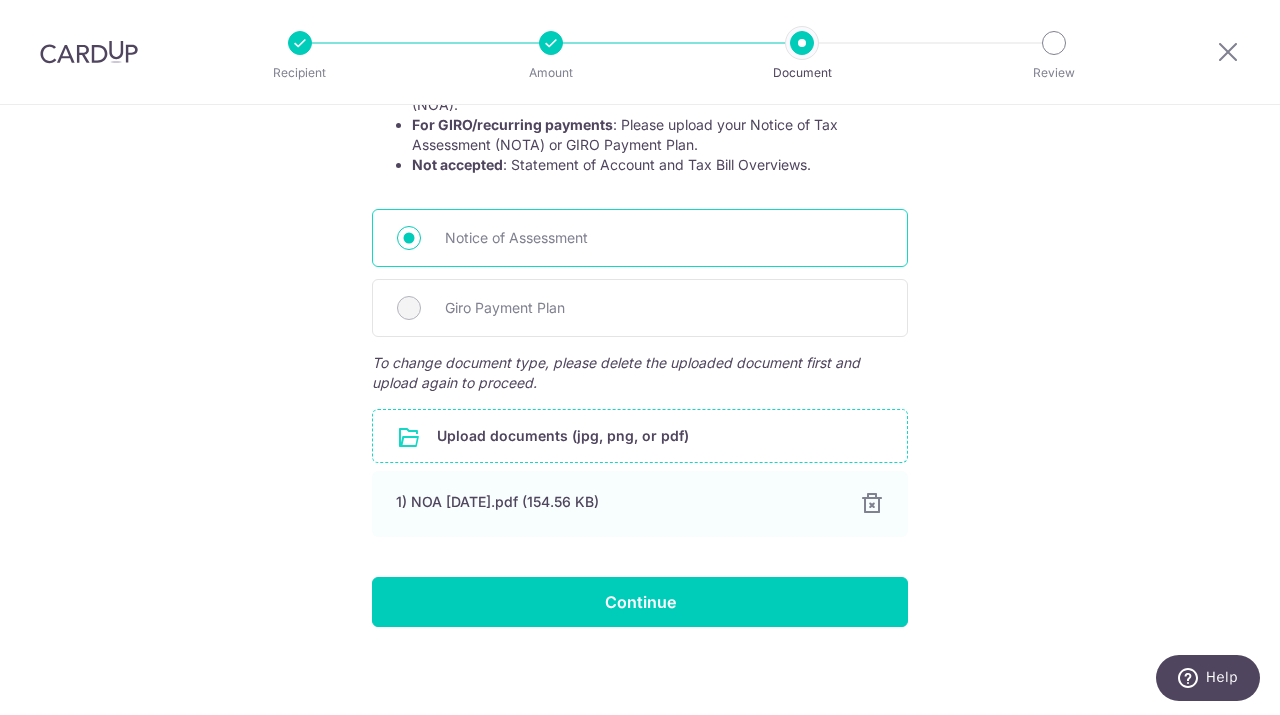 scroll, scrollTop: 444, scrollLeft: 0, axis: vertical 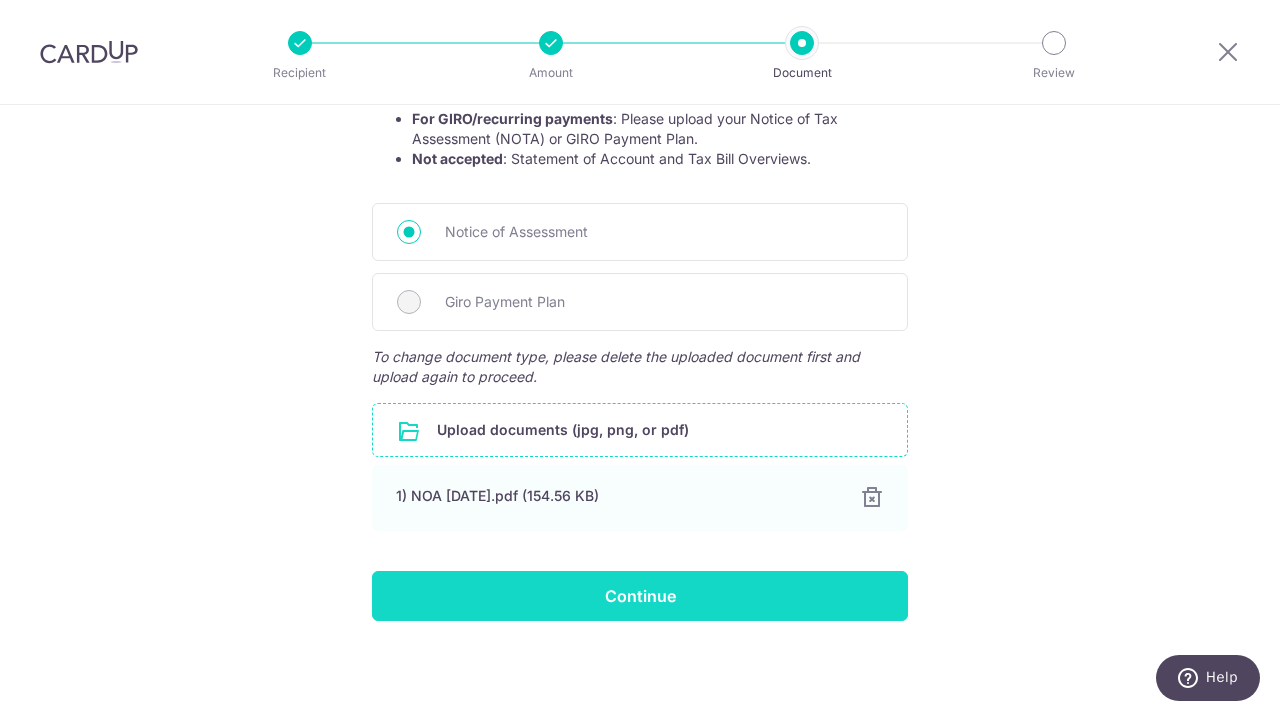 click on "Continue" at bounding box center (640, 596) 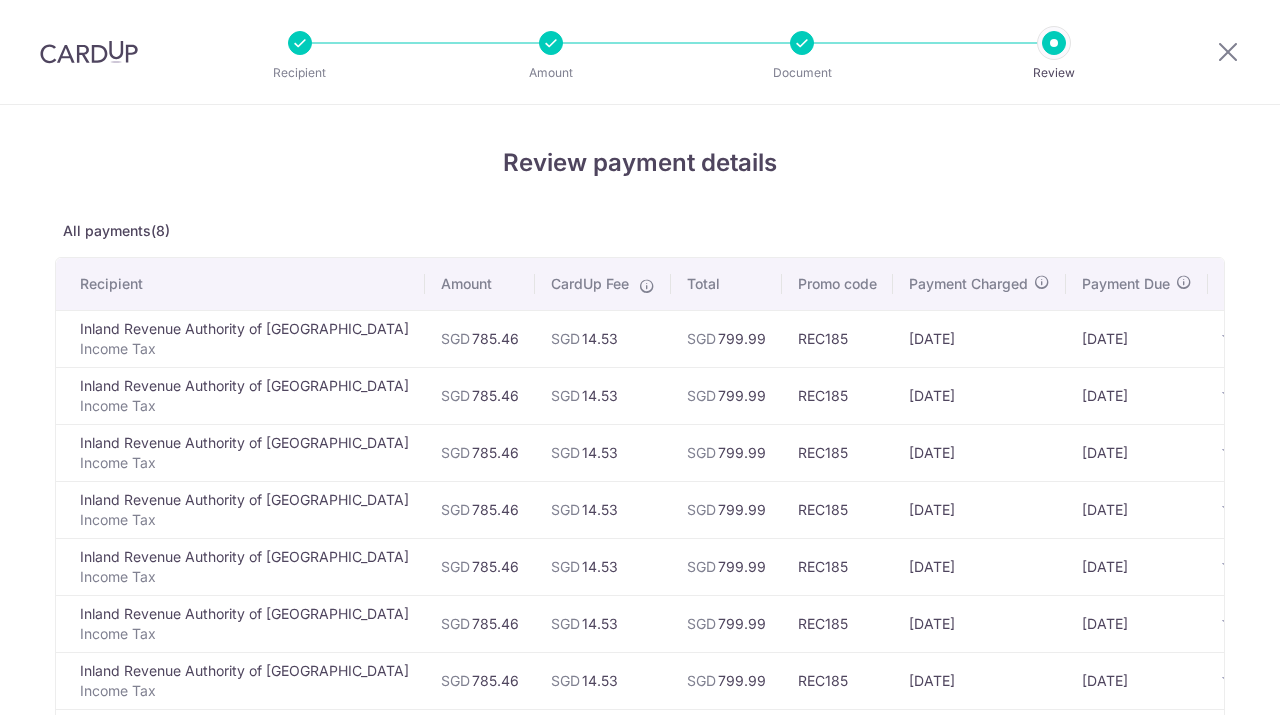 scroll, scrollTop: 0, scrollLeft: 0, axis: both 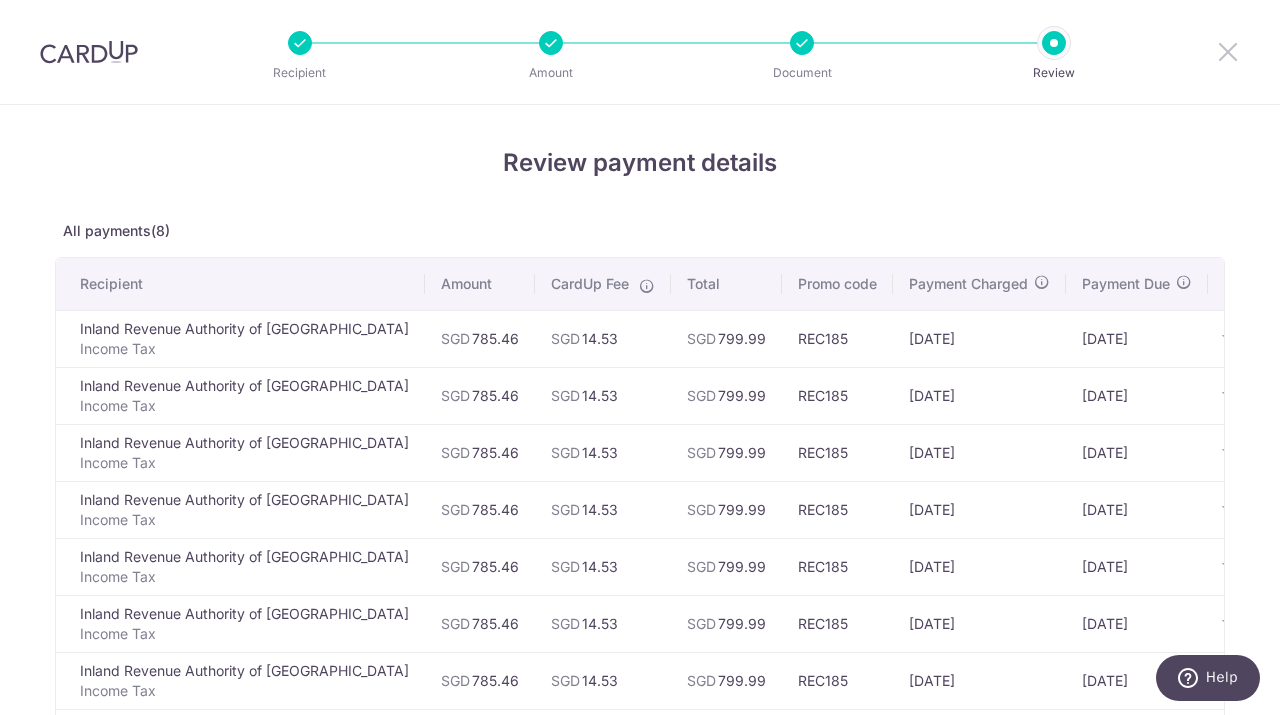 click at bounding box center (1228, 51) 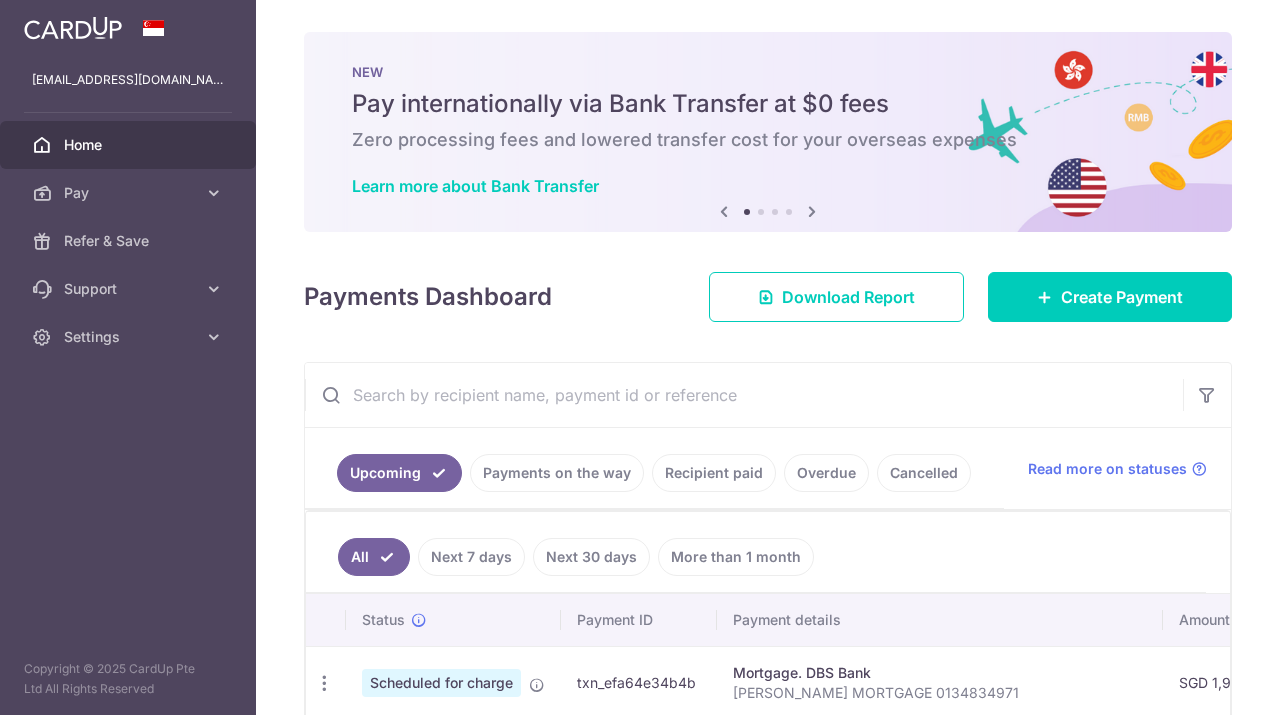 scroll, scrollTop: 0, scrollLeft: 0, axis: both 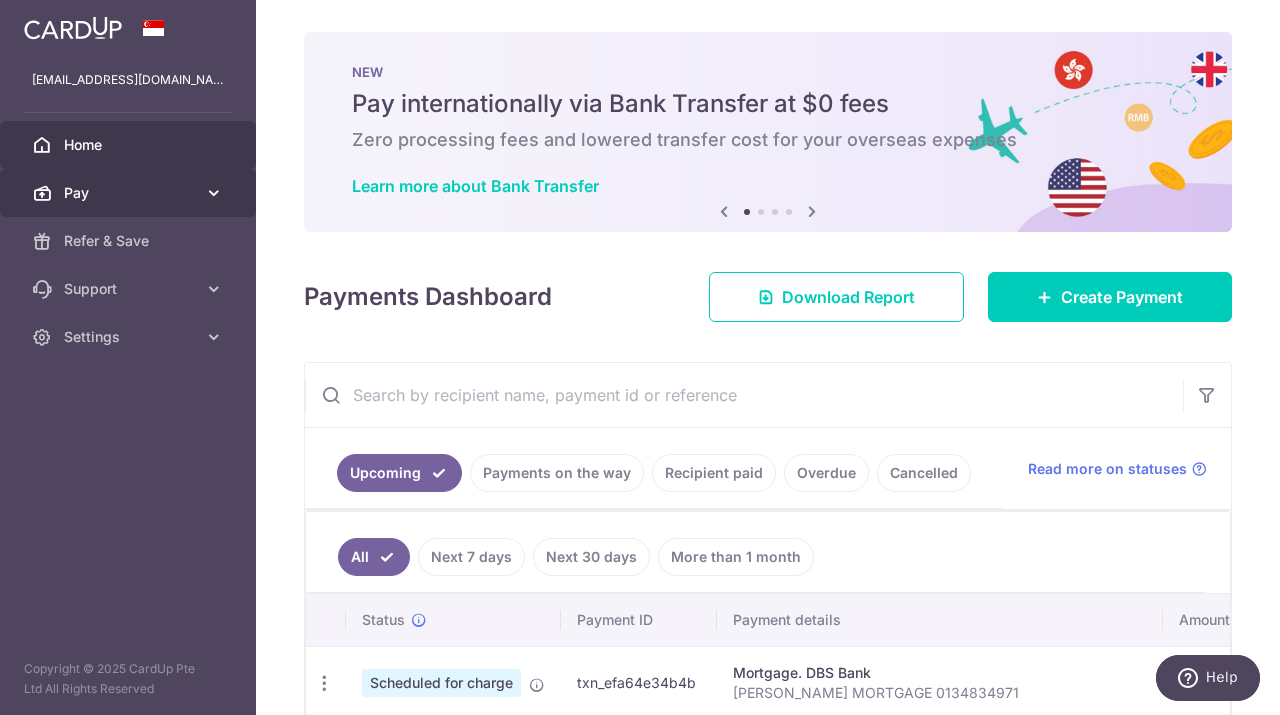 click on "Pay" at bounding box center [130, 193] 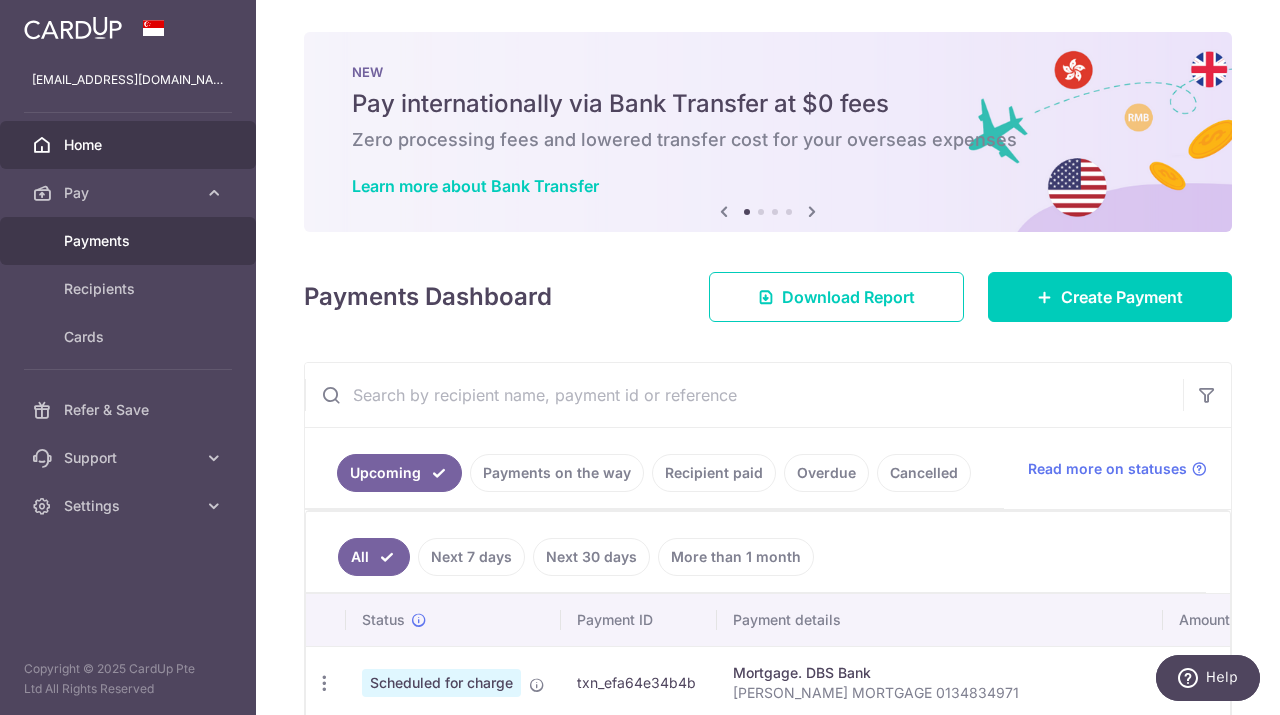 click on "Payments" at bounding box center (128, 241) 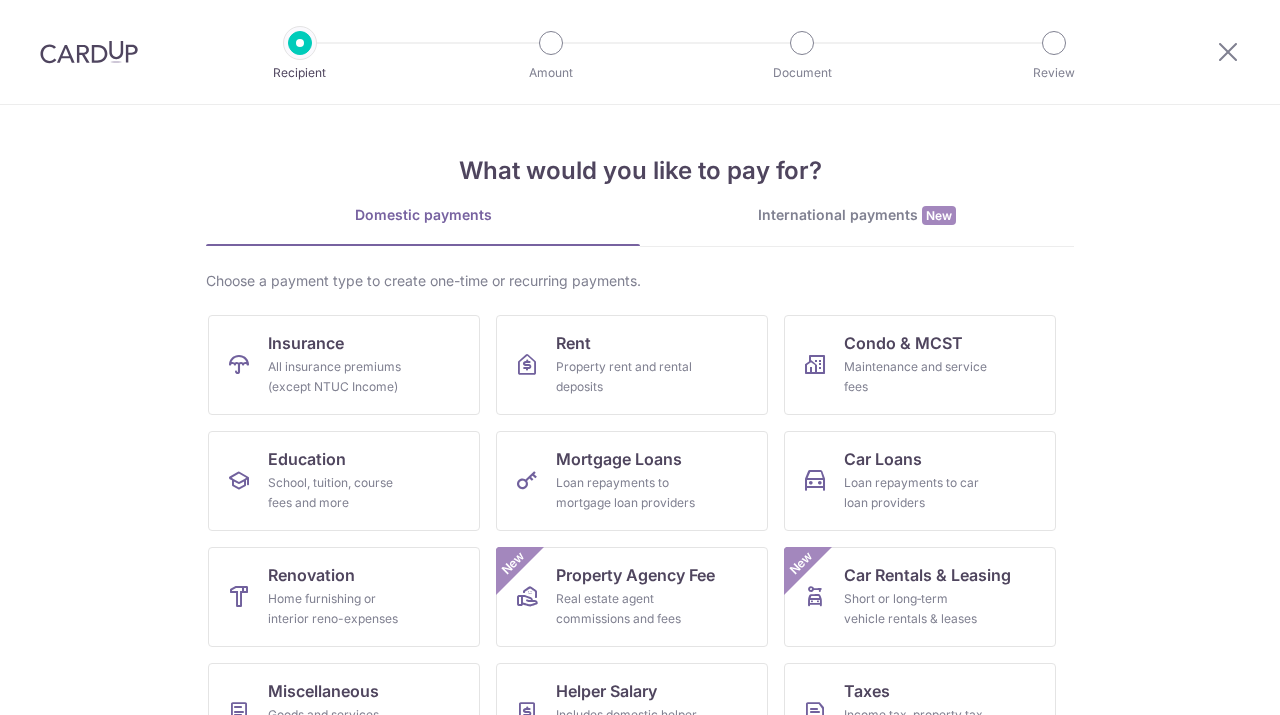 scroll, scrollTop: 0, scrollLeft: 0, axis: both 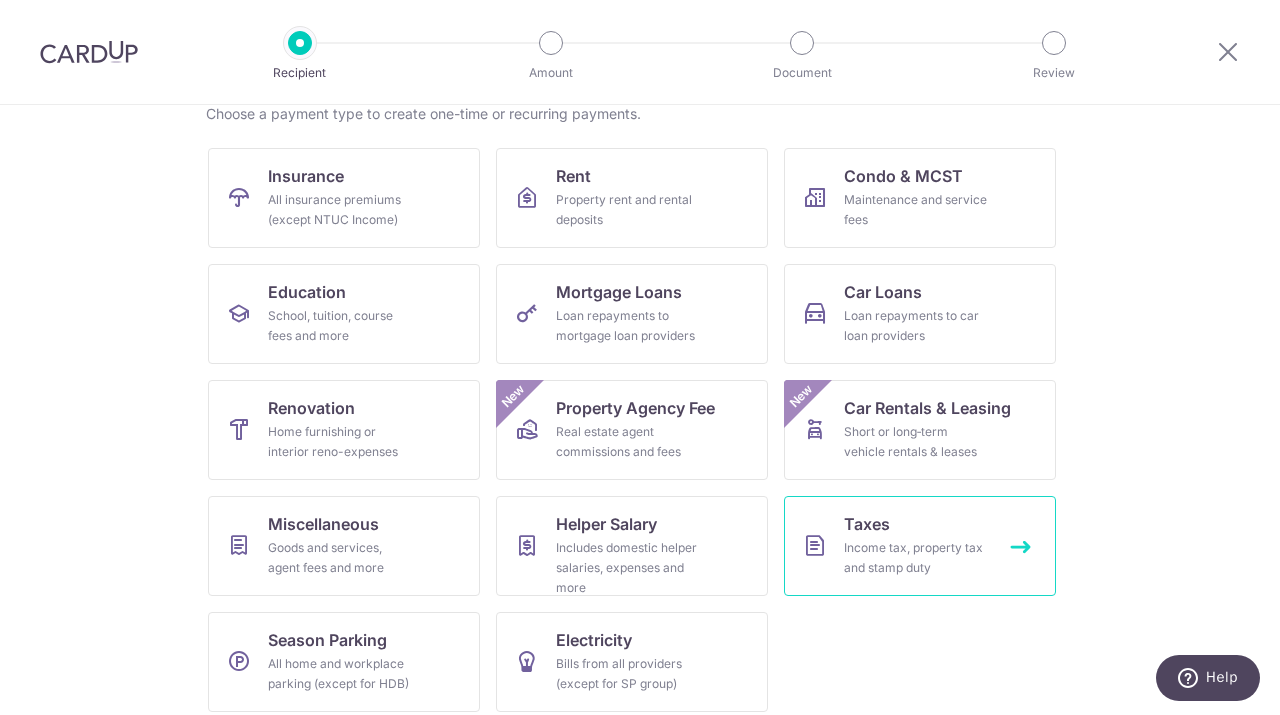 click on "Income tax, property tax and stamp duty" at bounding box center (916, 558) 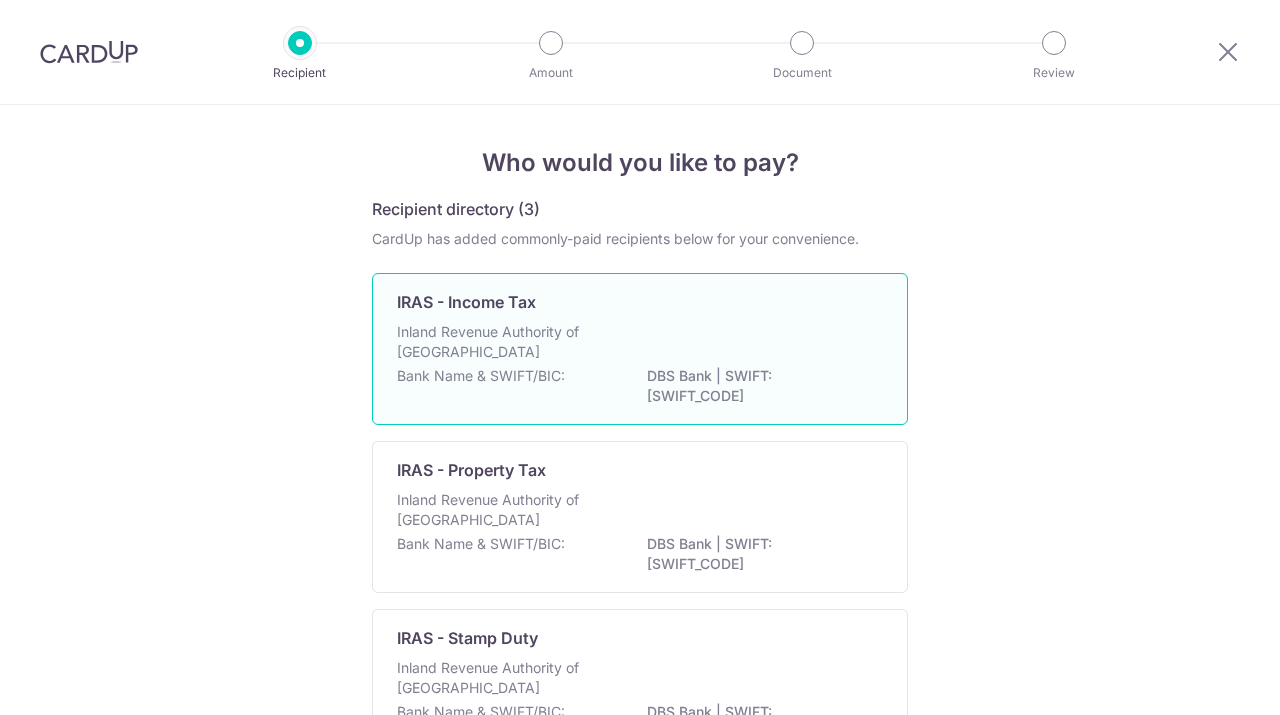 scroll, scrollTop: 0, scrollLeft: 0, axis: both 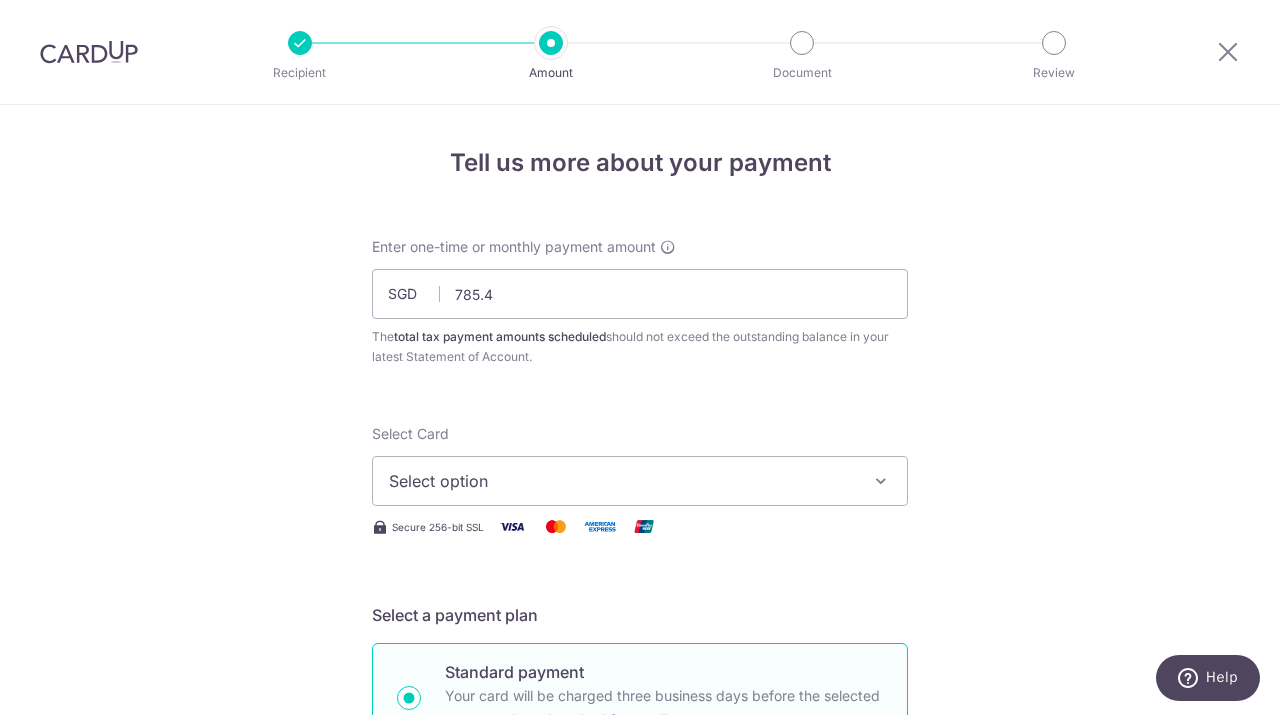 type on "785.47" 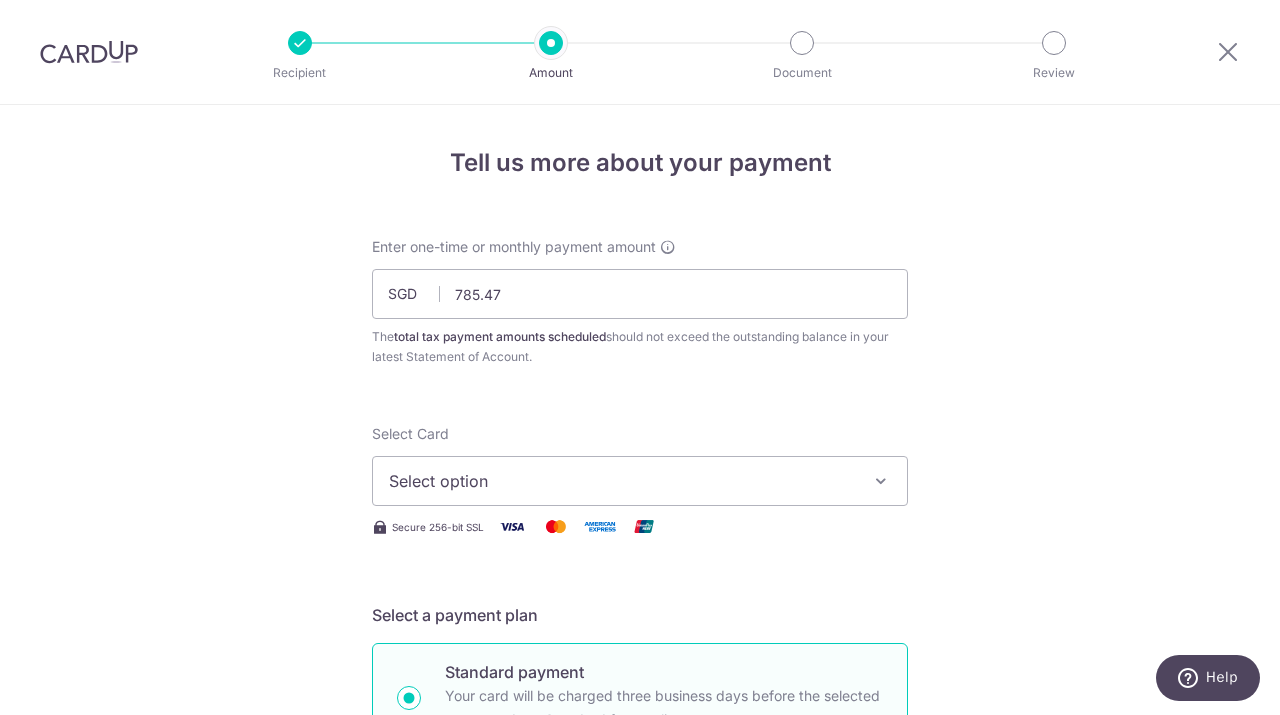 click on "Select option" at bounding box center (622, 481) 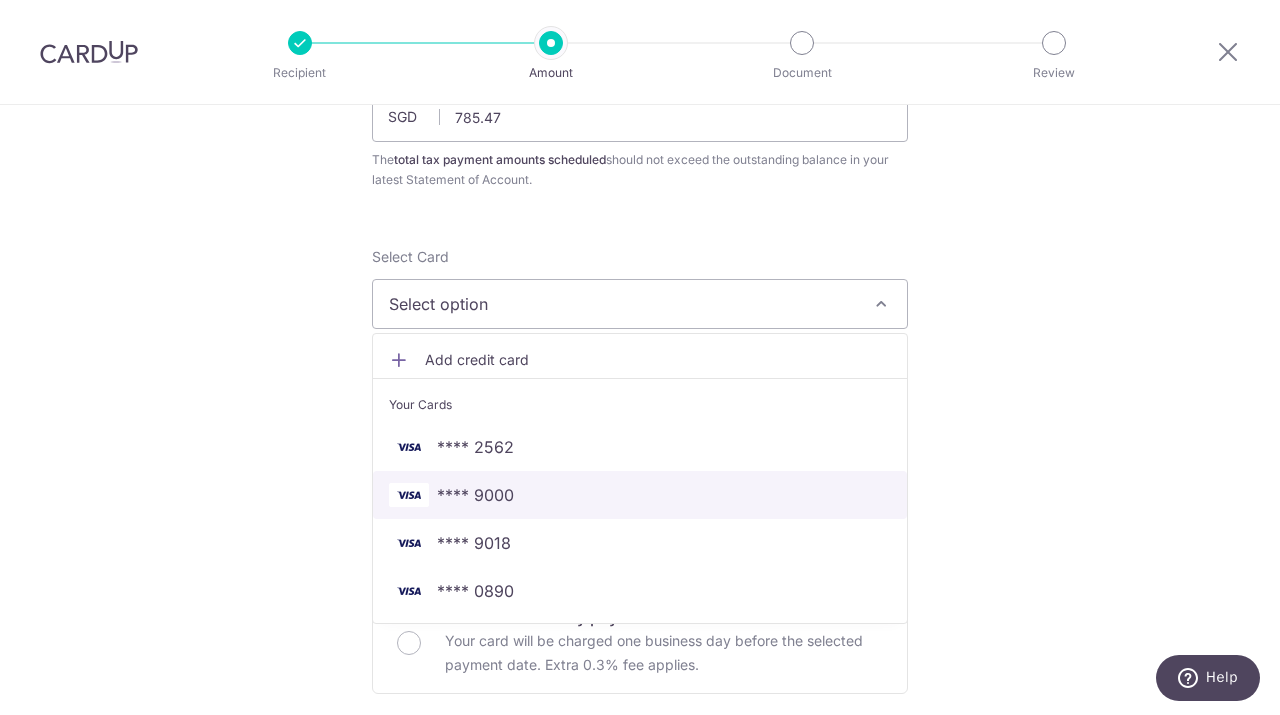 scroll, scrollTop: 184, scrollLeft: 0, axis: vertical 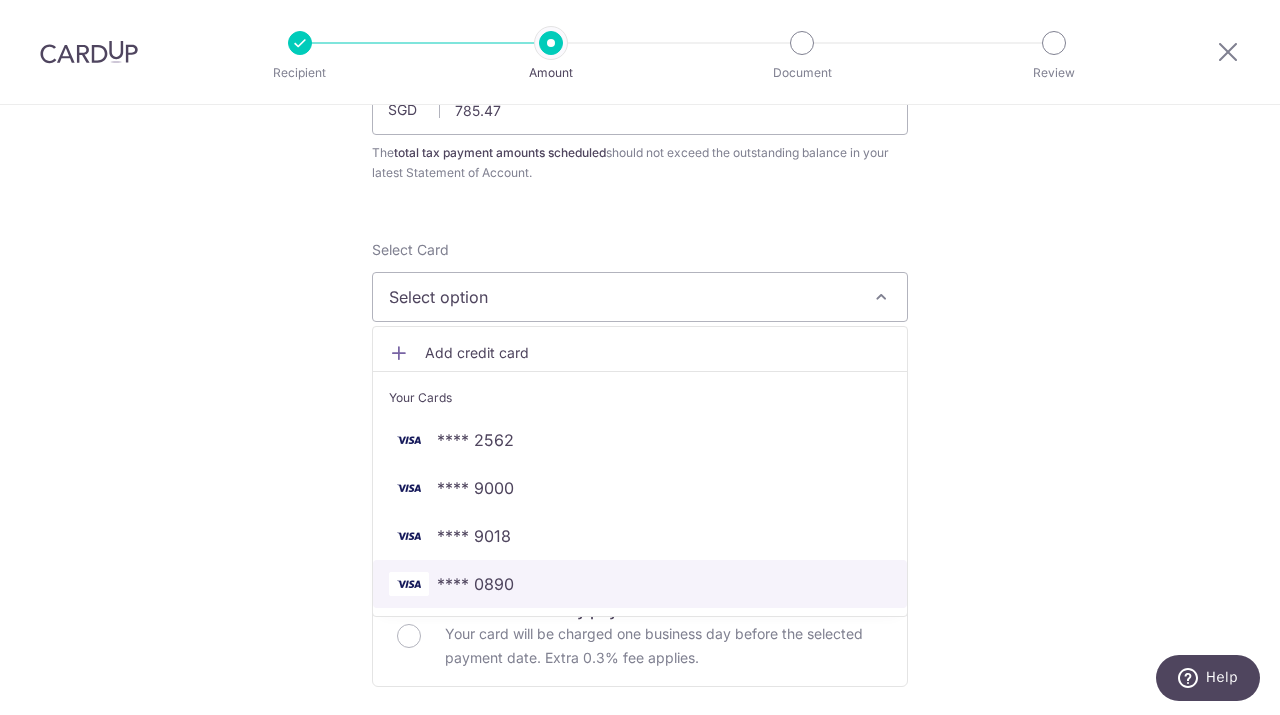 click on "**** 0890" at bounding box center (640, 584) 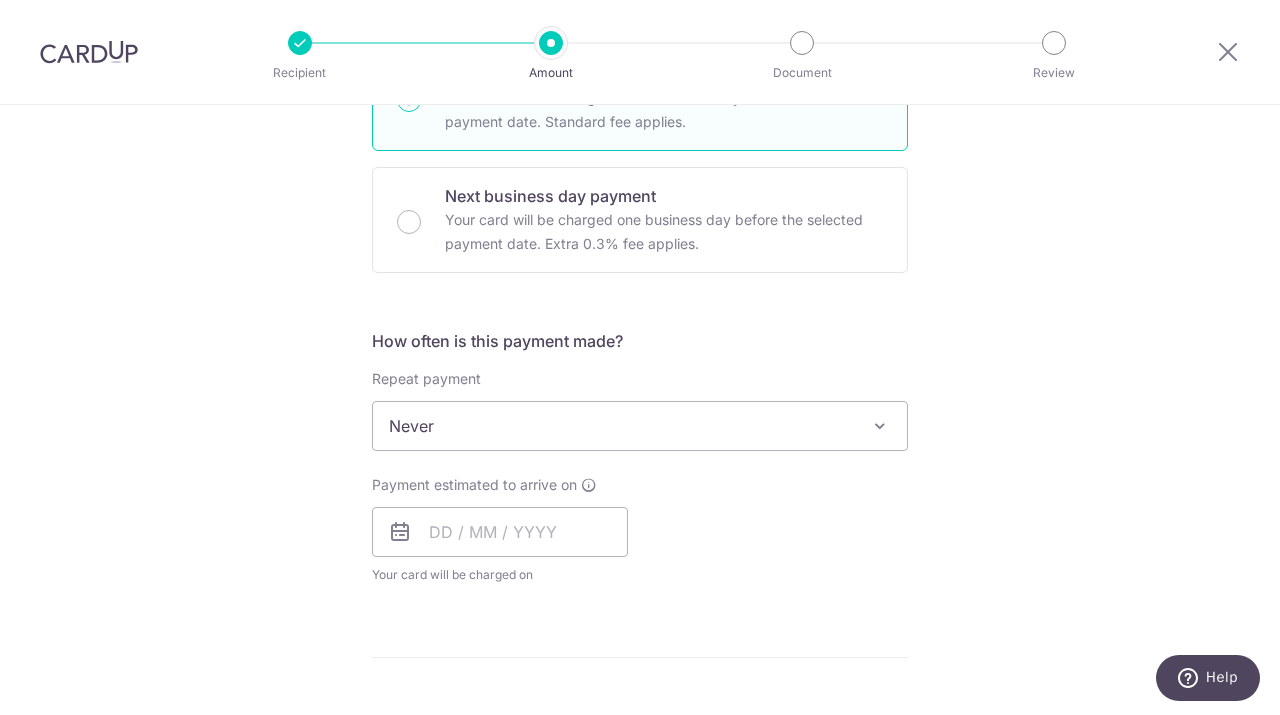 scroll, scrollTop: 622, scrollLeft: 0, axis: vertical 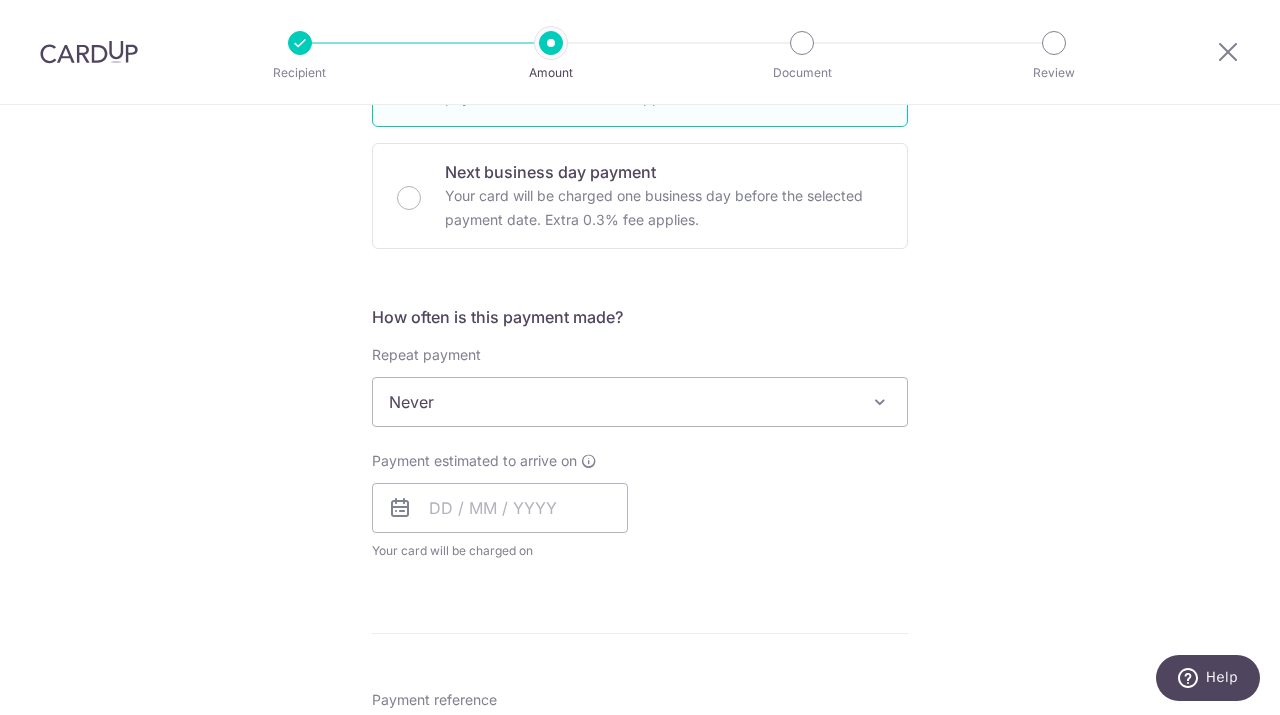 click on "Never" at bounding box center [640, 402] 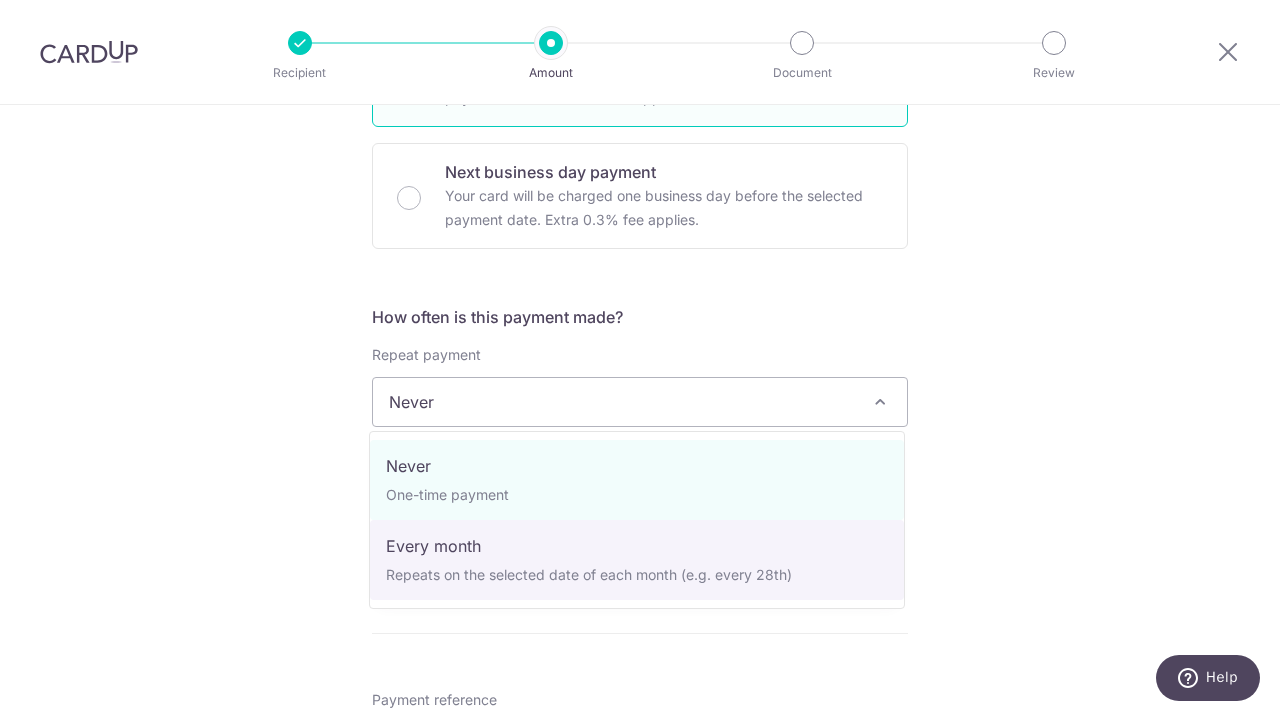 select on "3" 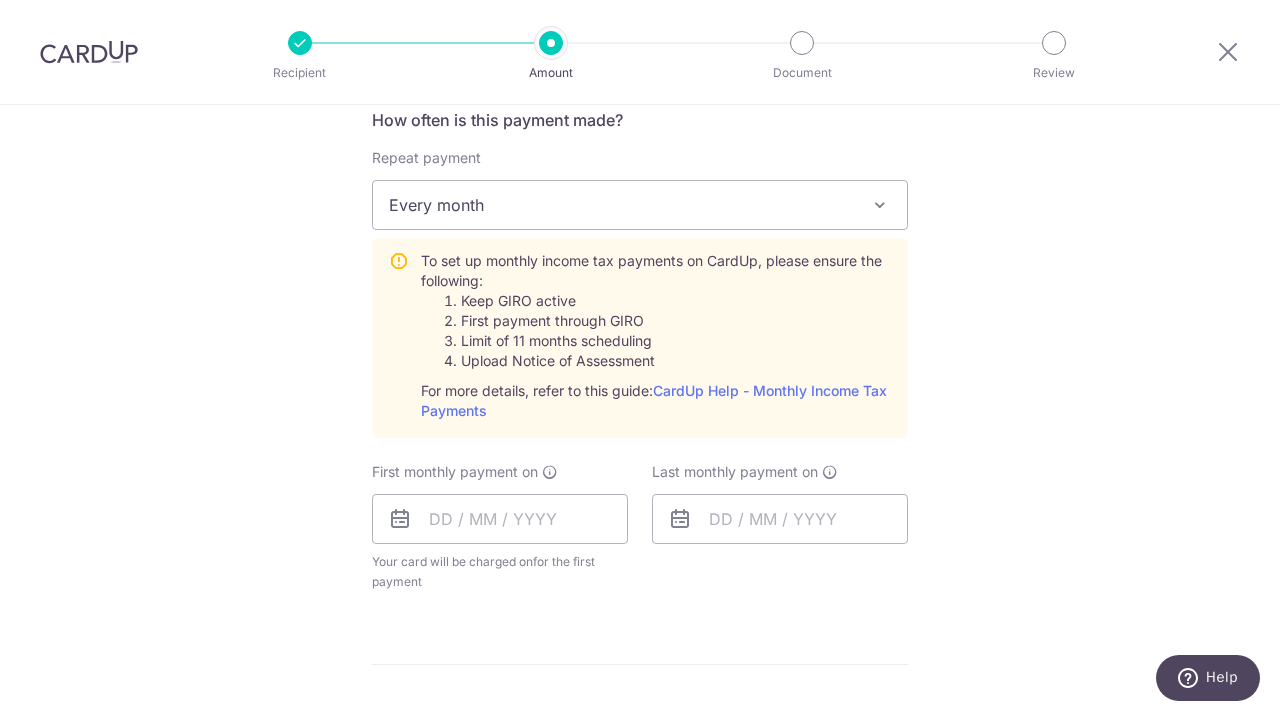 scroll, scrollTop: 836, scrollLeft: 0, axis: vertical 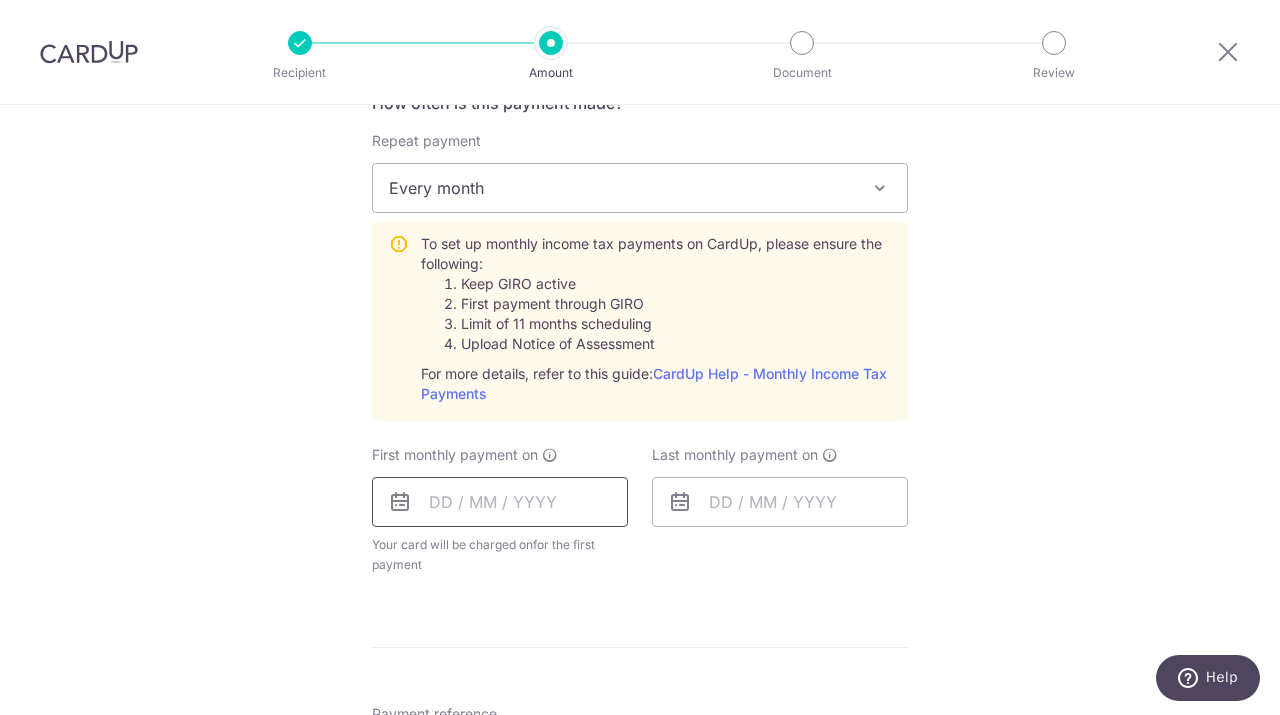 click at bounding box center [500, 502] 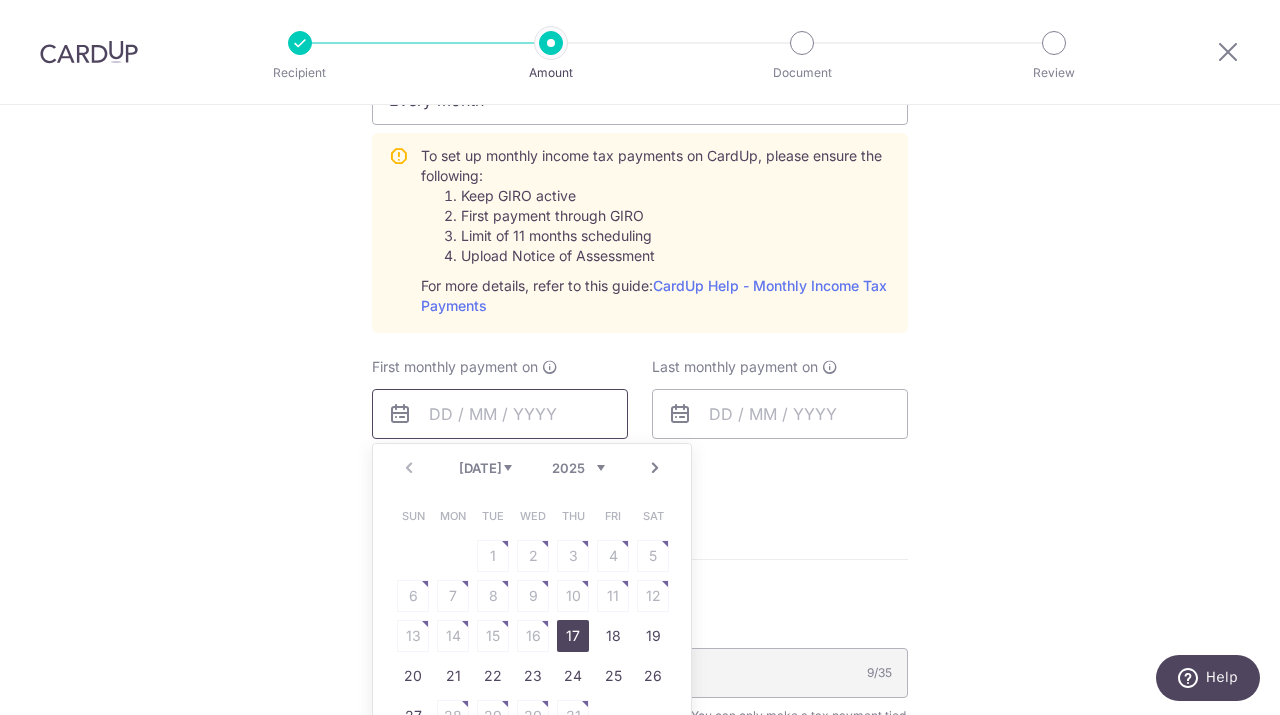 scroll, scrollTop: 936, scrollLeft: 0, axis: vertical 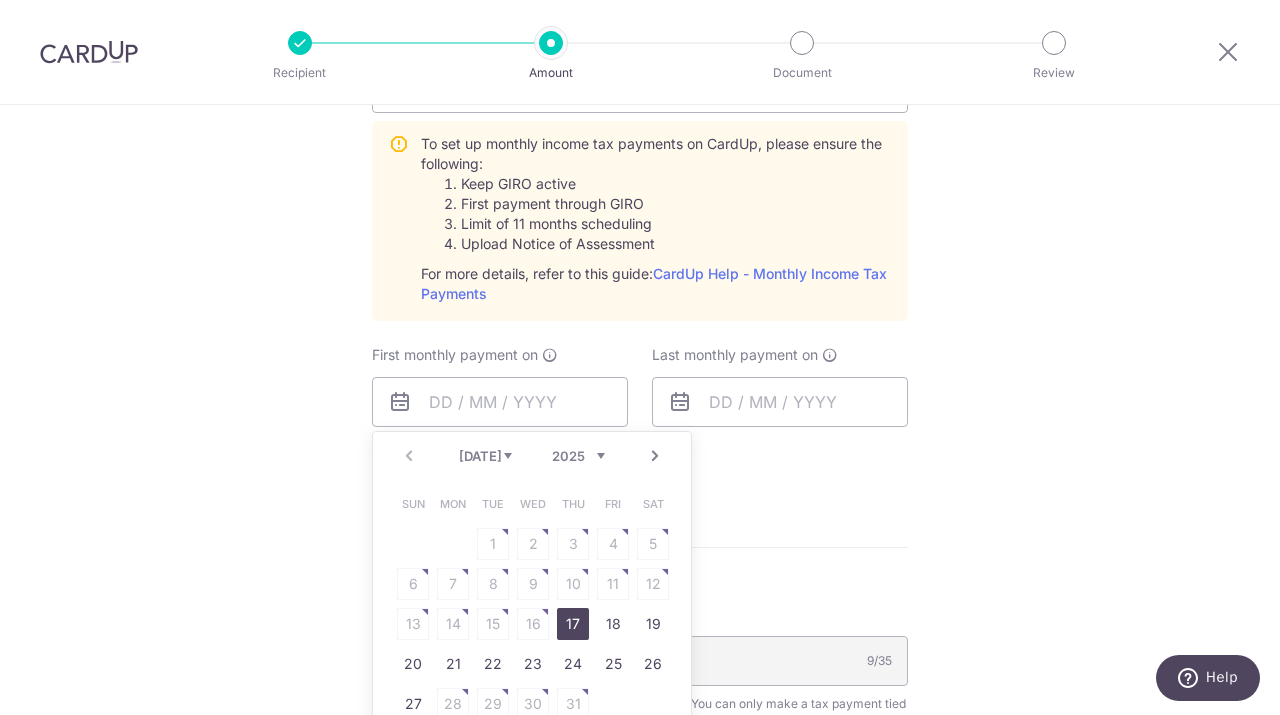click on "17" at bounding box center (573, 624) 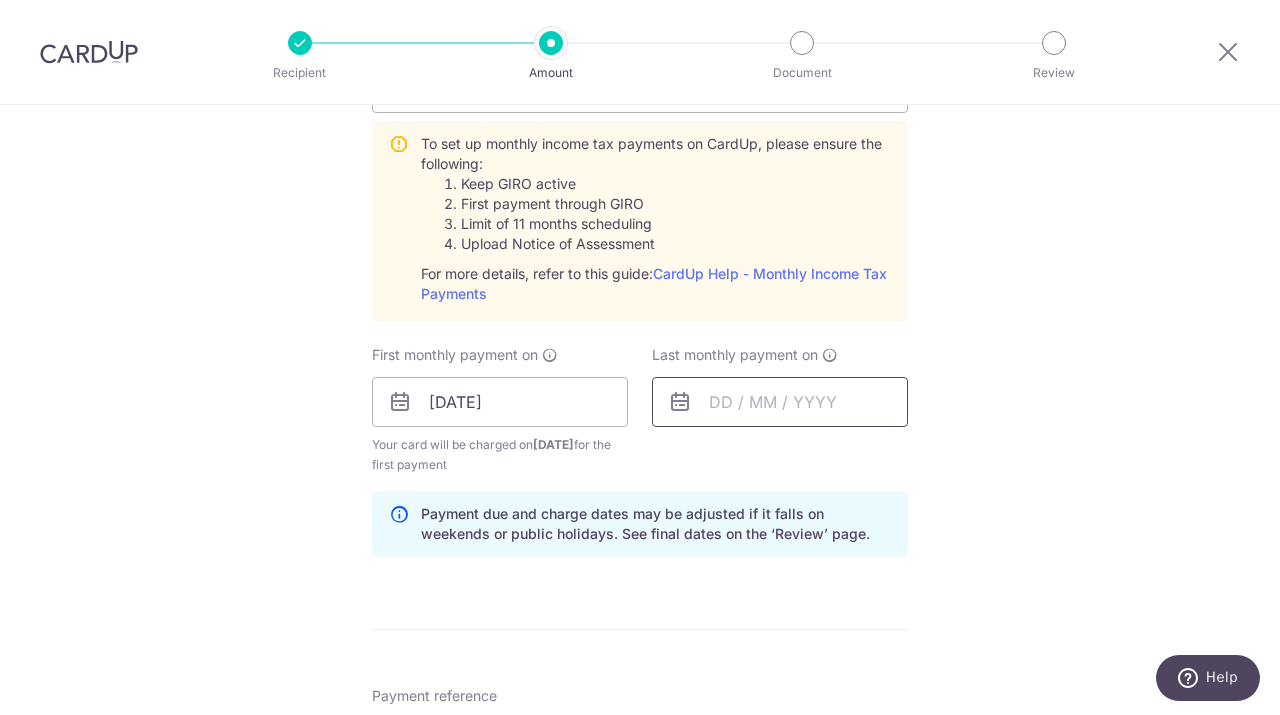 click at bounding box center (780, 402) 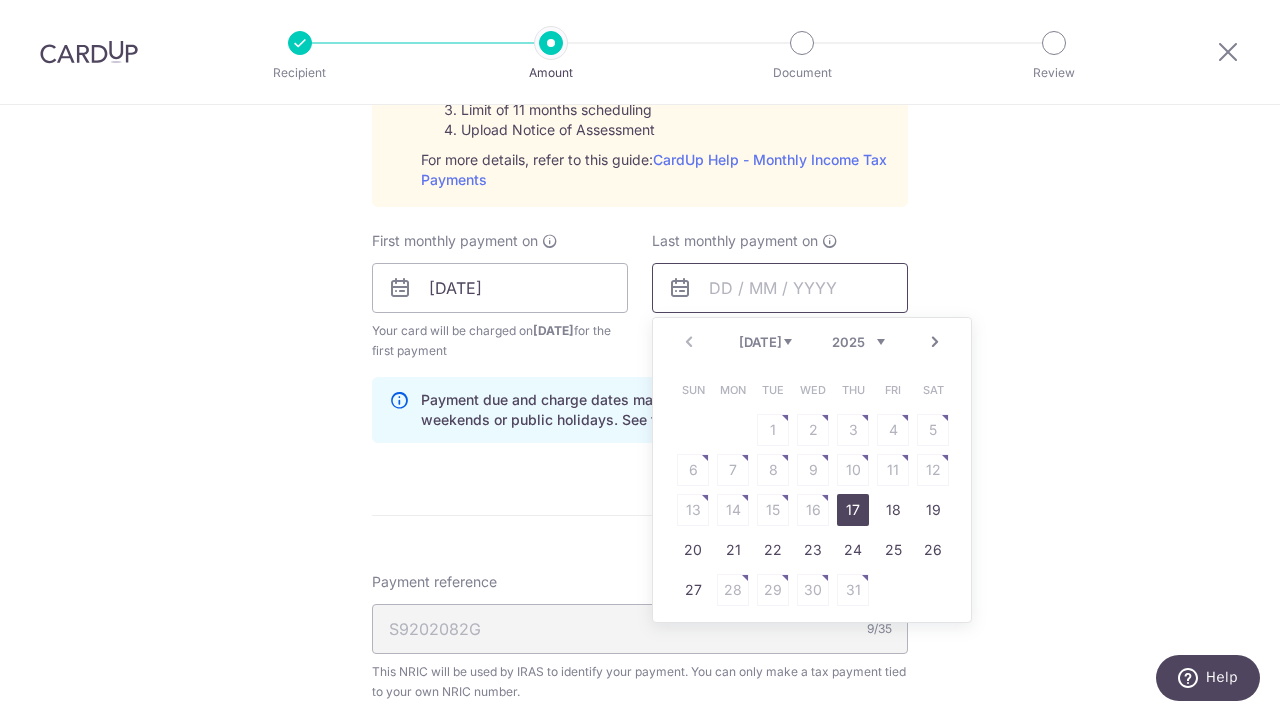 scroll, scrollTop: 1051, scrollLeft: 0, axis: vertical 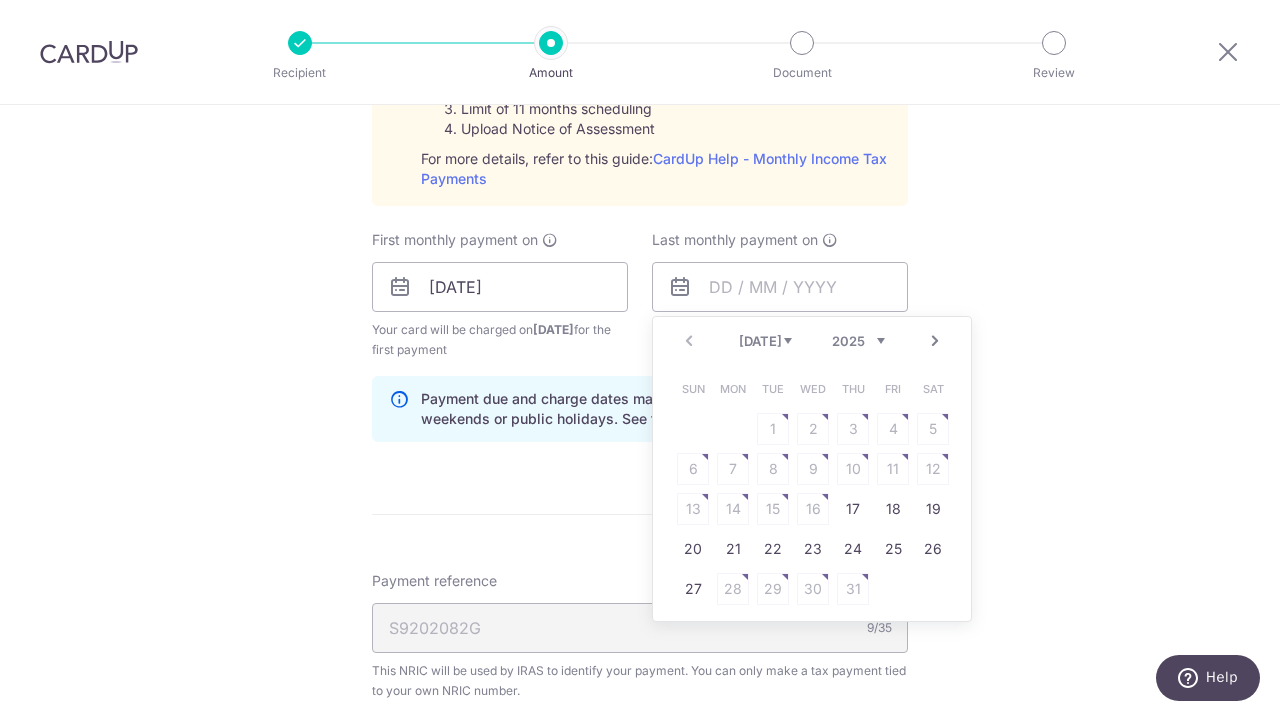 click on "Next" at bounding box center [935, 341] 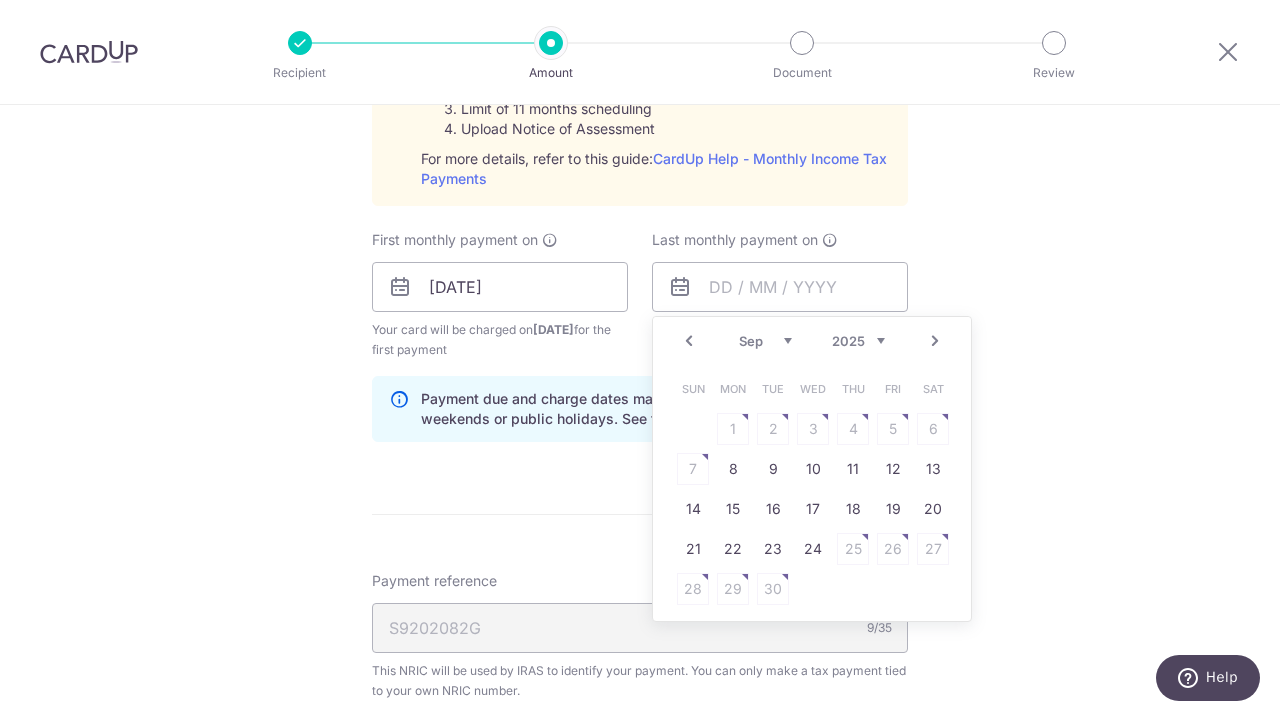 click on "Next" at bounding box center (935, 341) 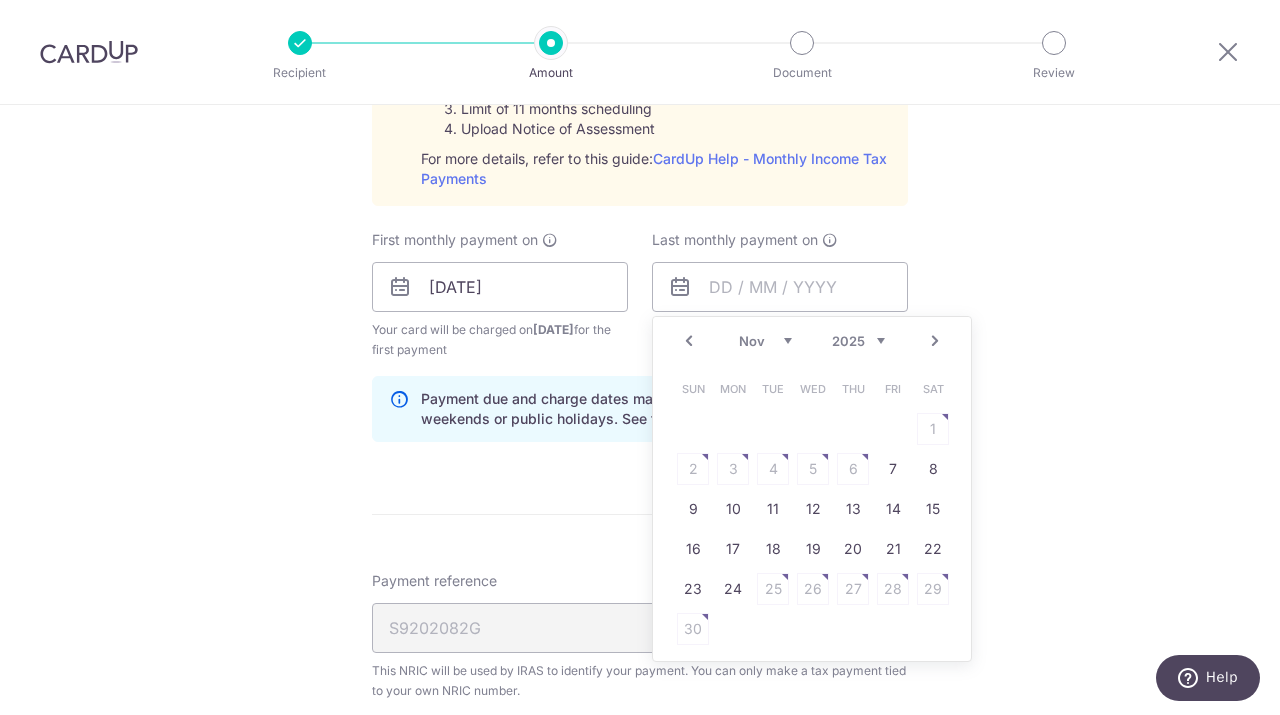 click on "Next" at bounding box center [935, 341] 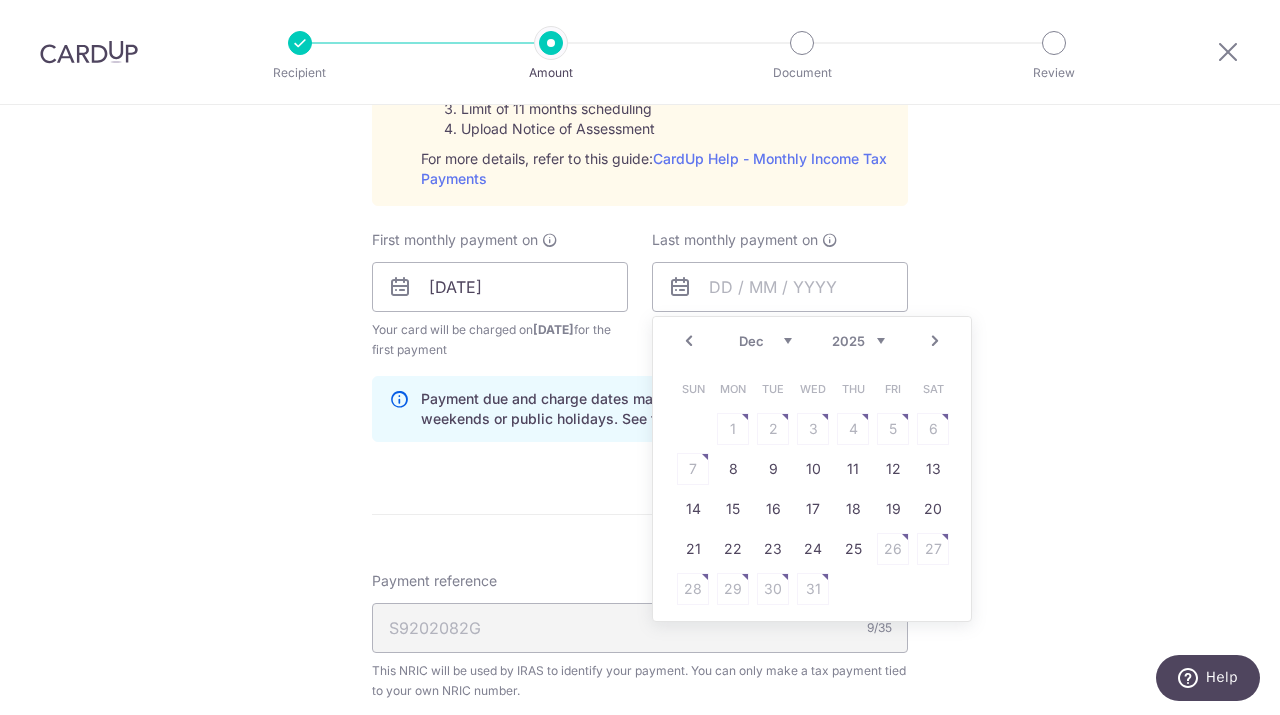 click on "Next" at bounding box center (935, 341) 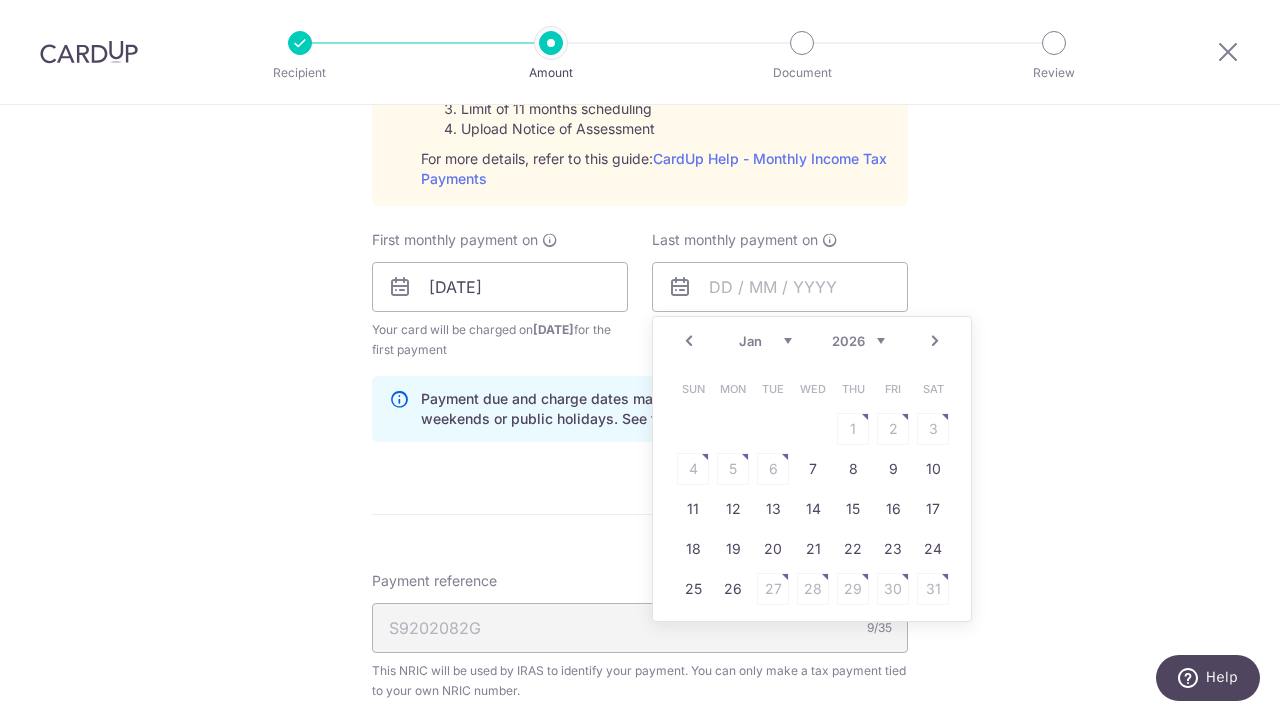 click on "Next" at bounding box center (935, 341) 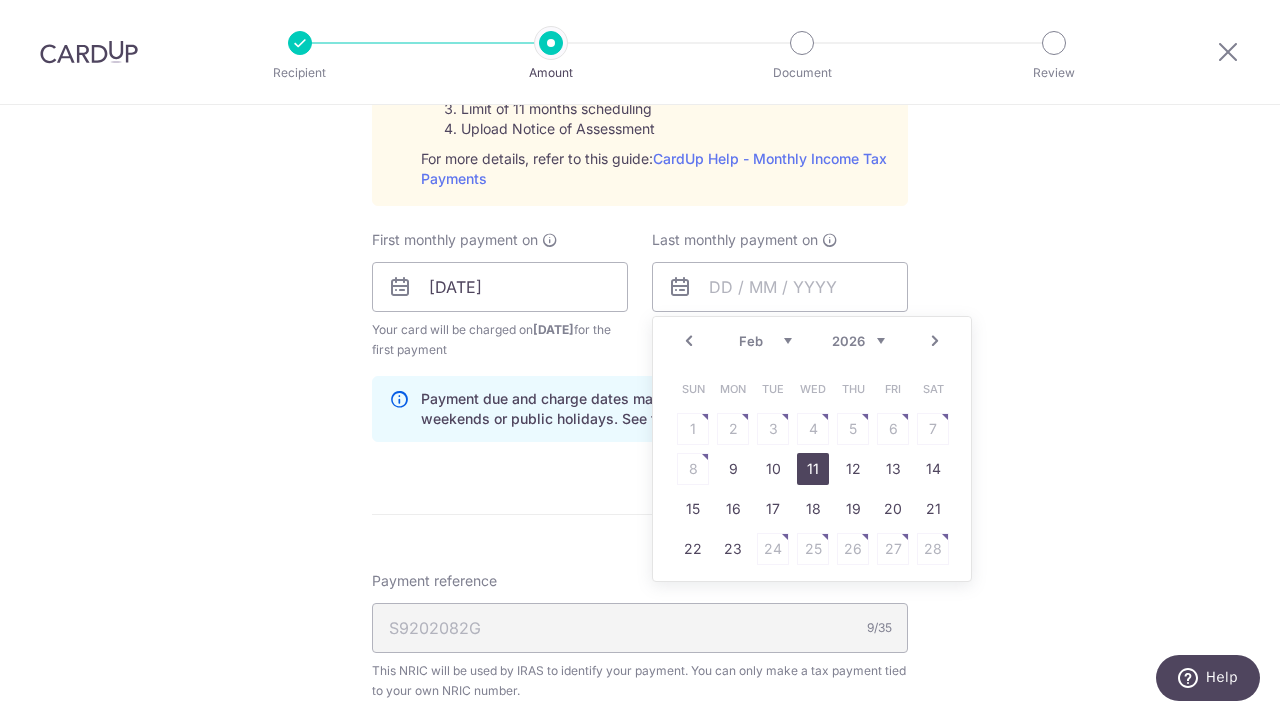 click on "11" at bounding box center [813, 469] 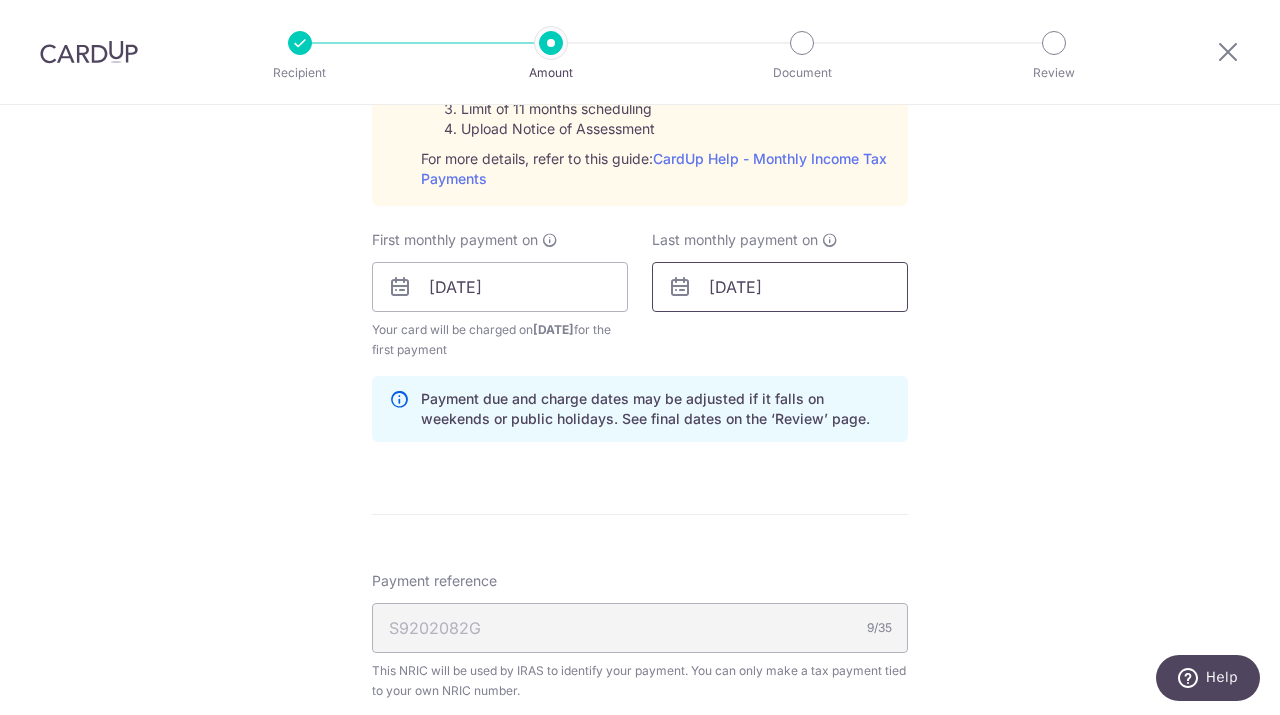 click on "11/02/2026" at bounding box center (780, 287) 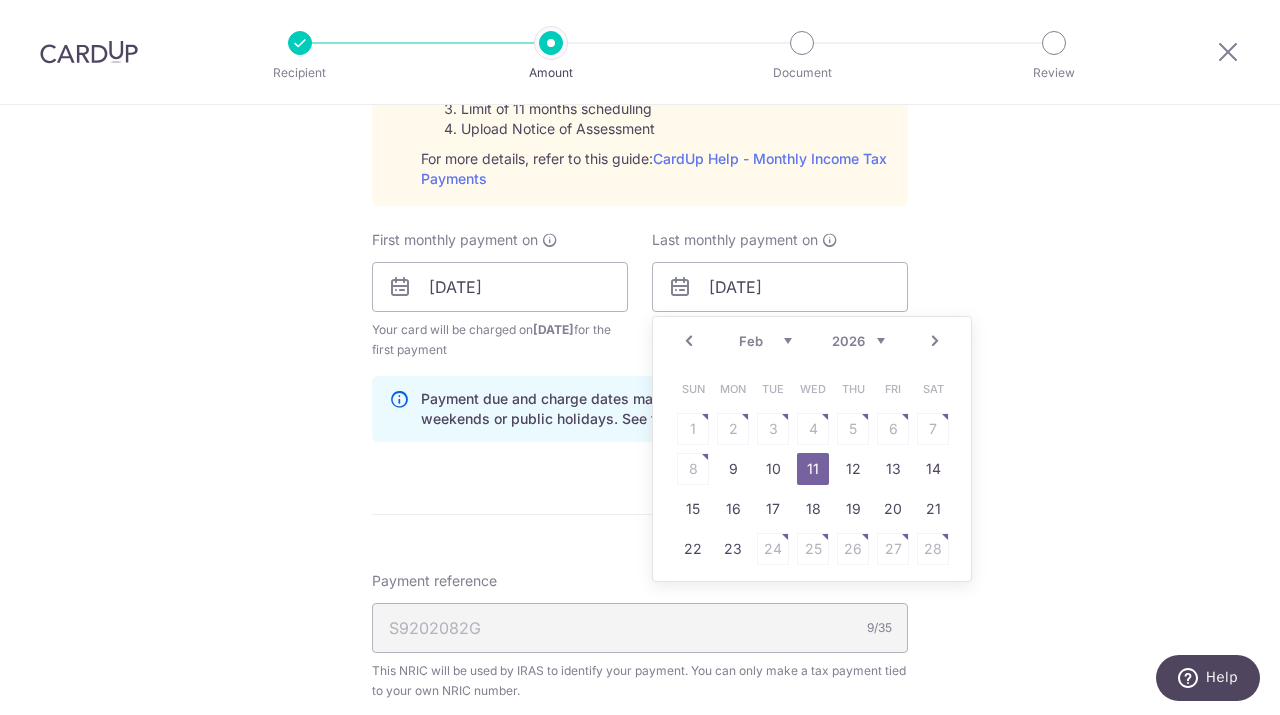 click on "Next" at bounding box center (935, 341) 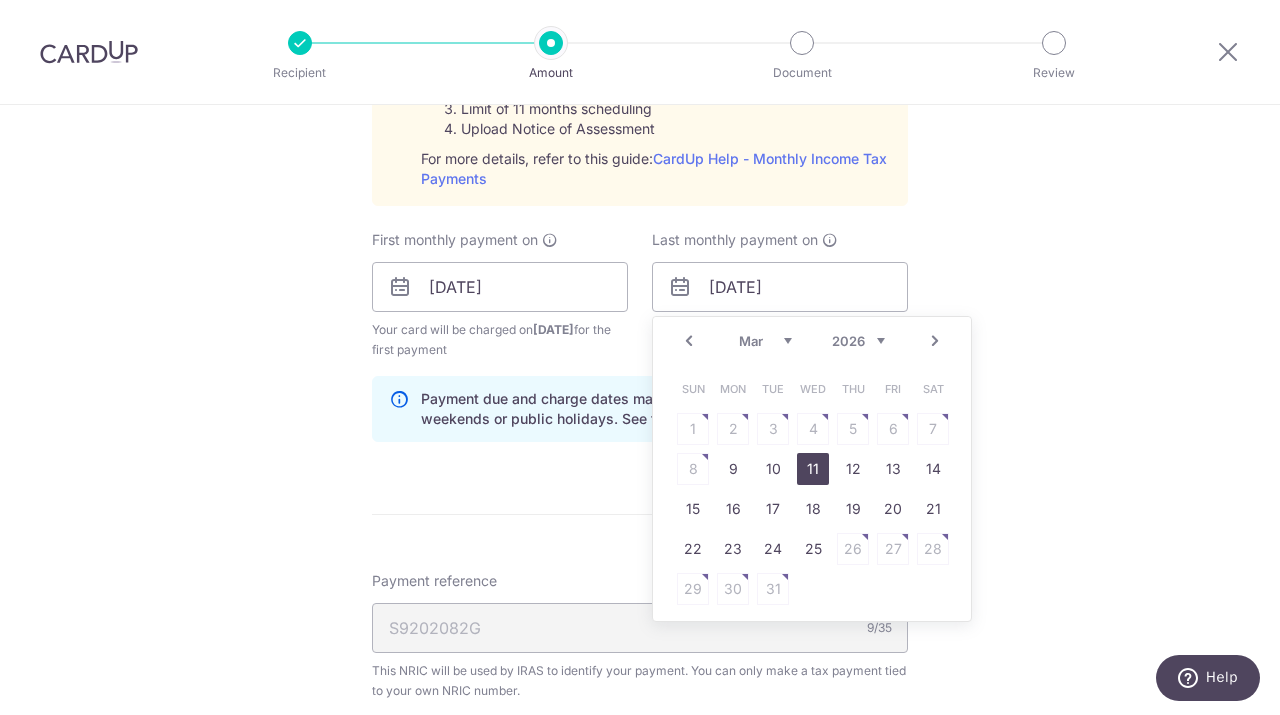 click on "11" at bounding box center (813, 469) 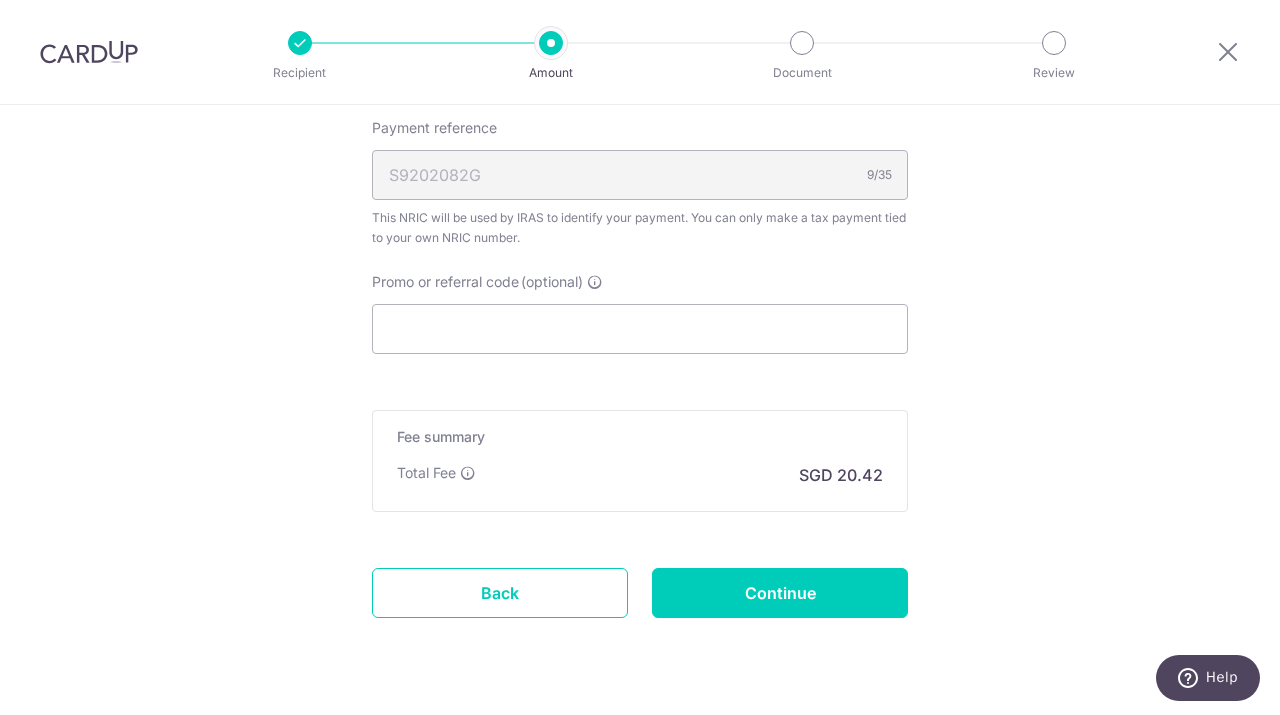 scroll, scrollTop: 1515, scrollLeft: 0, axis: vertical 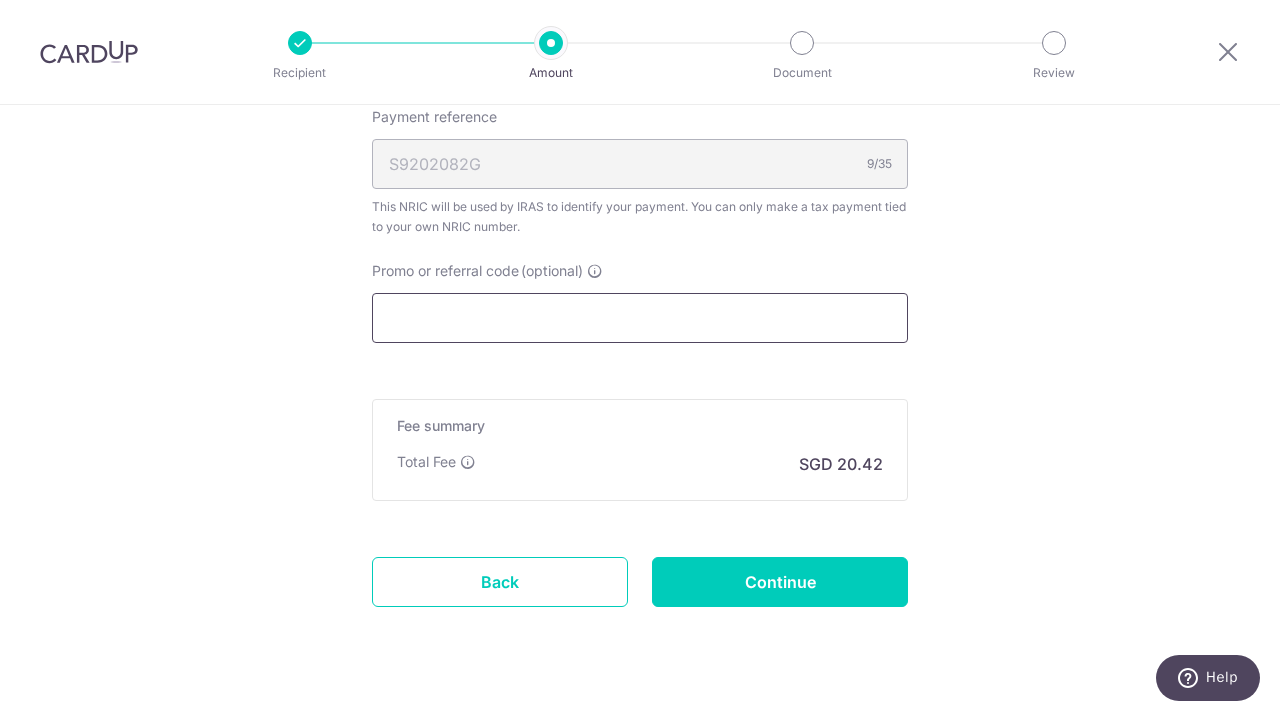 click on "Promo or referral code
(optional)" at bounding box center [640, 318] 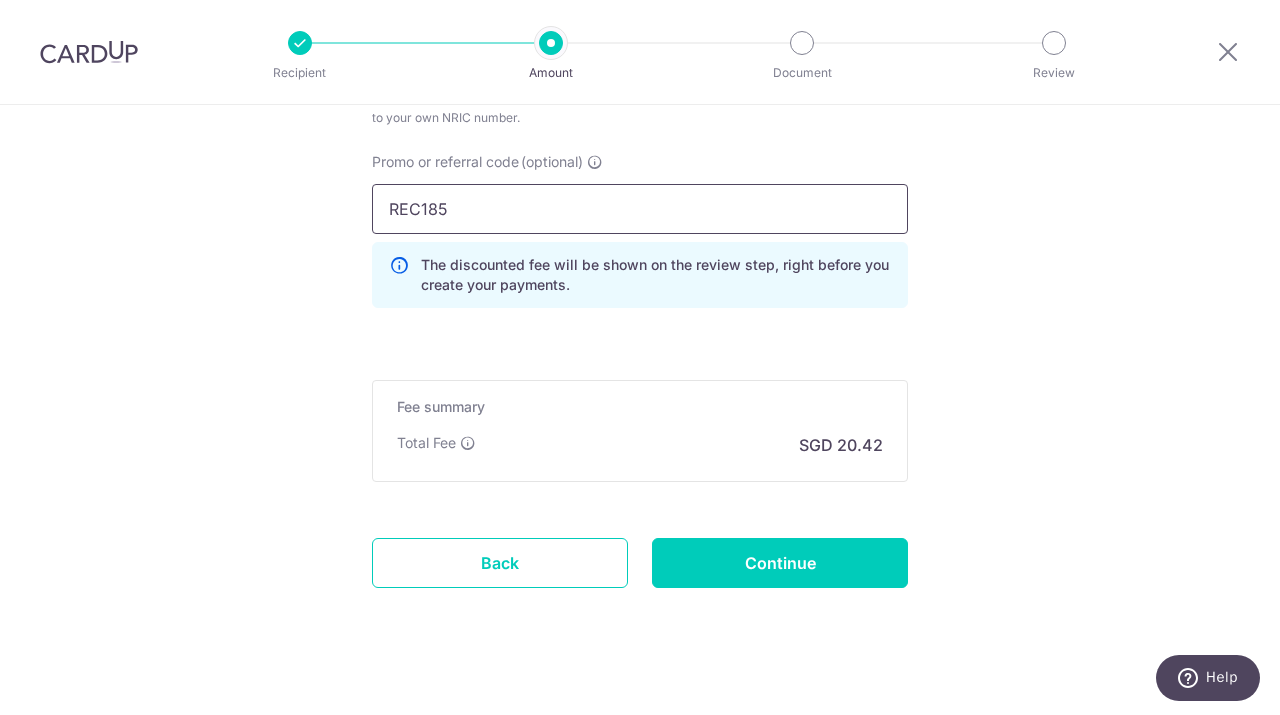 scroll, scrollTop: 1626, scrollLeft: 0, axis: vertical 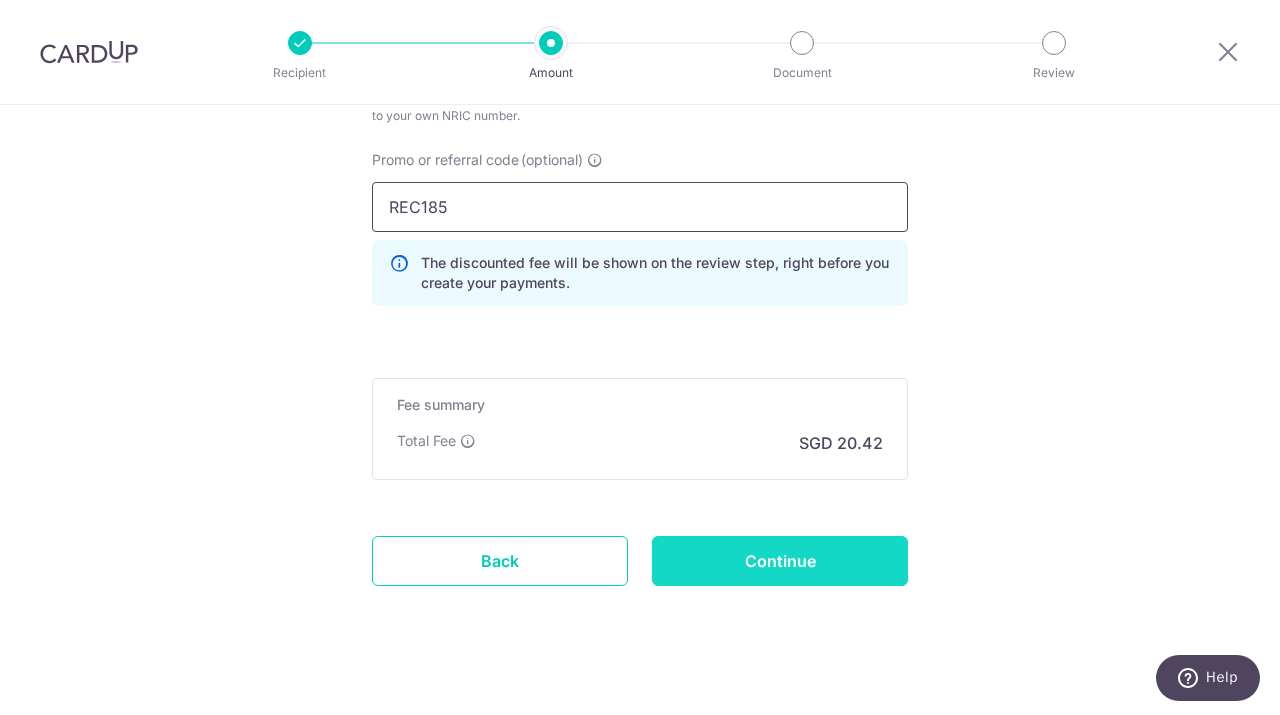 type on "REC185" 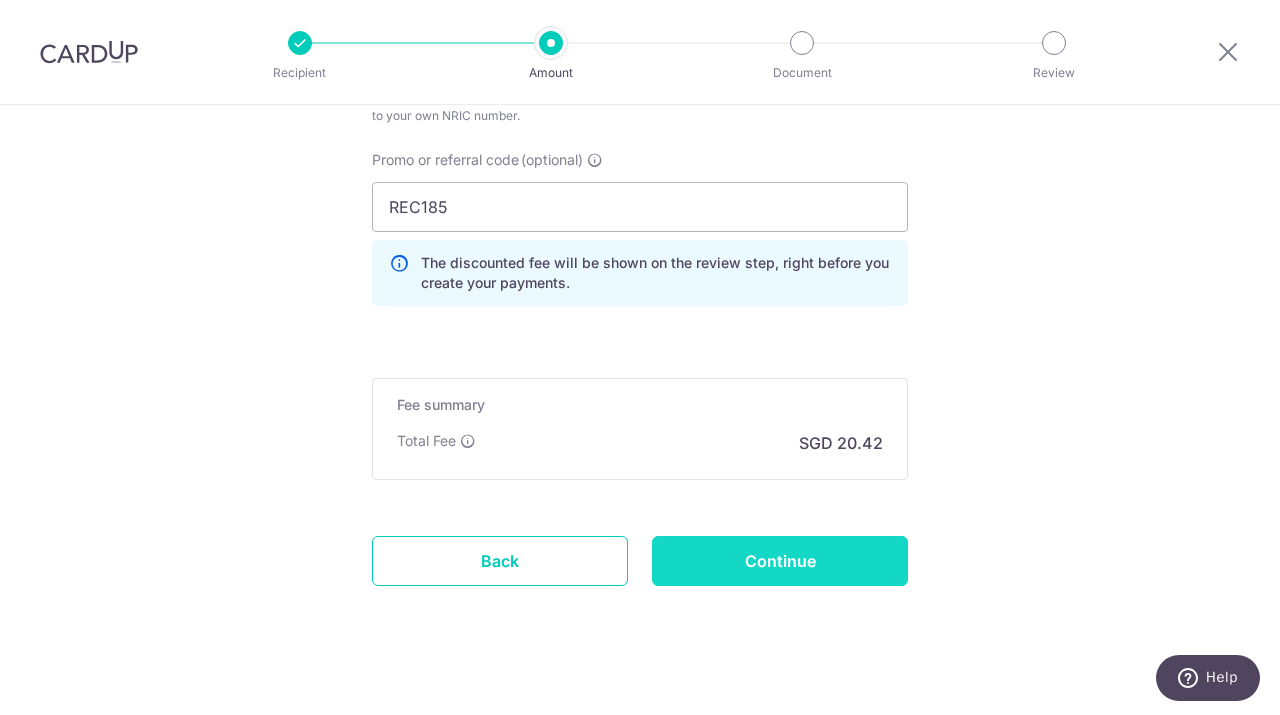 click on "Continue" at bounding box center [780, 561] 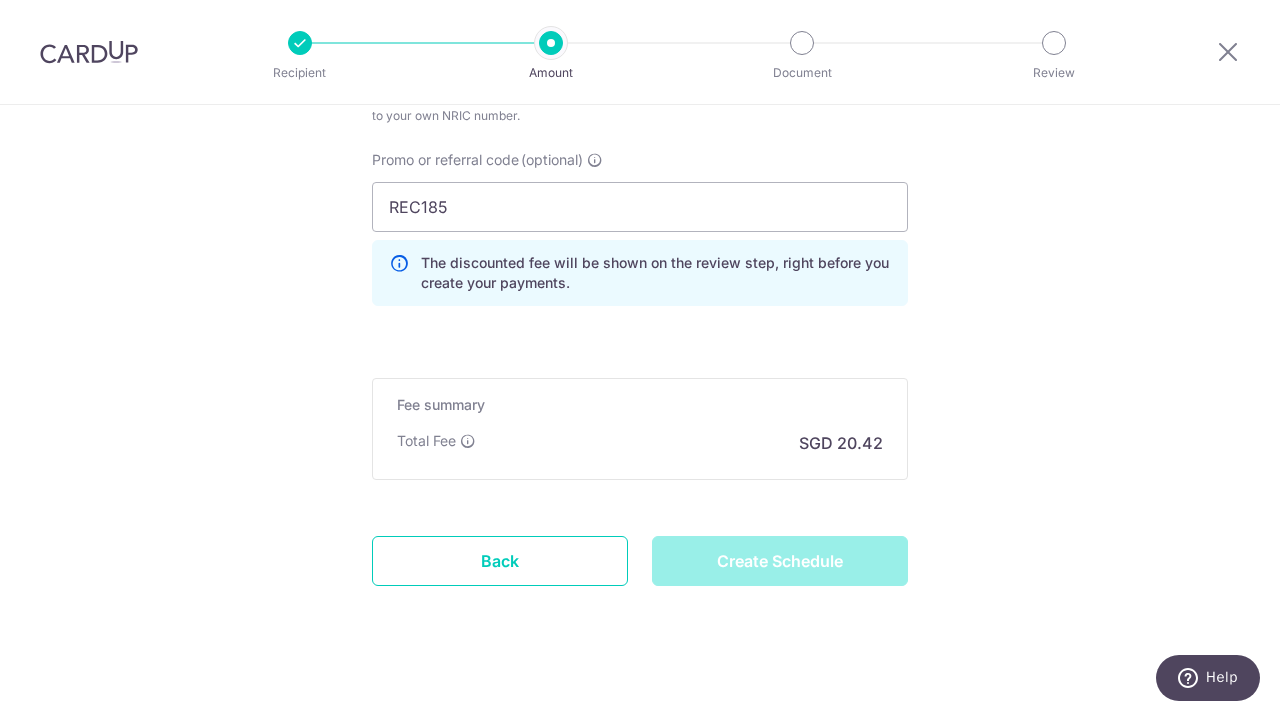 type on "Create Schedule" 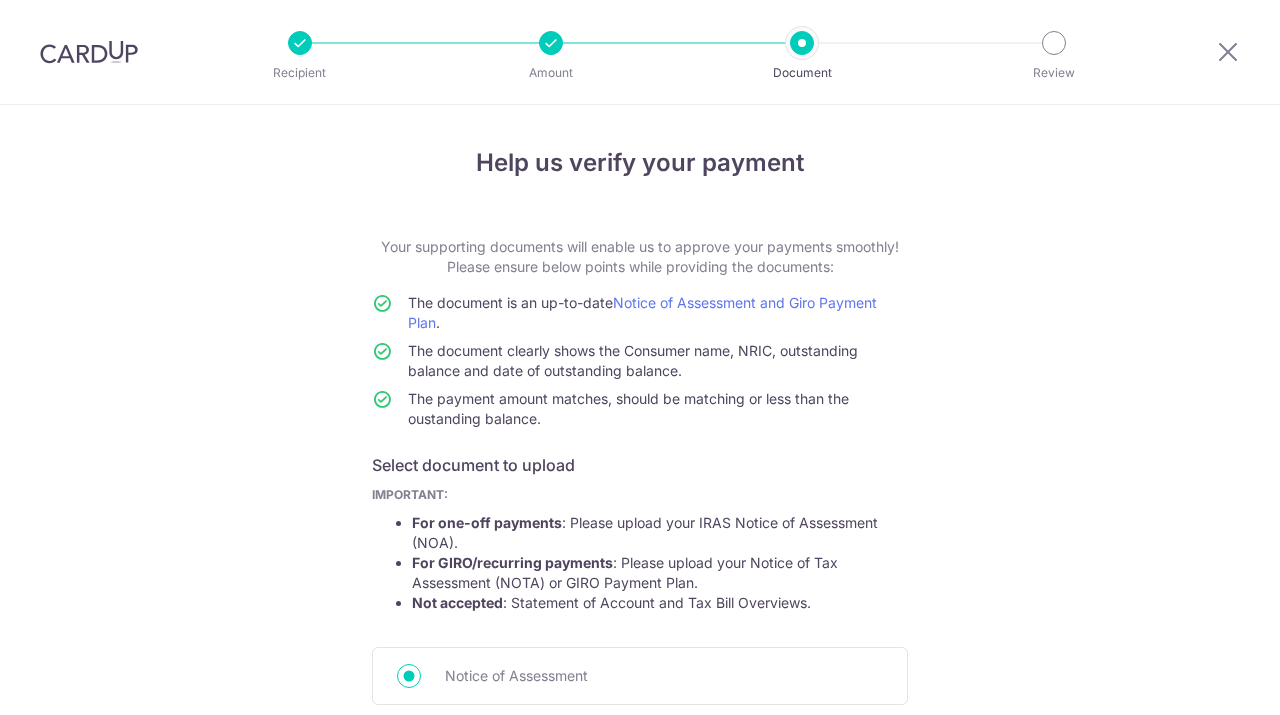 scroll, scrollTop: 0, scrollLeft: 0, axis: both 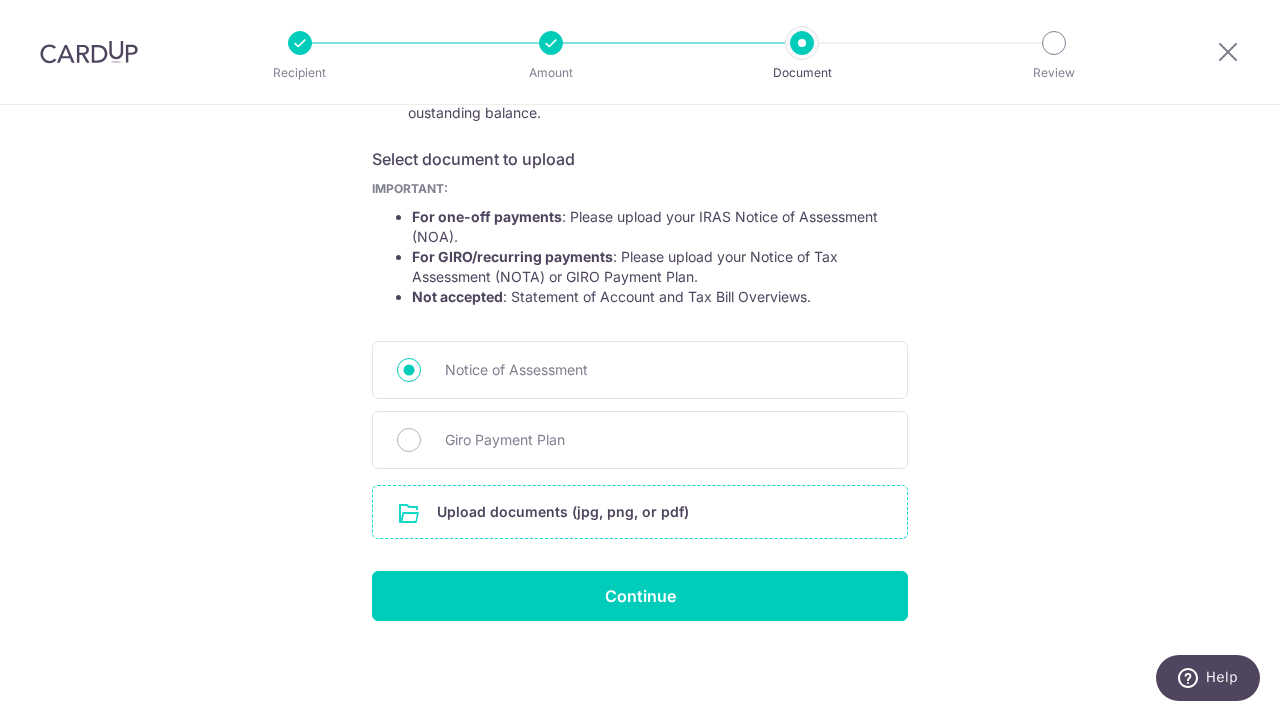 click at bounding box center [640, 512] 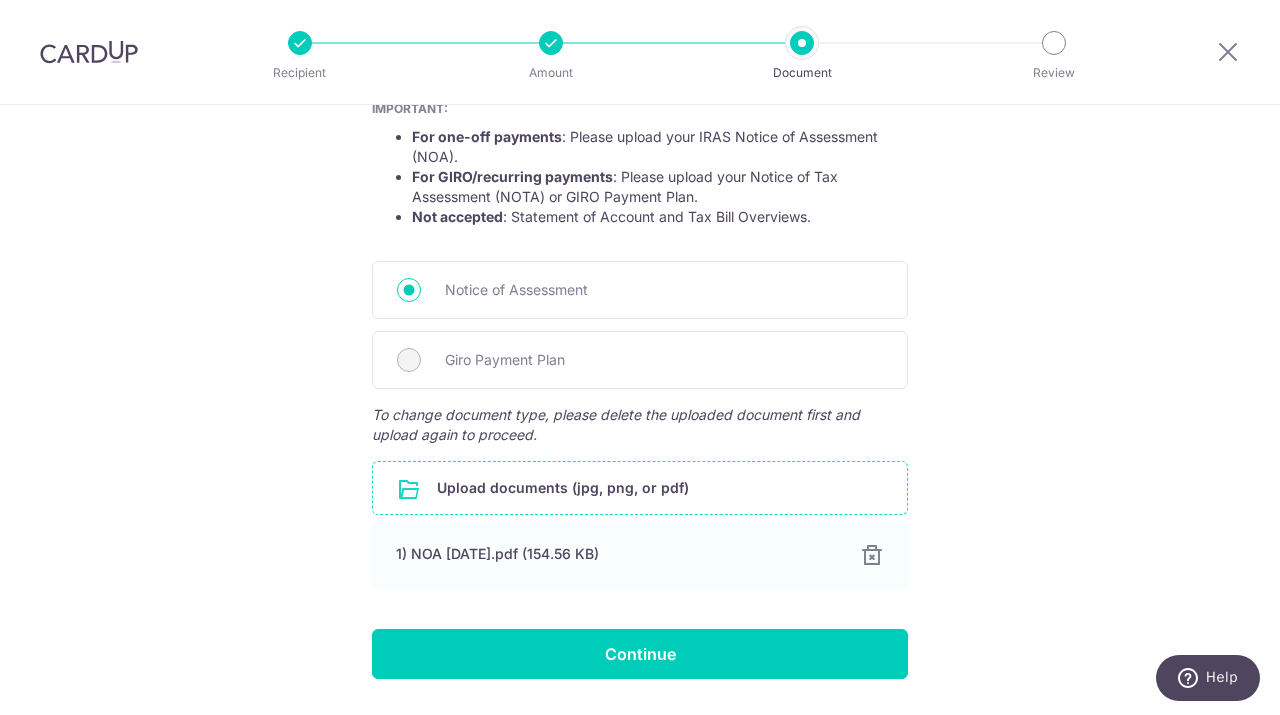 scroll, scrollTop: 444, scrollLeft: 0, axis: vertical 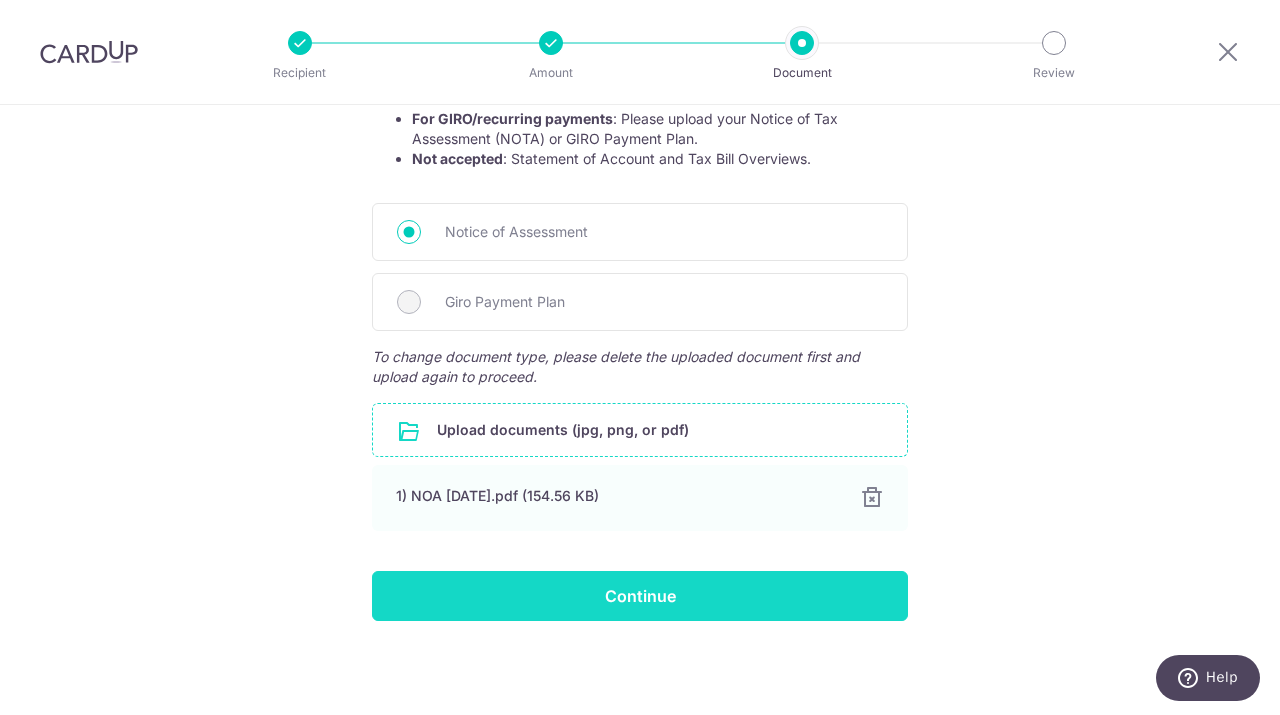 click on "Continue" at bounding box center (640, 596) 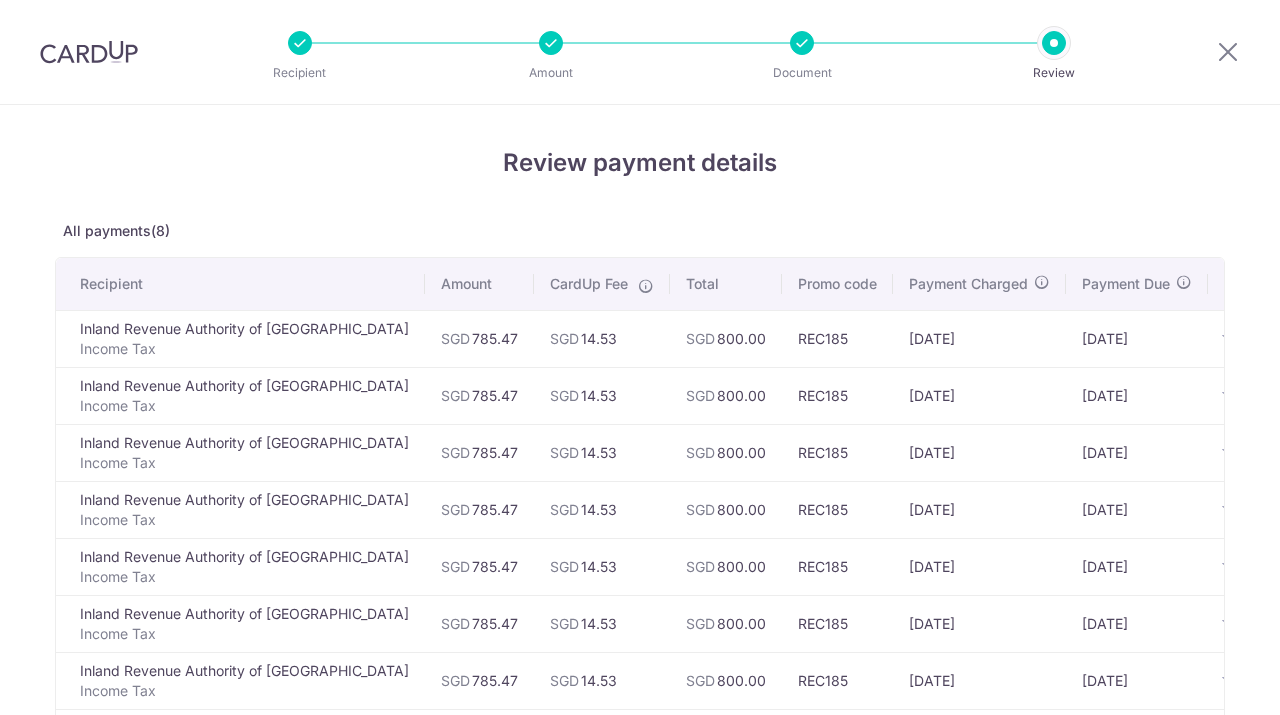 scroll, scrollTop: 0, scrollLeft: 0, axis: both 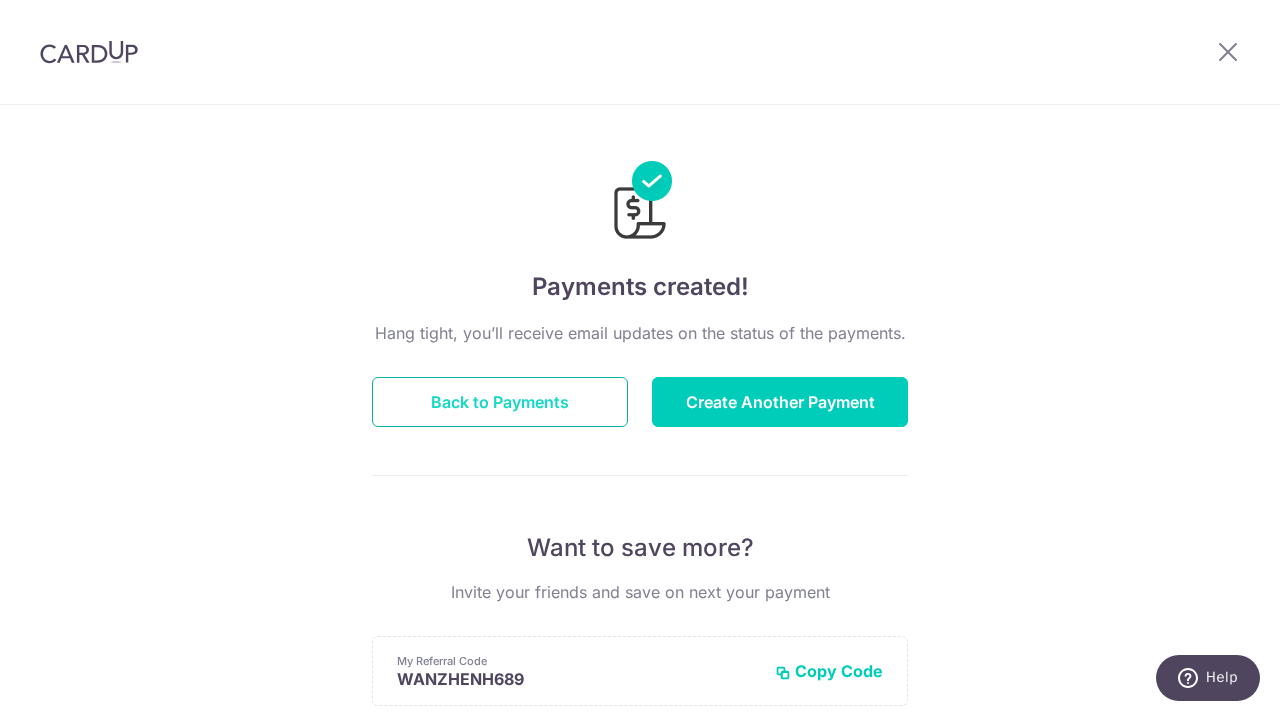 click on "Back to Payments" at bounding box center (500, 402) 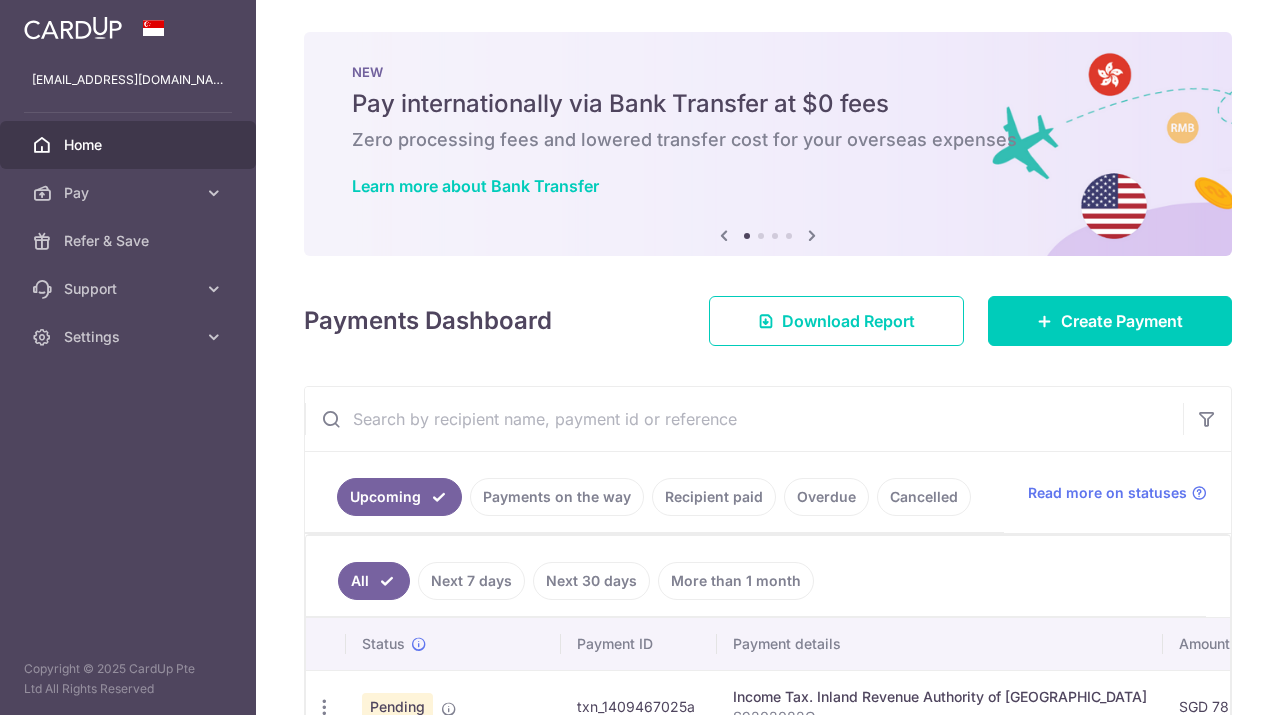 scroll, scrollTop: 0, scrollLeft: 0, axis: both 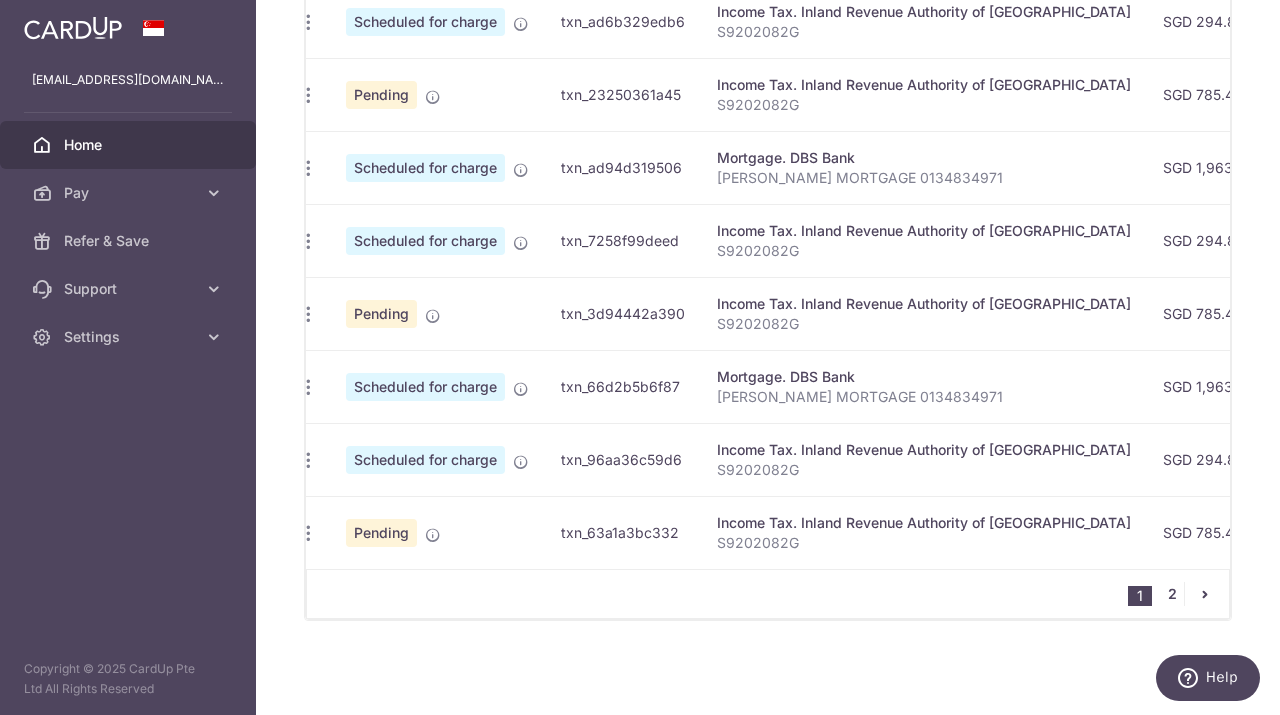 click on "2" at bounding box center [1172, 594] 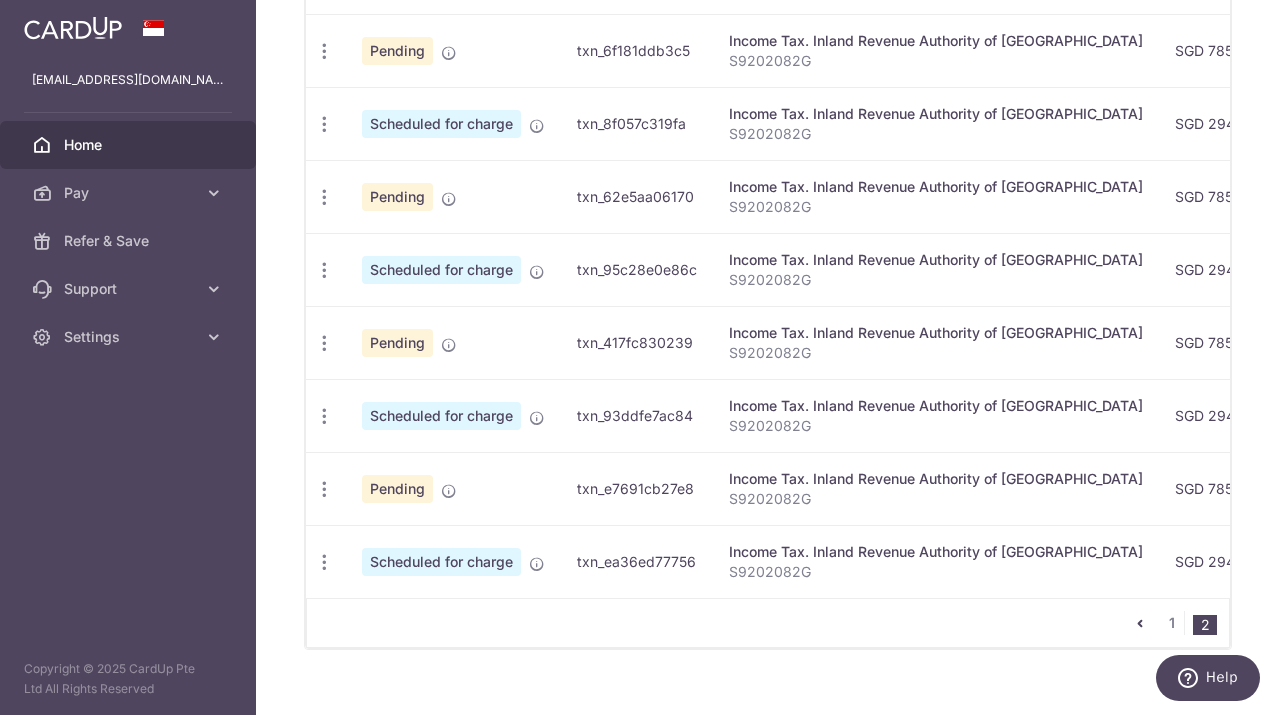 scroll, scrollTop: 764, scrollLeft: 0, axis: vertical 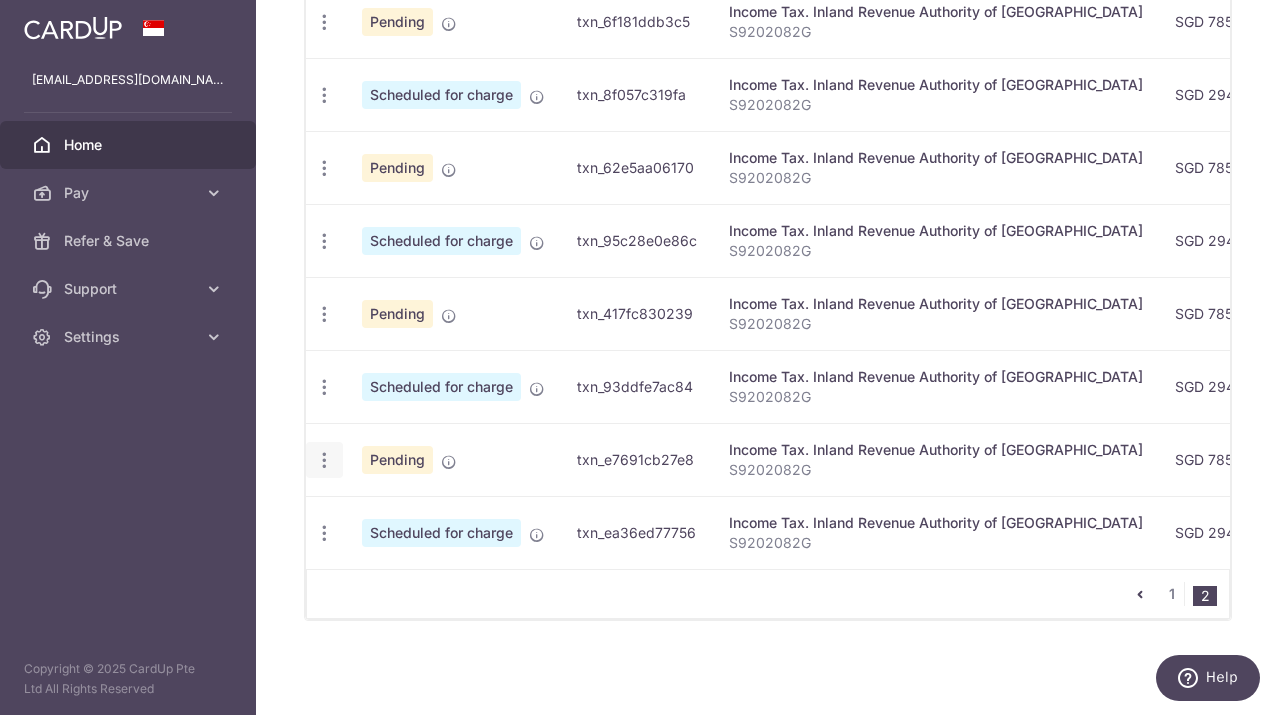 click on "Update payment
Cancel payment" at bounding box center (324, 460) 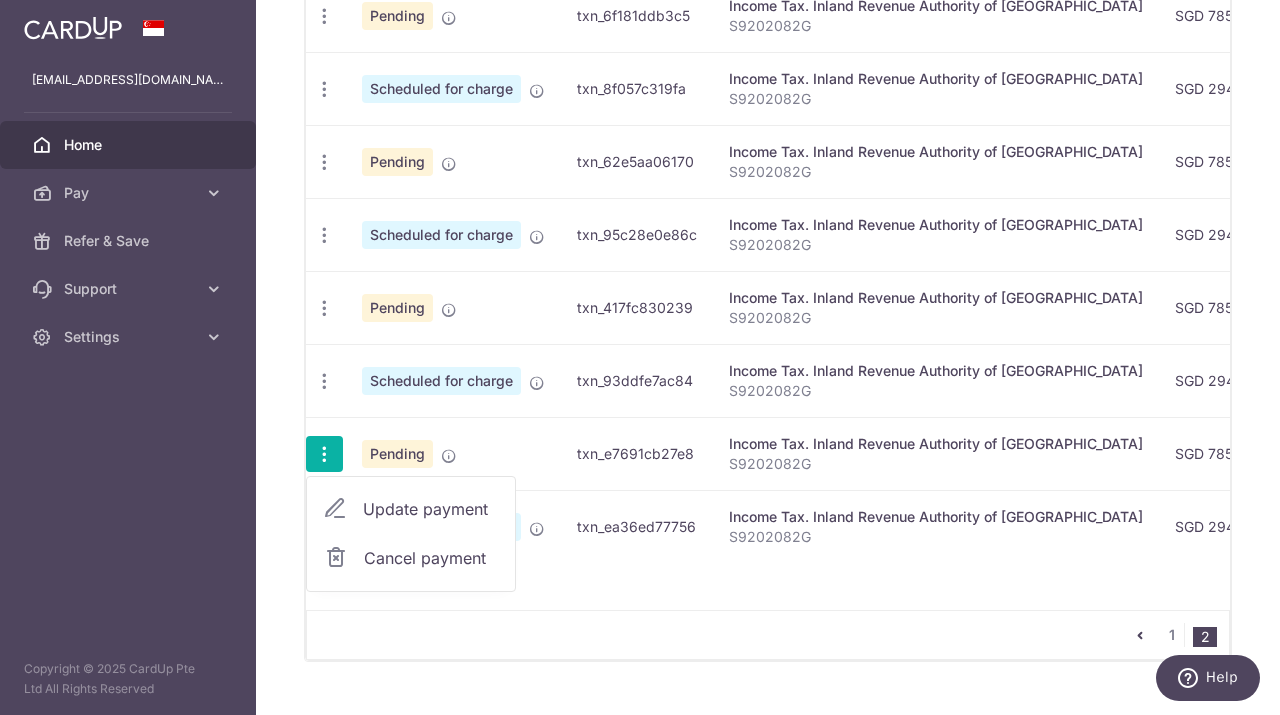 click on "Cancel payment" at bounding box center (431, 558) 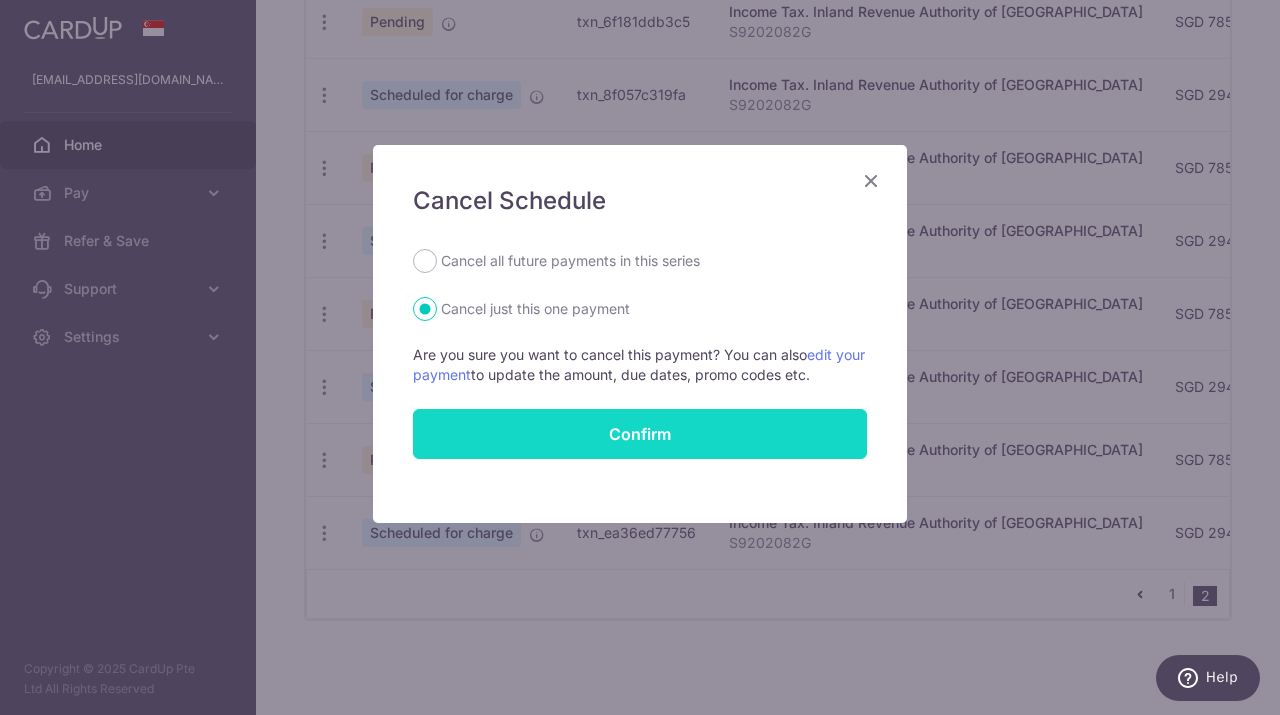 click on "Confirm" at bounding box center [640, 434] 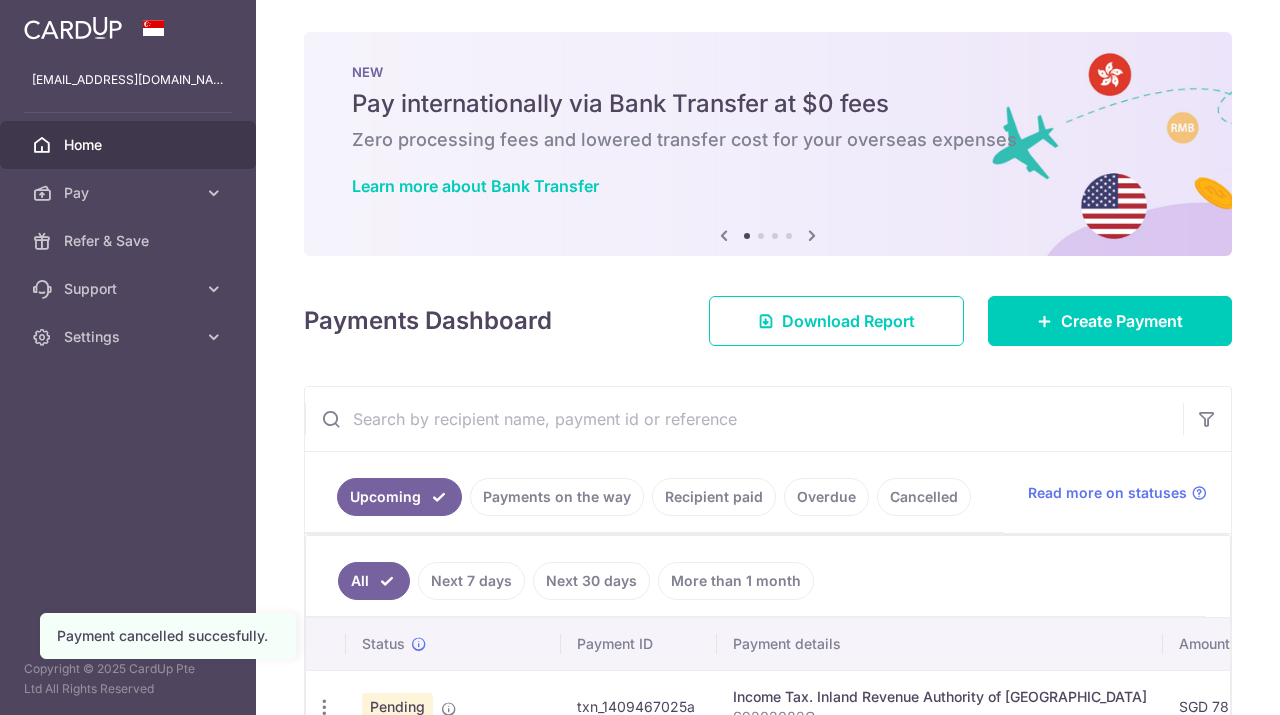 scroll, scrollTop: 0, scrollLeft: 0, axis: both 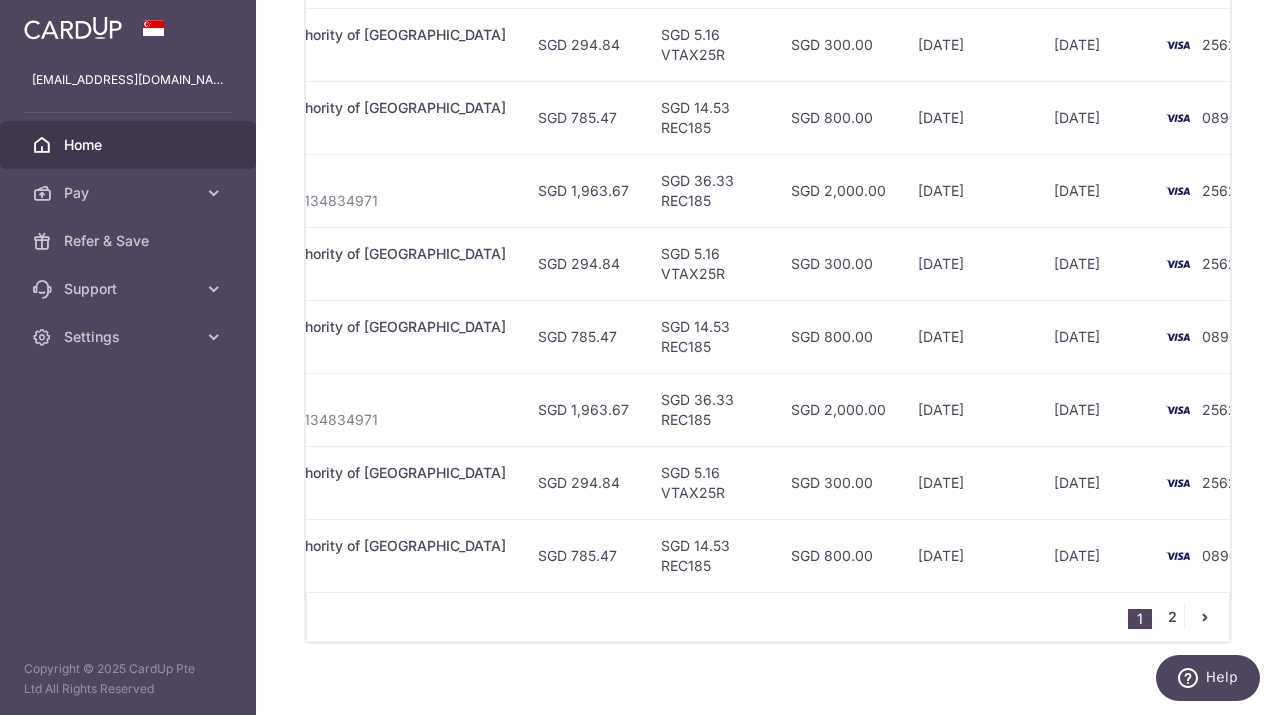 click on "2" at bounding box center (1172, 617) 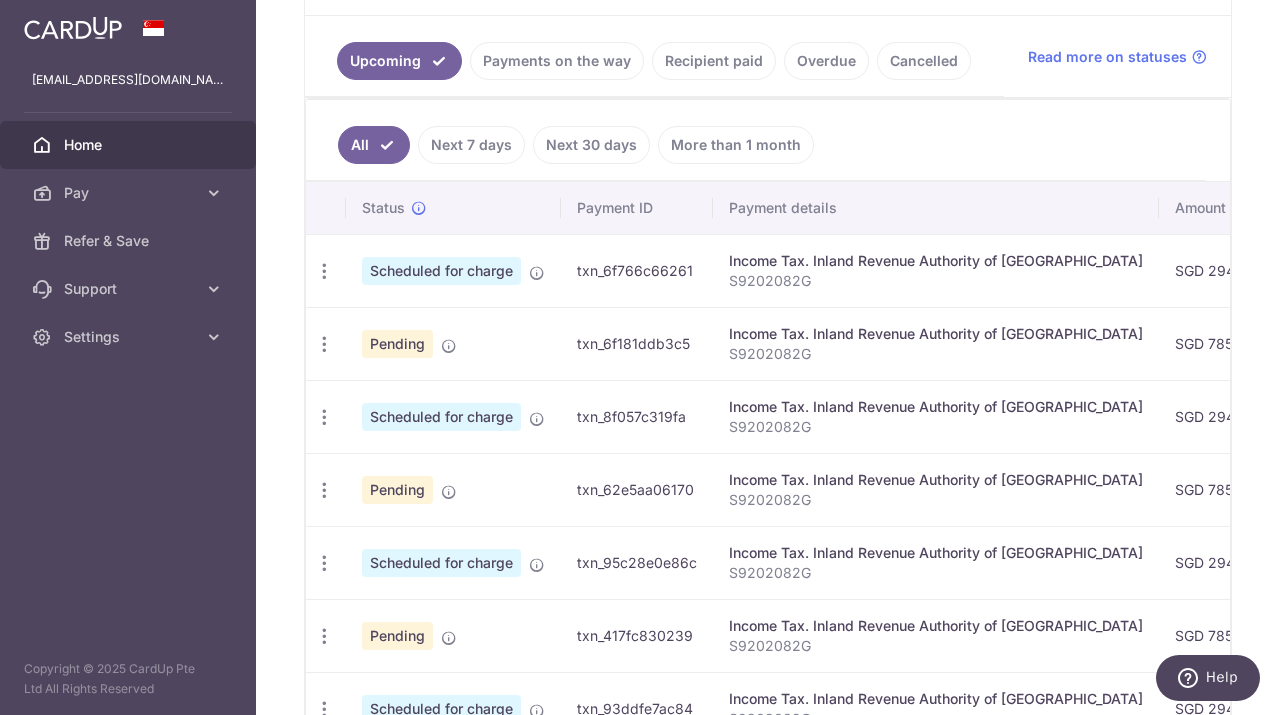 scroll, scrollTop: 452, scrollLeft: 0, axis: vertical 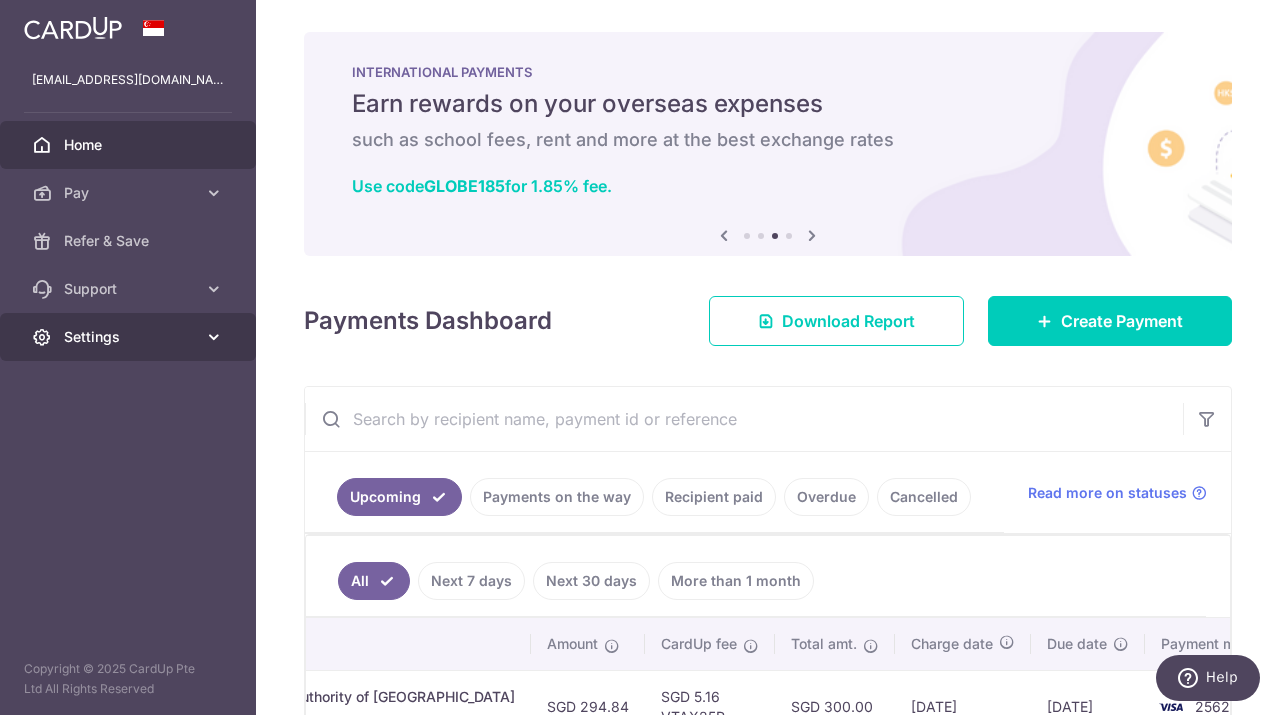 click on "Settings" at bounding box center [130, 337] 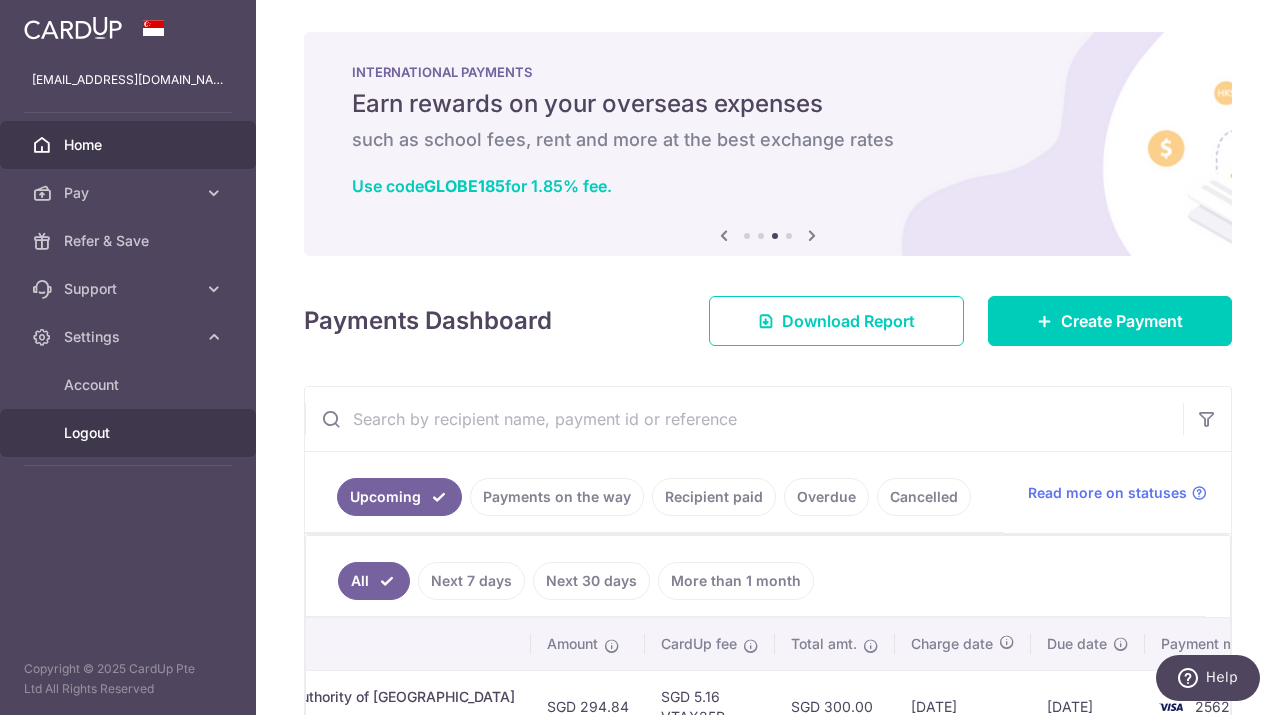 click on "Logout" at bounding box center [130, 433] 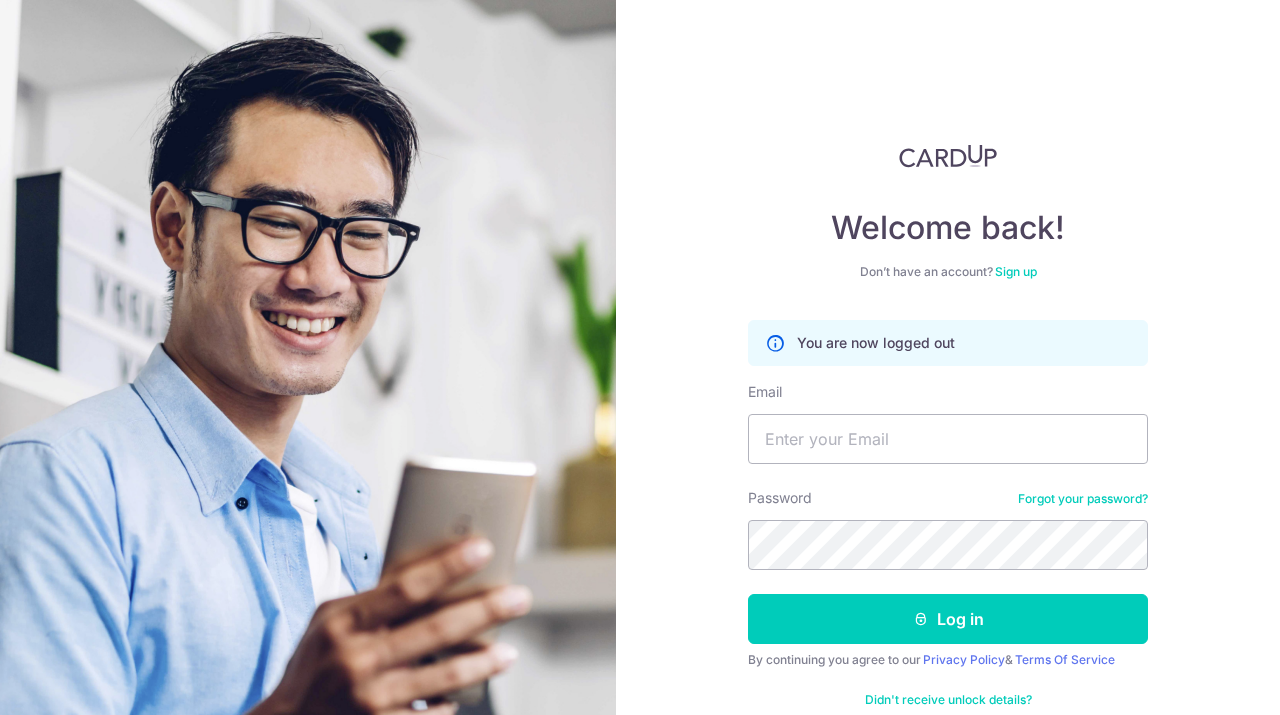 scroll, scrollTop: 0, scrollLeft: 0, axis: both 